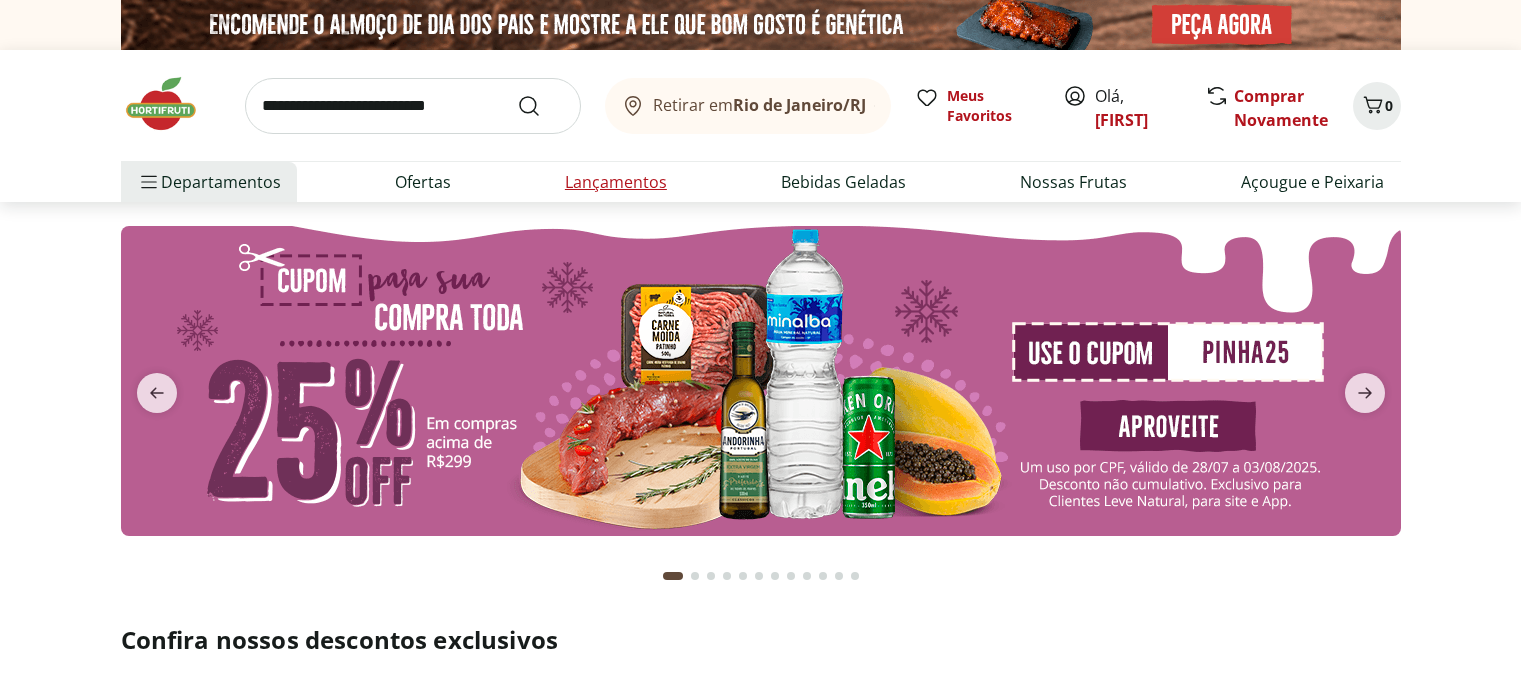 scroll, scrollTop: 0, scrollLeft: 0, axis: both 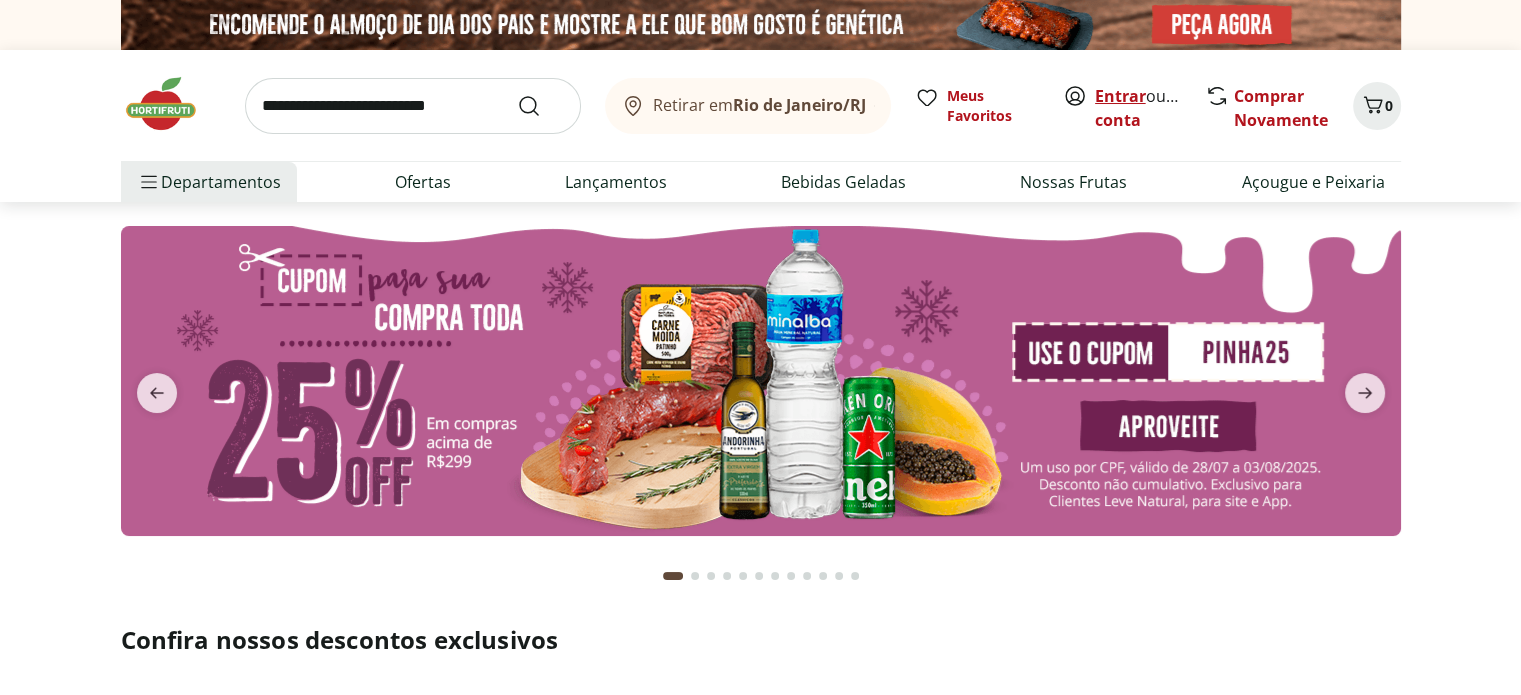 click on "Entrar" at bounding box center [1120, 96] 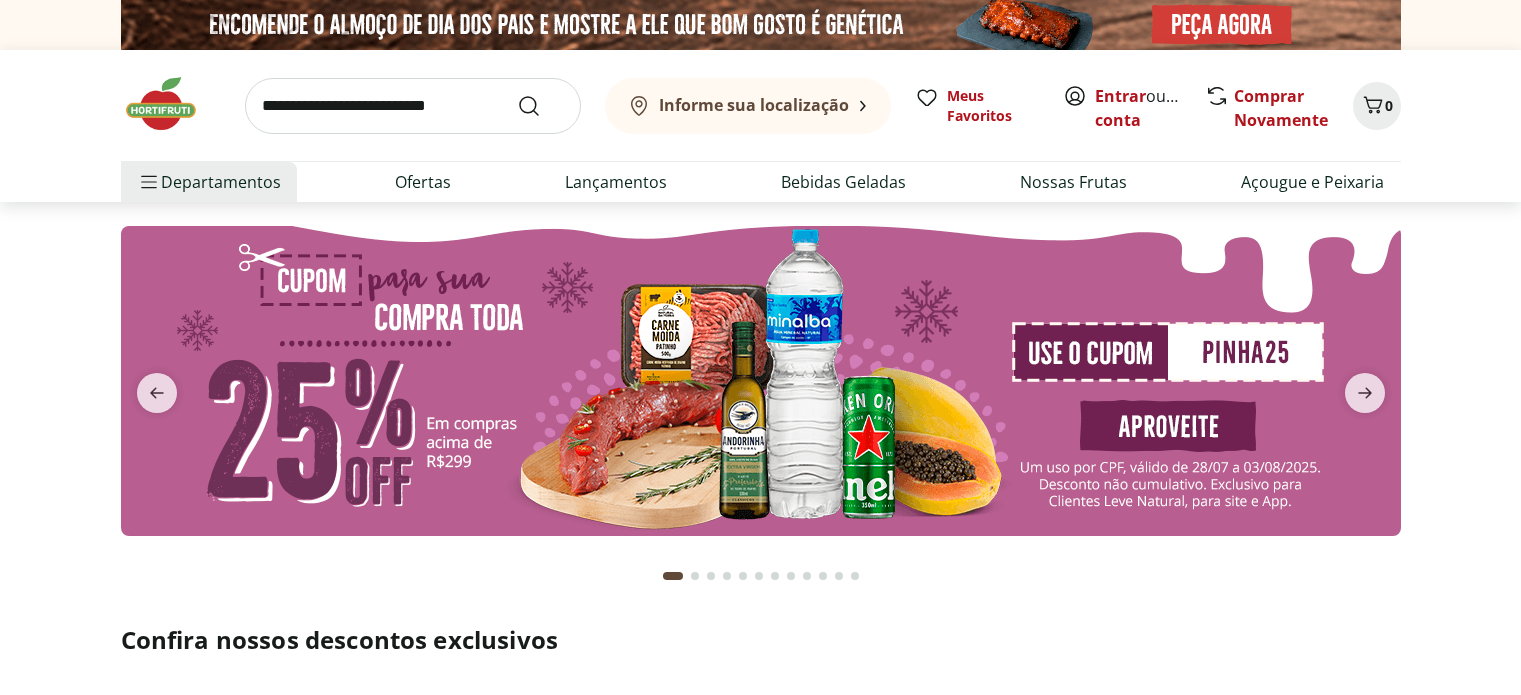 scroll, scrollTop: 0, scrollLeft: 0, axis: both 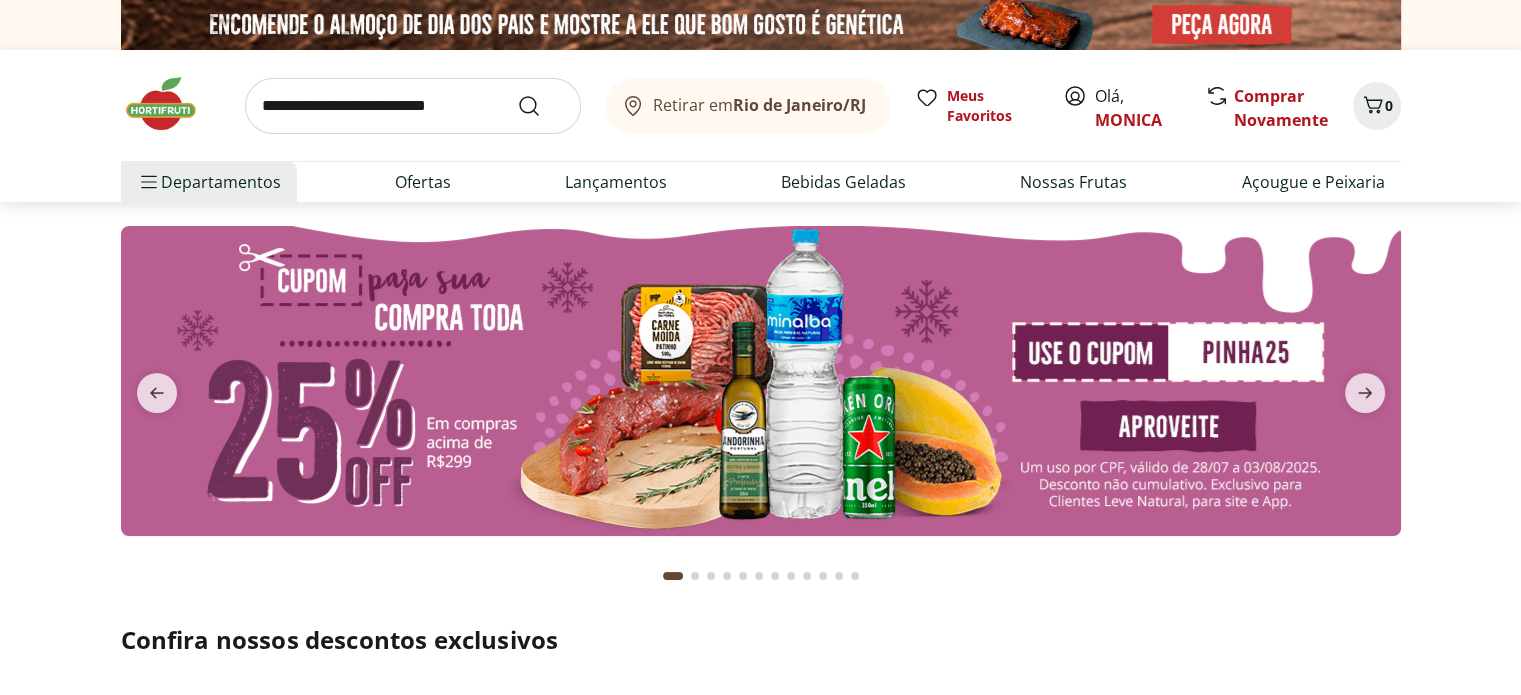 click at bounding box center [413, 106] 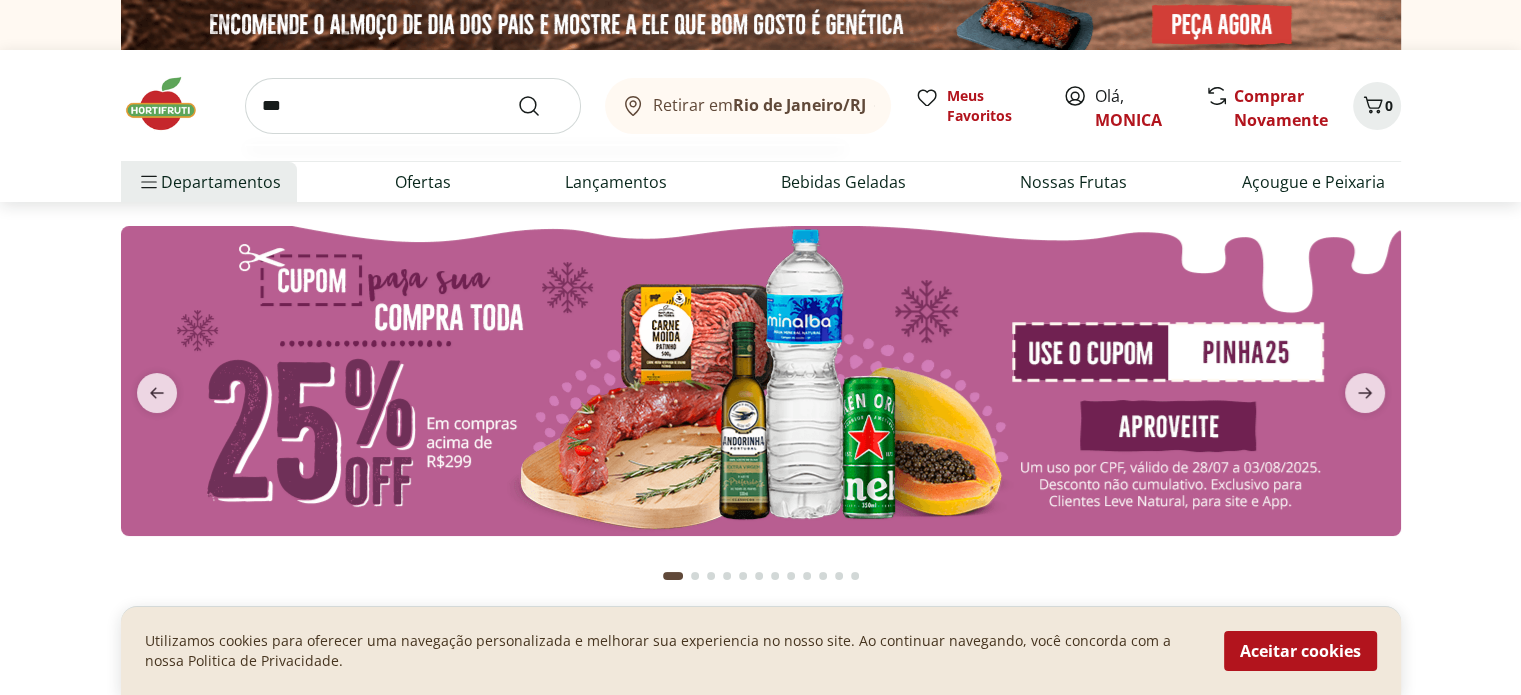 type on "***" 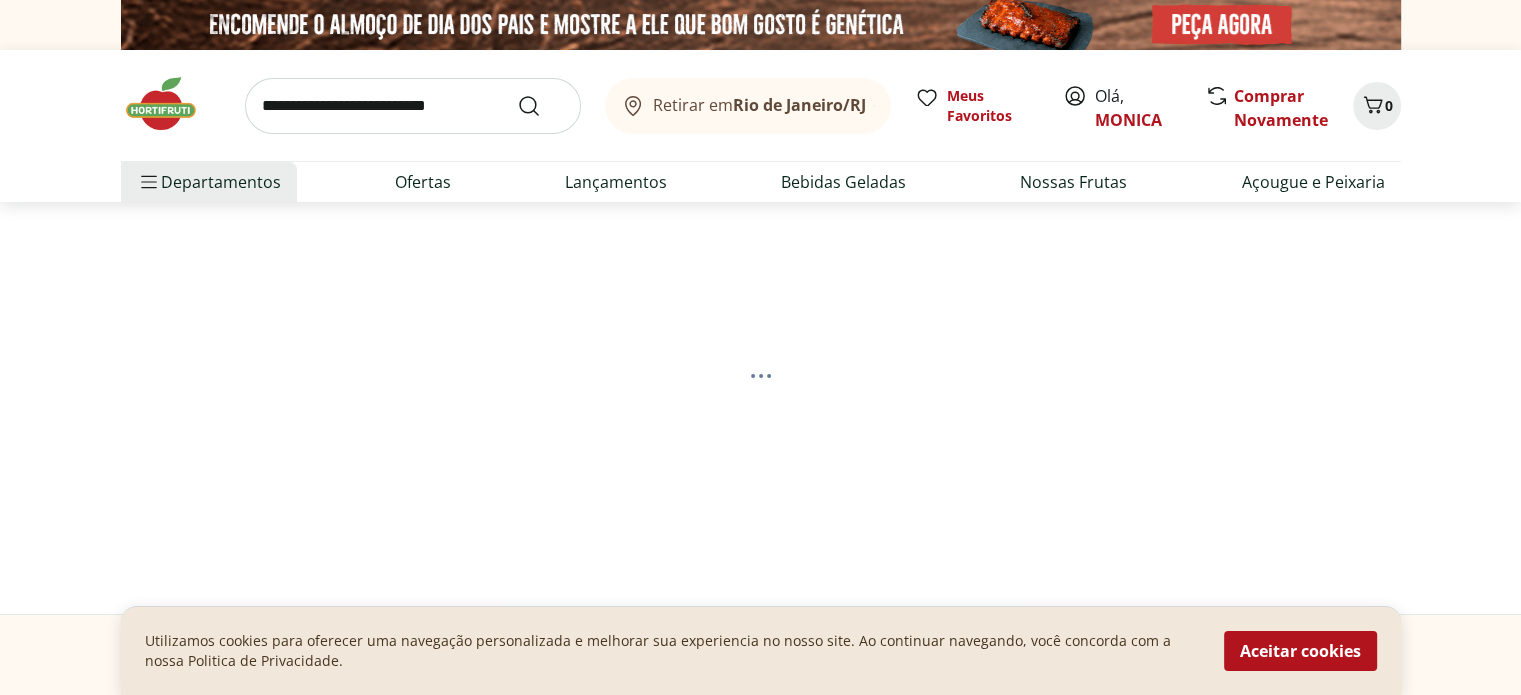 select on "**********" 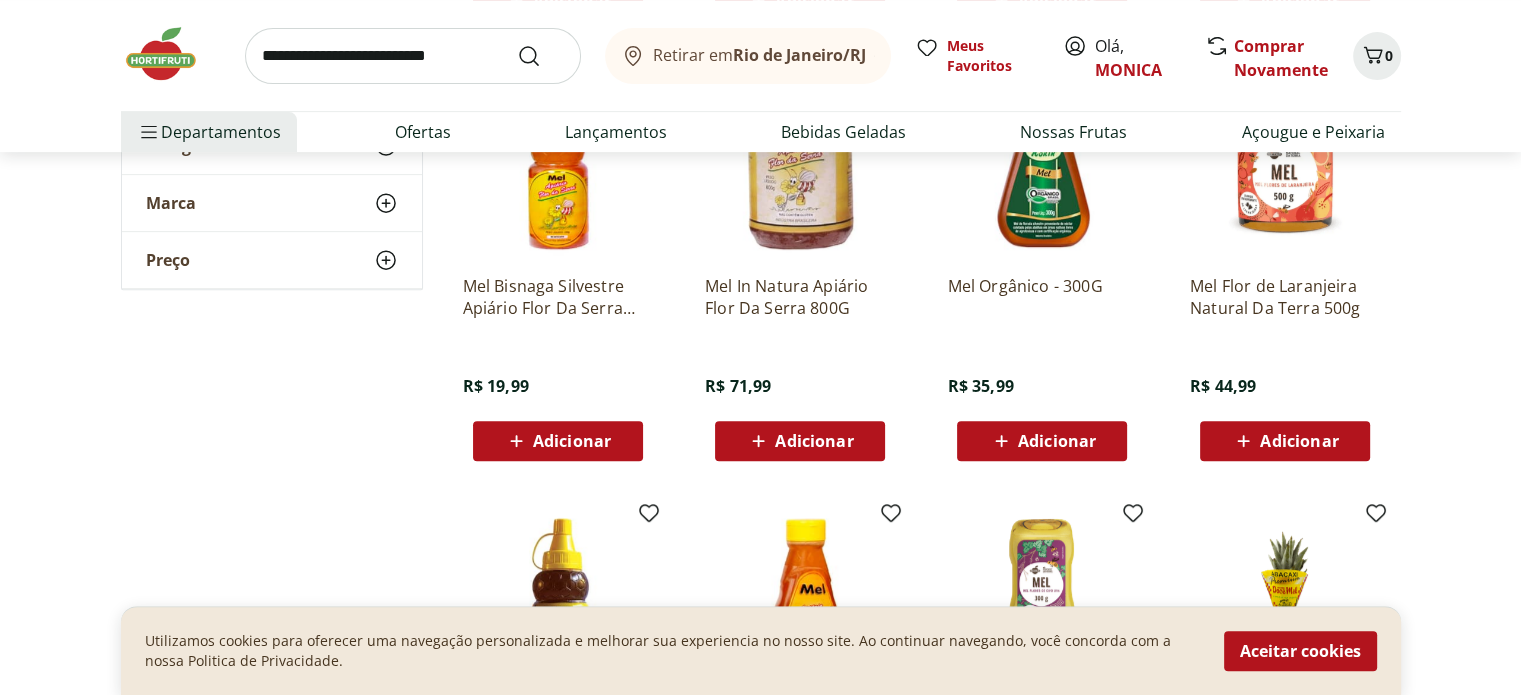 scroll, scrollTop: 800, scrollLeft: 0, axis: vertical 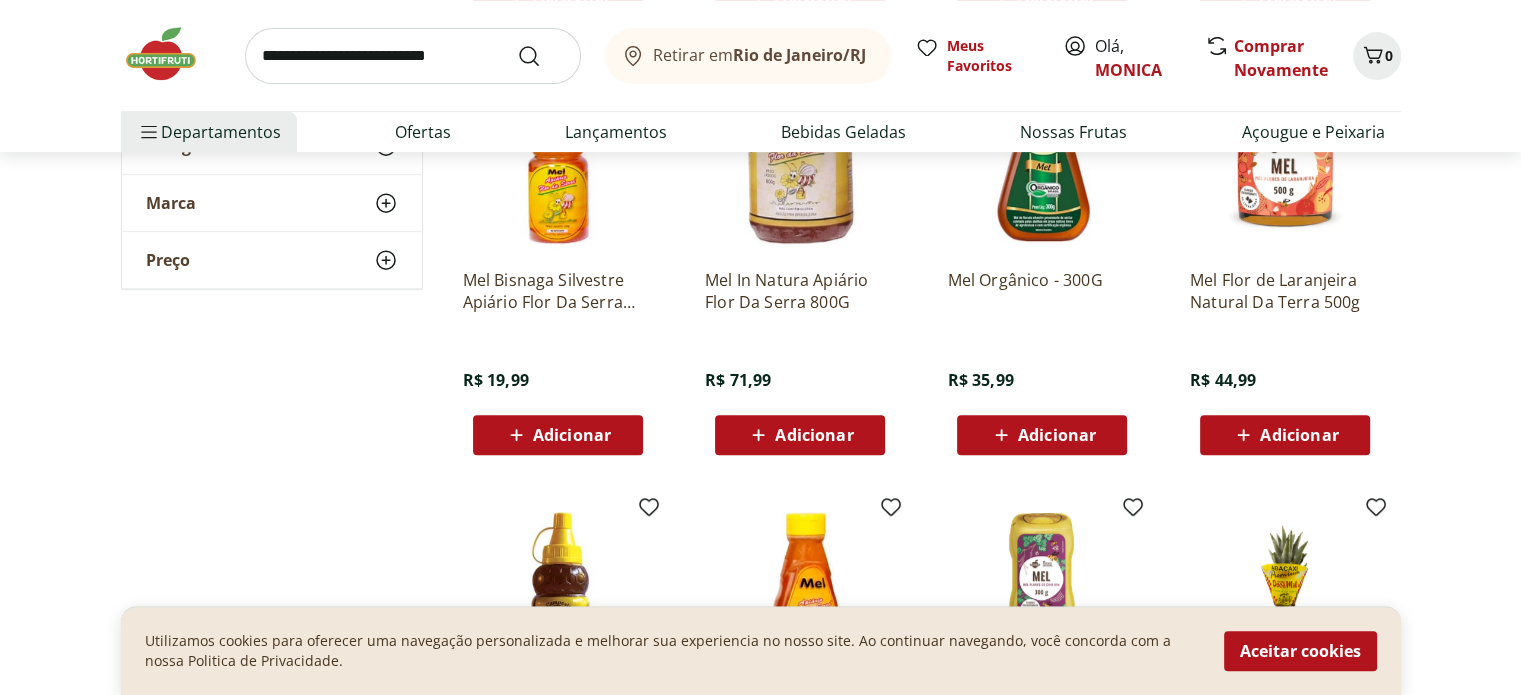click on "Adicionar" at bounding box center [572, 435] 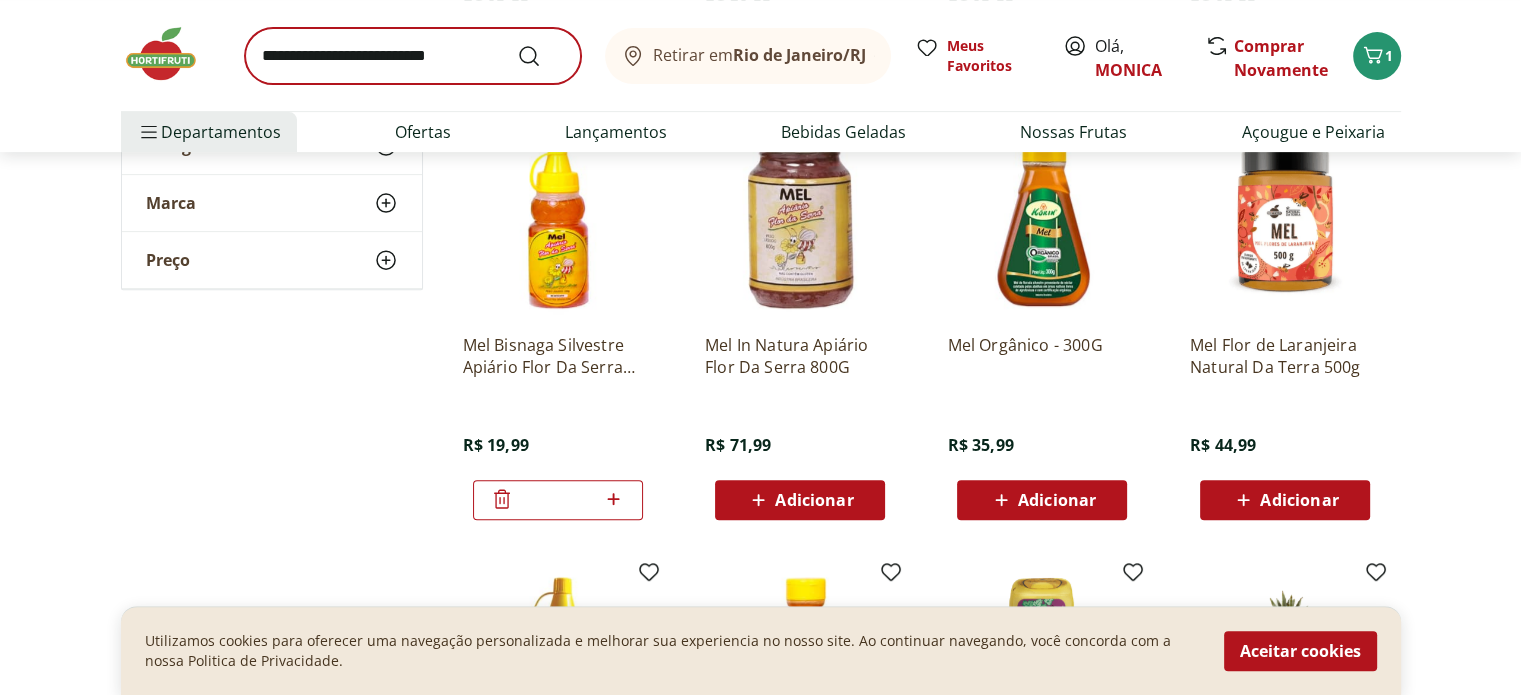 scroll, scrollTop: 700, scrollLeft: 0, axis: vertical 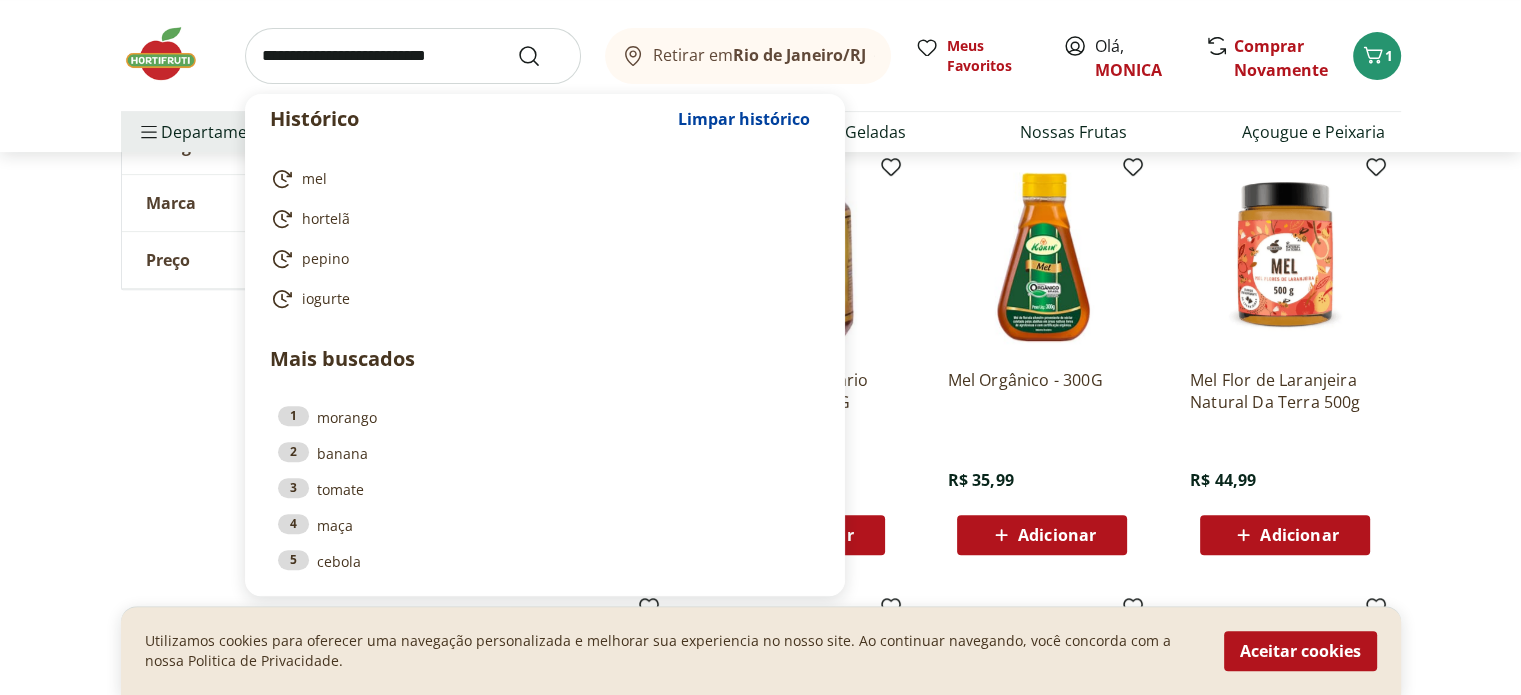 click at bounding box center [413, 56] 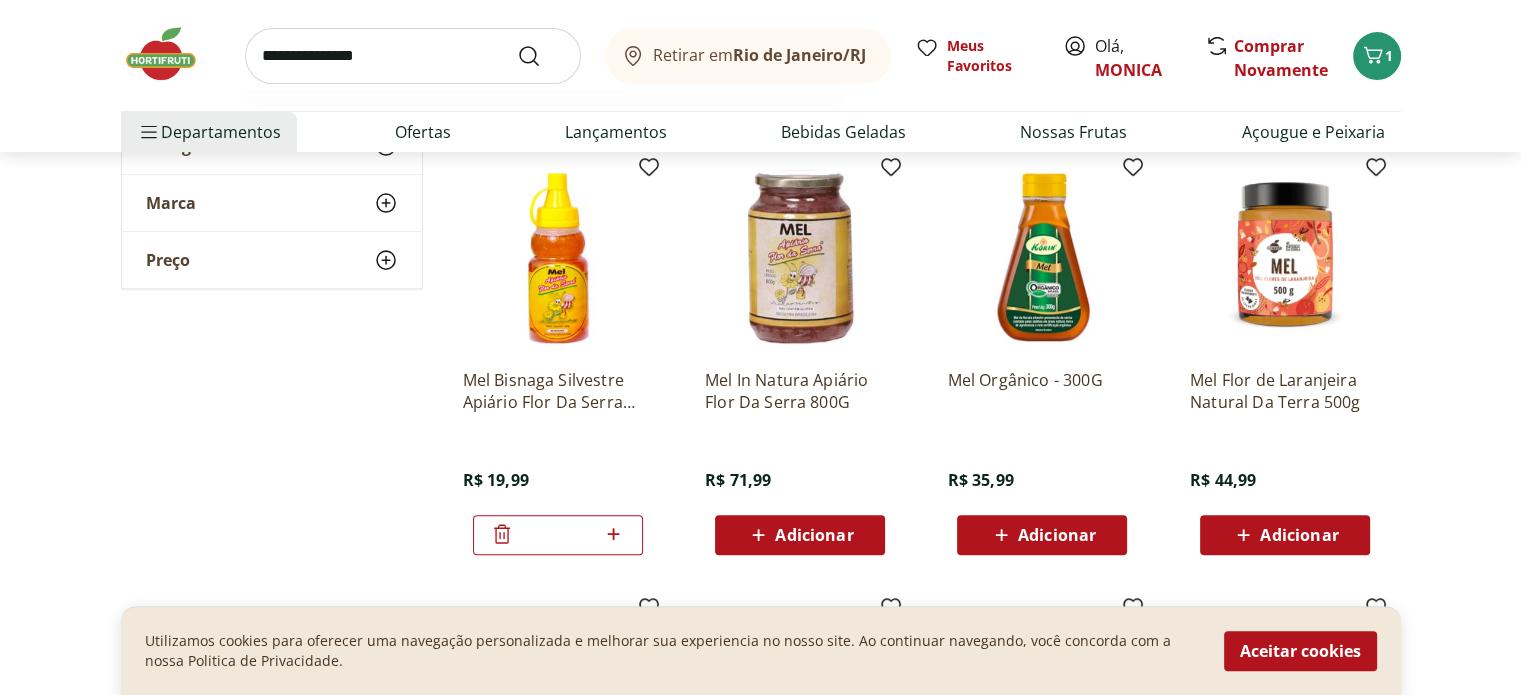 type on "**********" 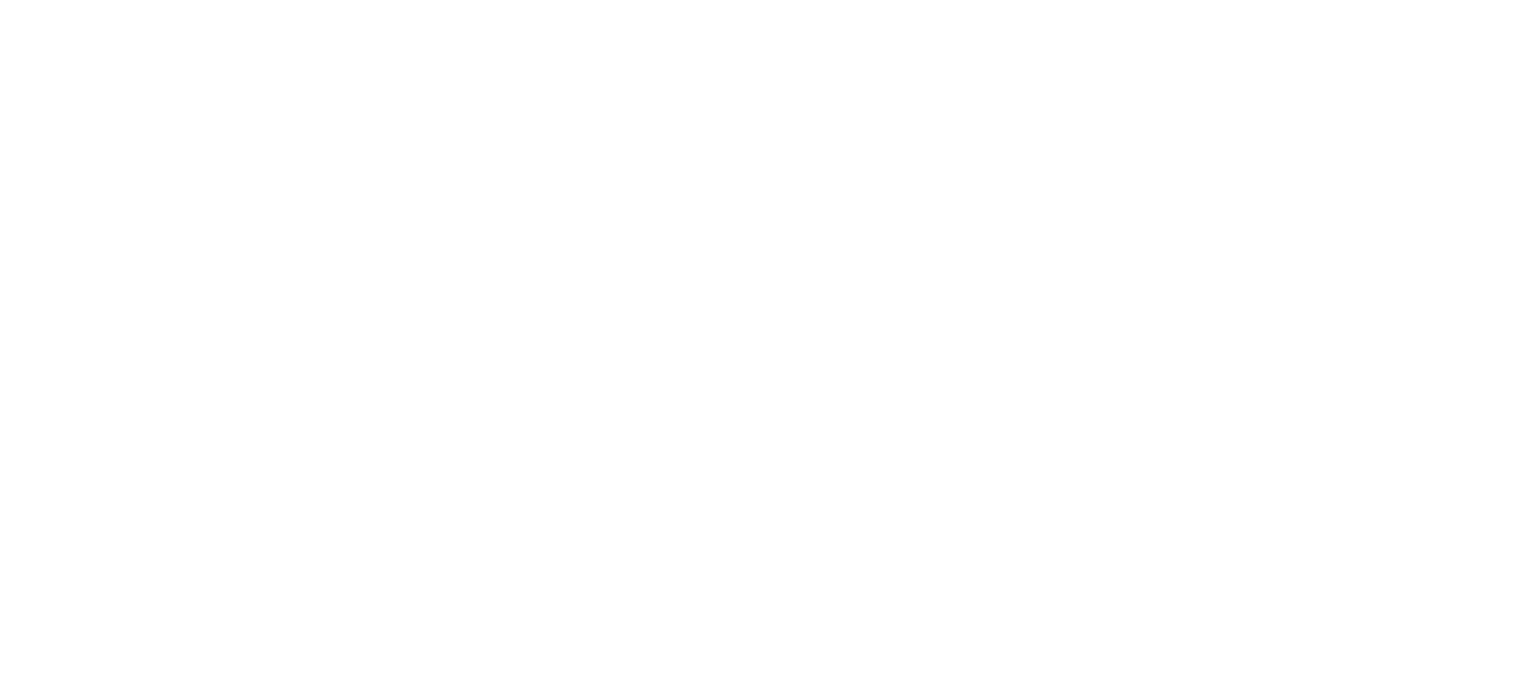 scroll, scrollTop: 0, scrollLeft: 0, axis: both 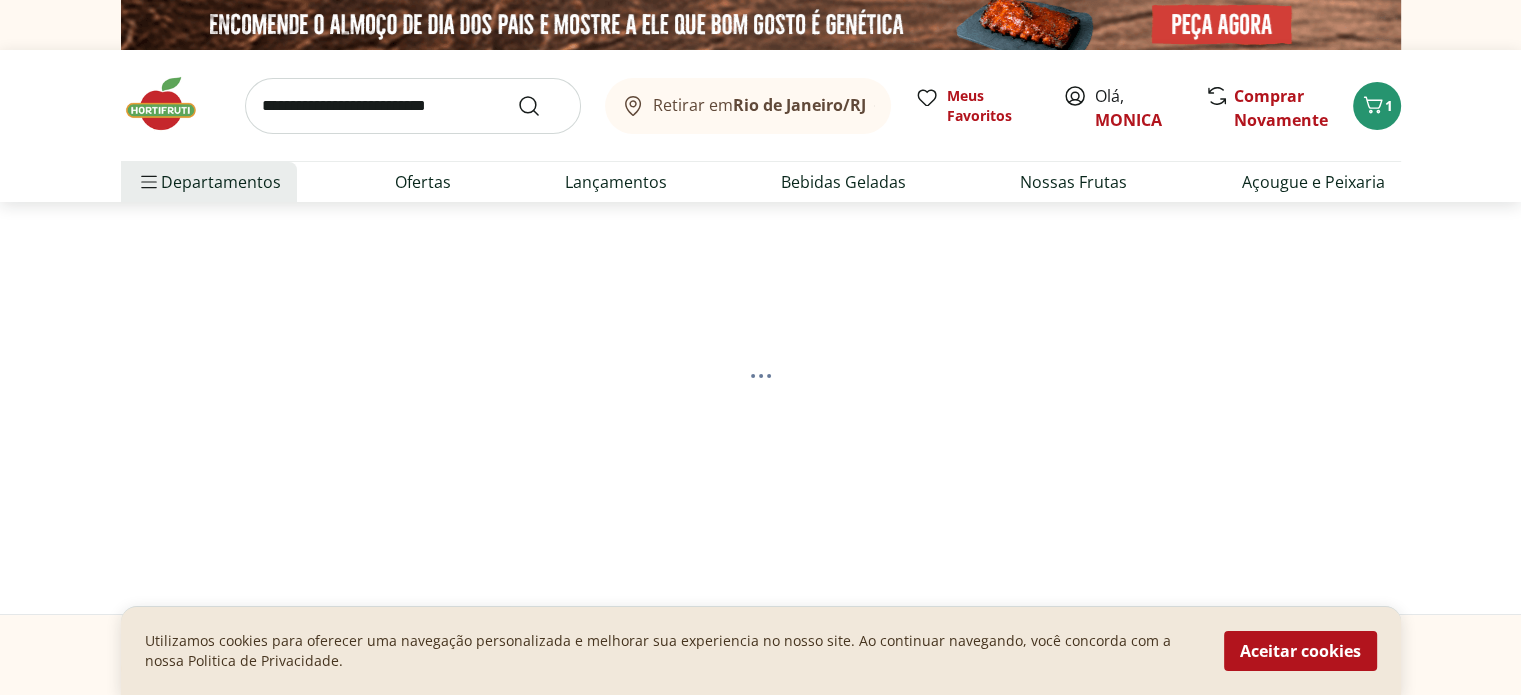 select on "**********" 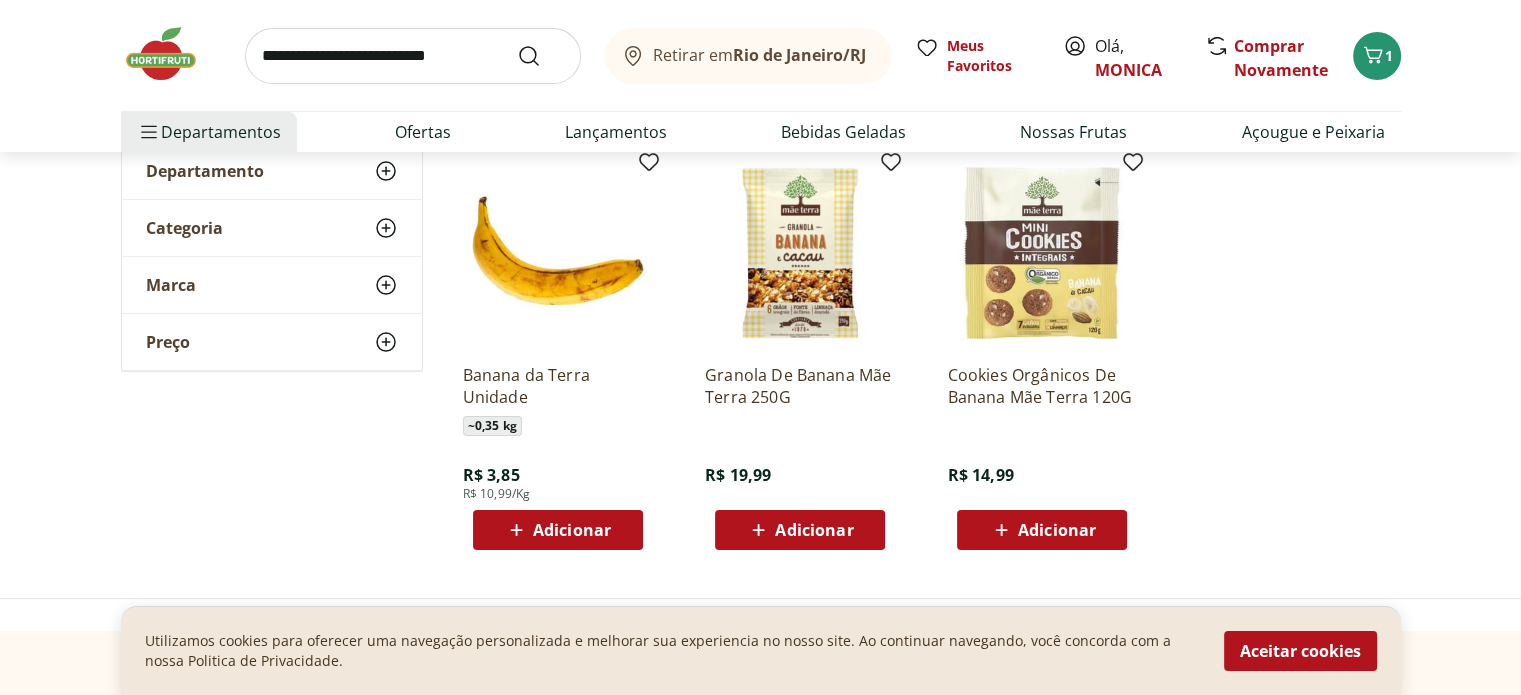 scroll, scrollTop: 300, scrollLeft: 0, axis: vertical 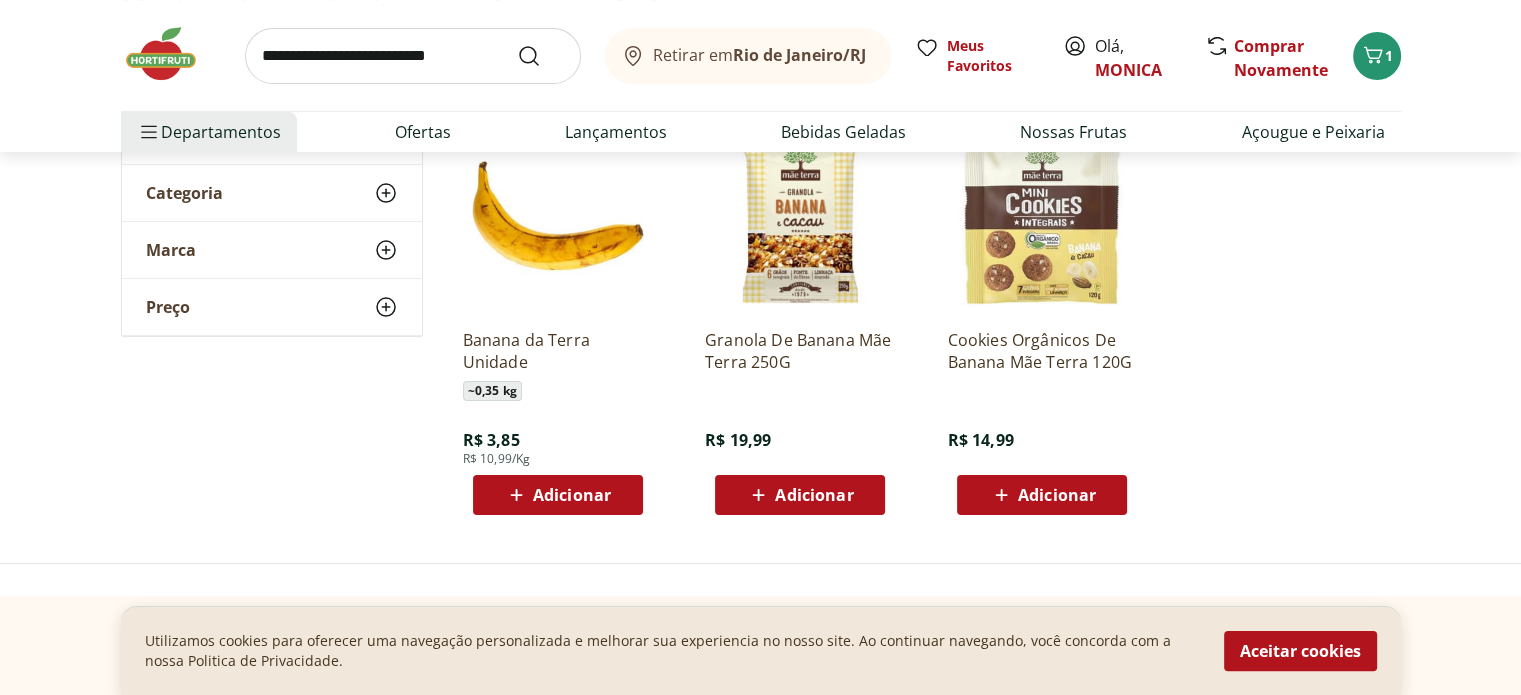 click on "Adicionar" at bounding box center [572, 495] 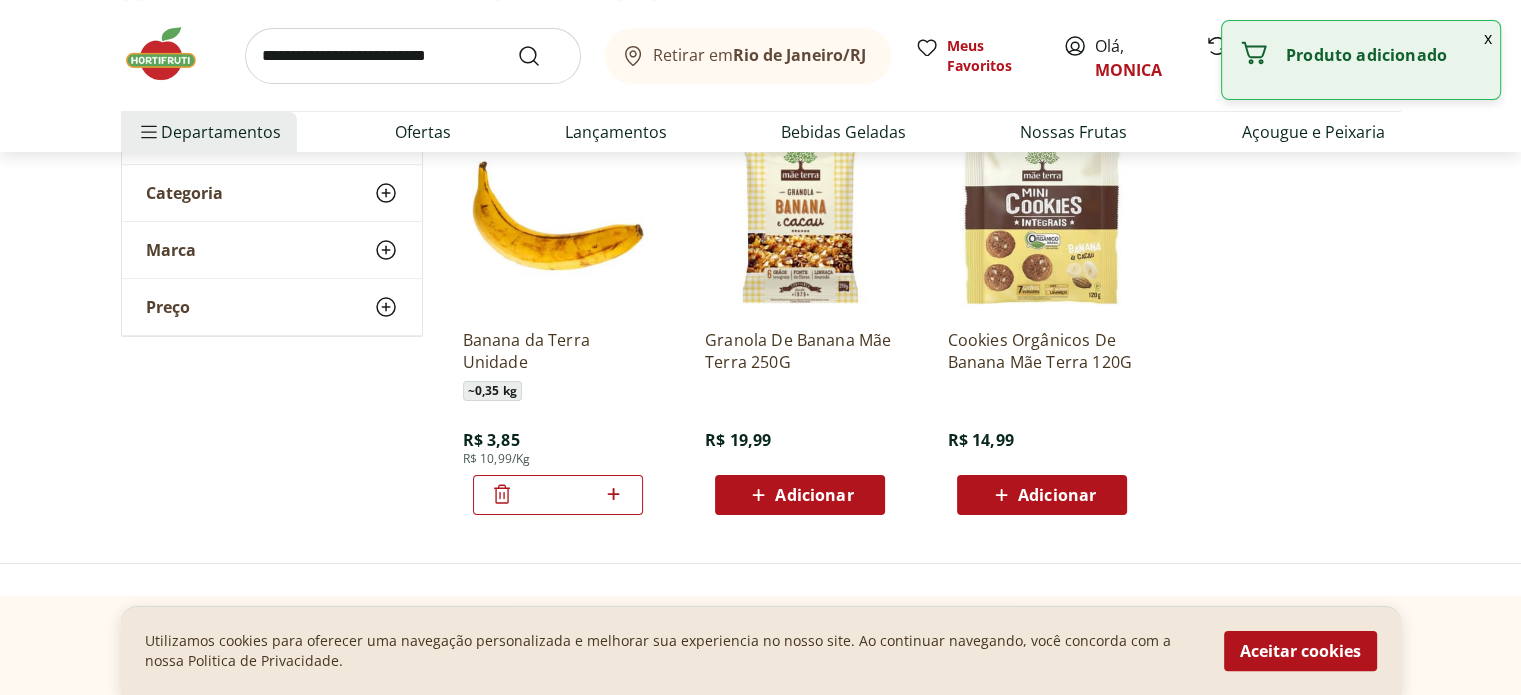 click on "*" at bounding box center (558, 495) 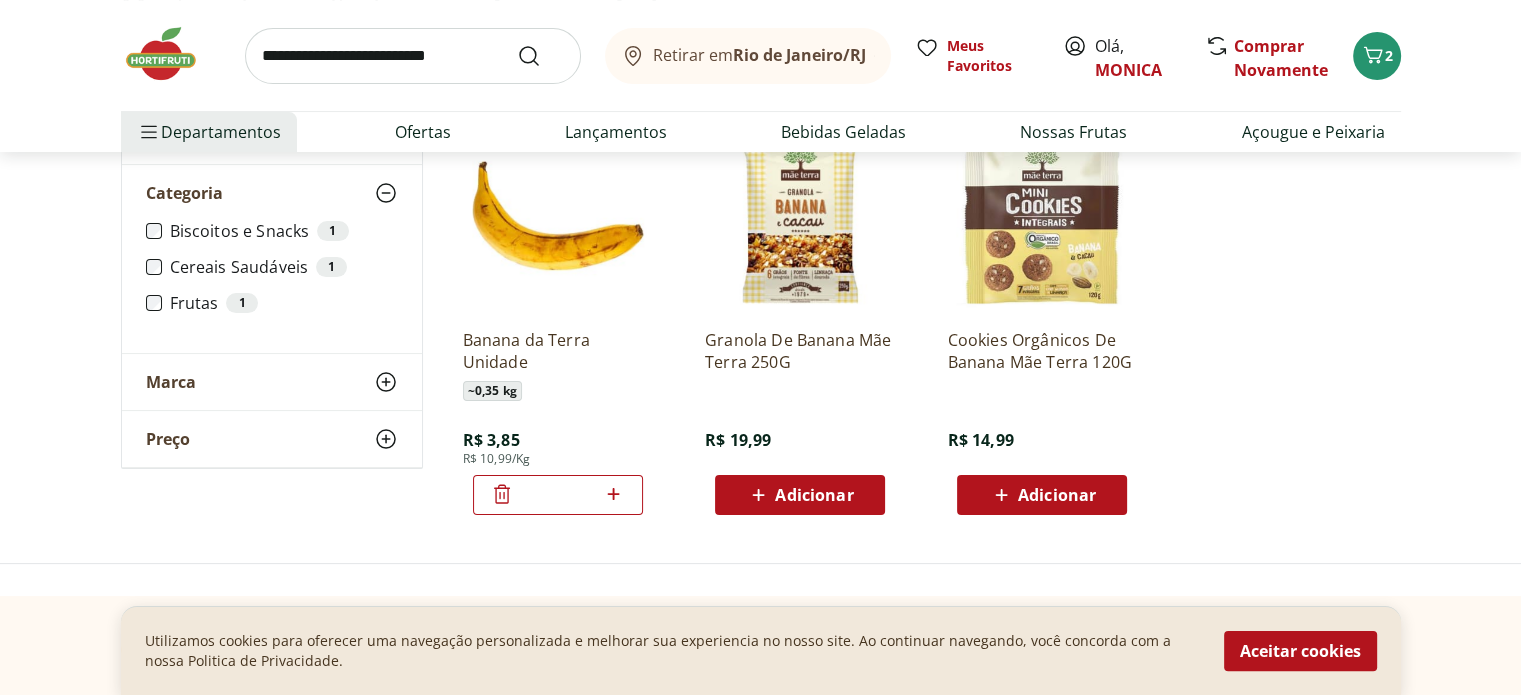click on "Frutas   1" at bounding box center [272, 303] 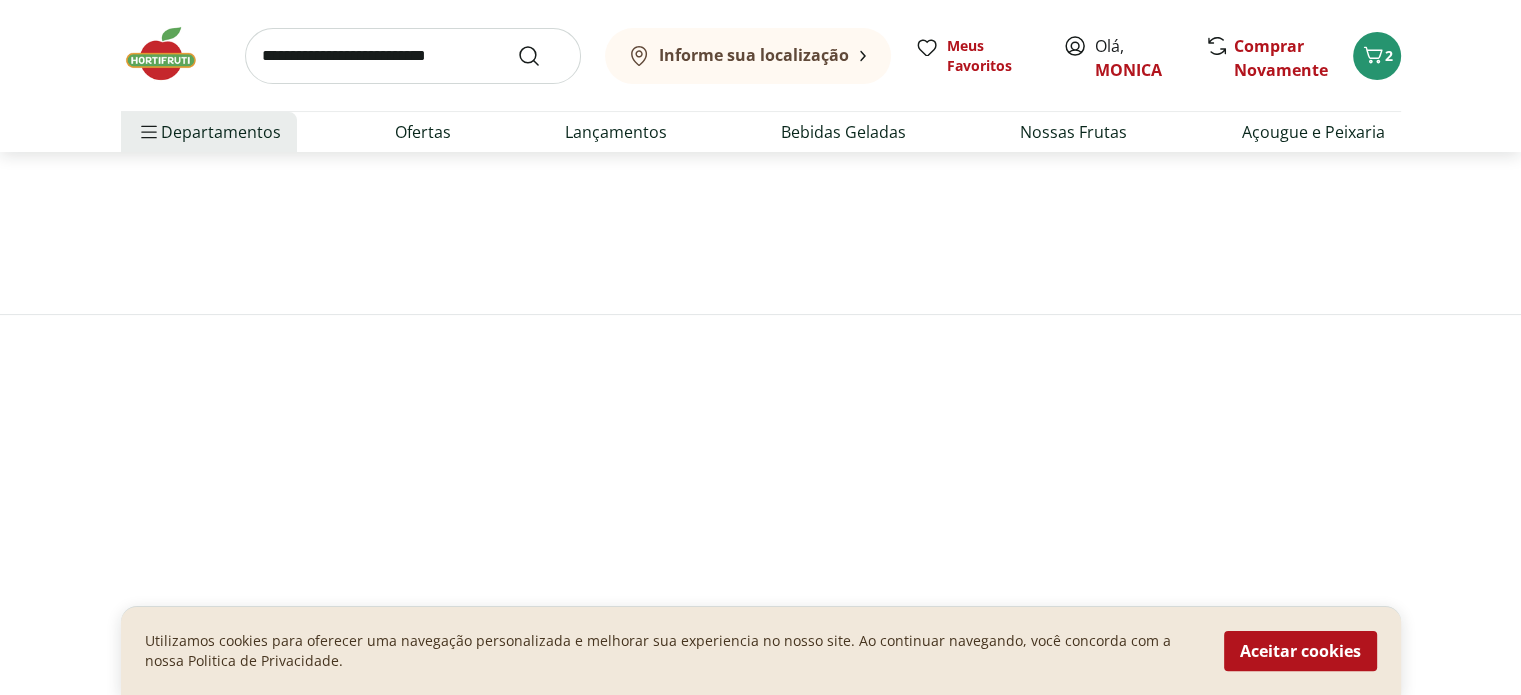 scroll, scrollTop: 0, scrollLeft: 0, axis: both 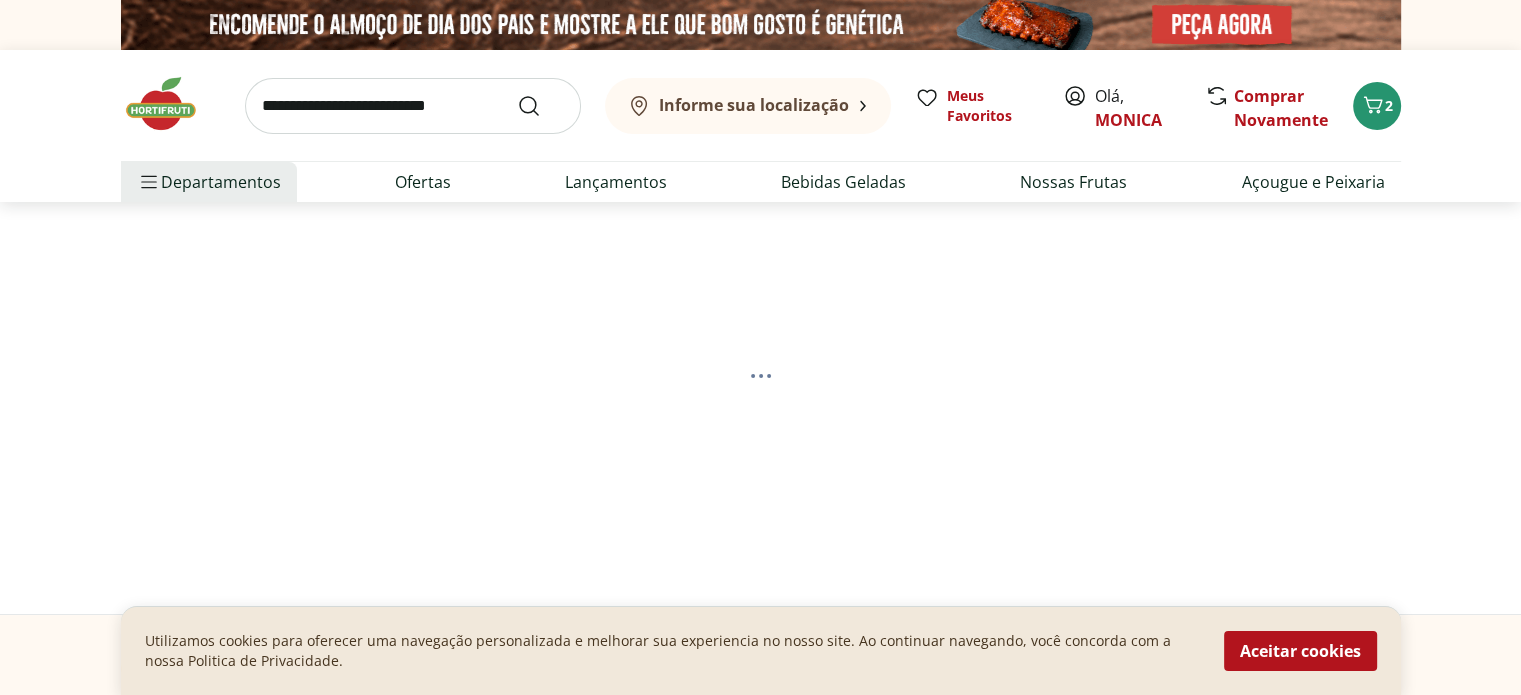 select on "**********" 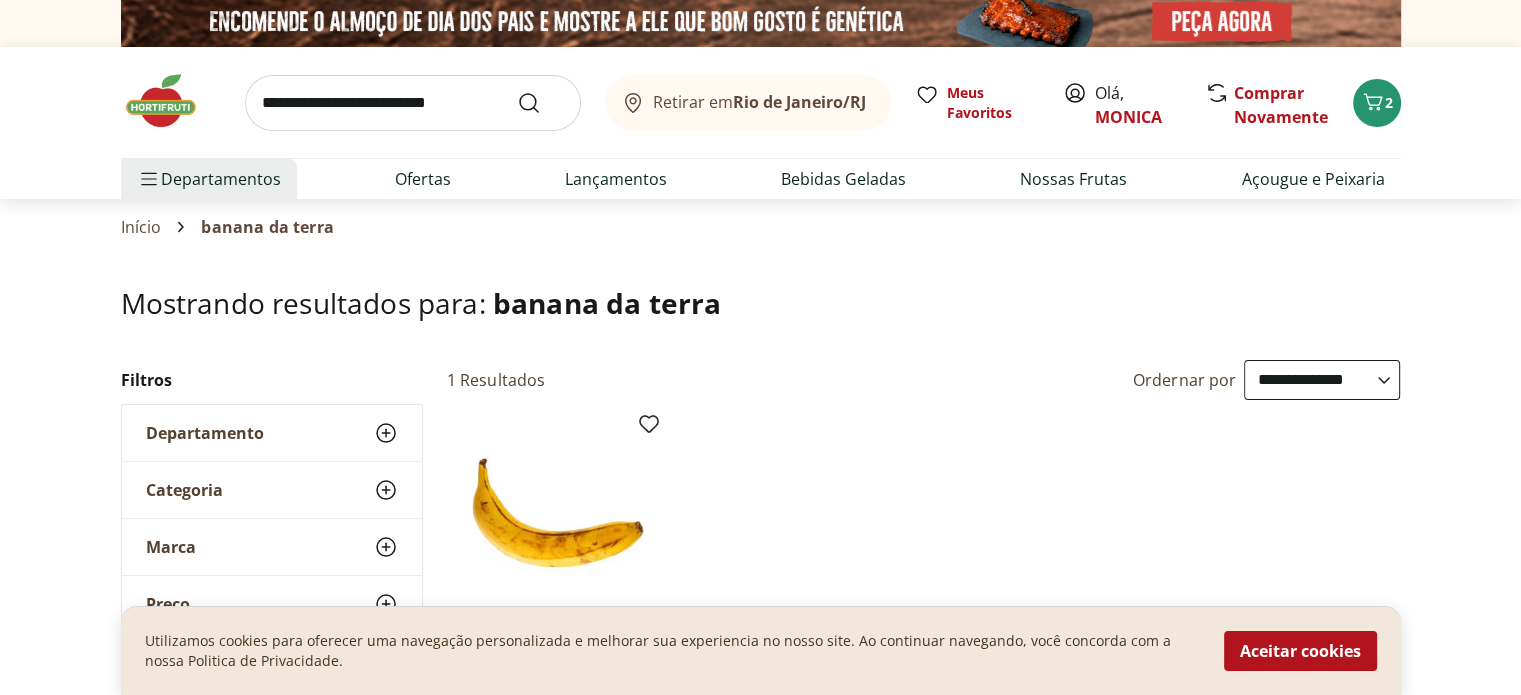 scroll, scrollTop: 0, scrollLeft: 0, axis: both 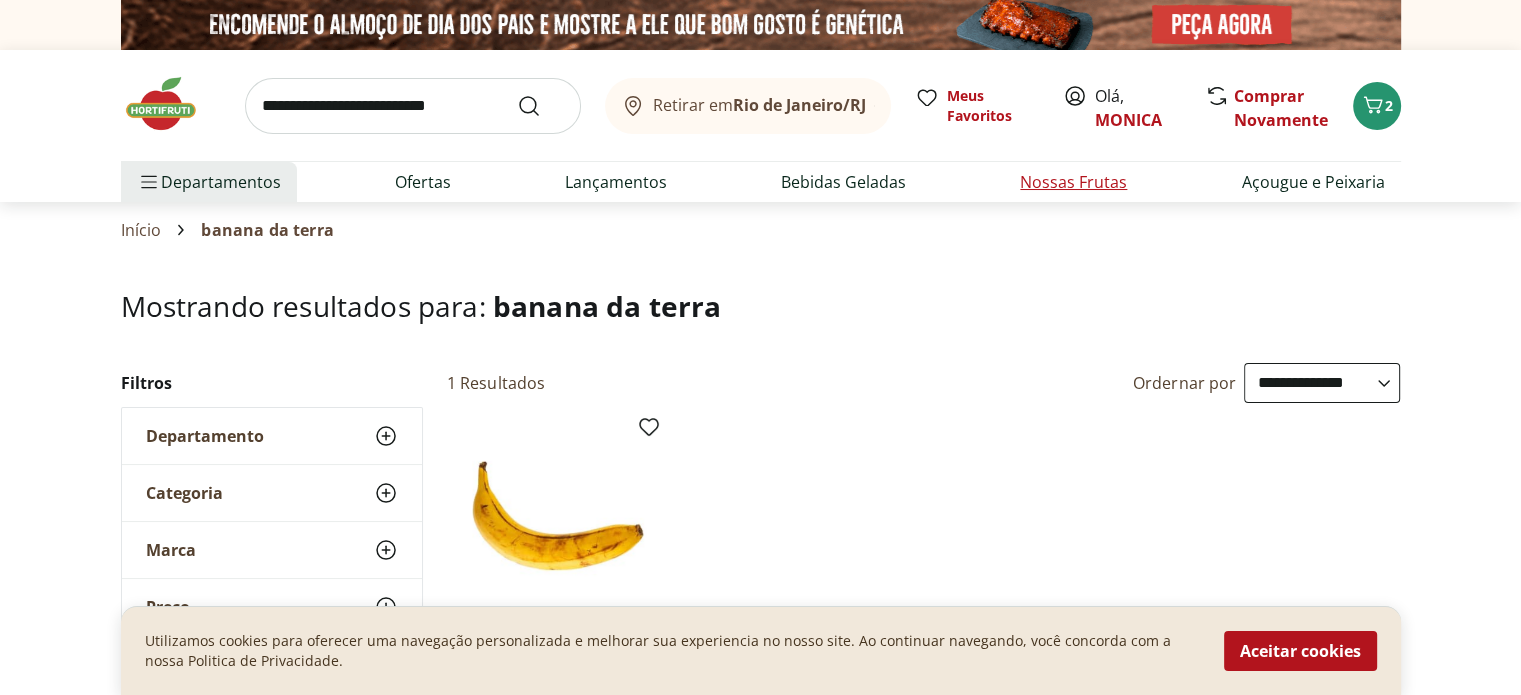 click on "Nossas Frutas" at bounding box center [1073, 182] 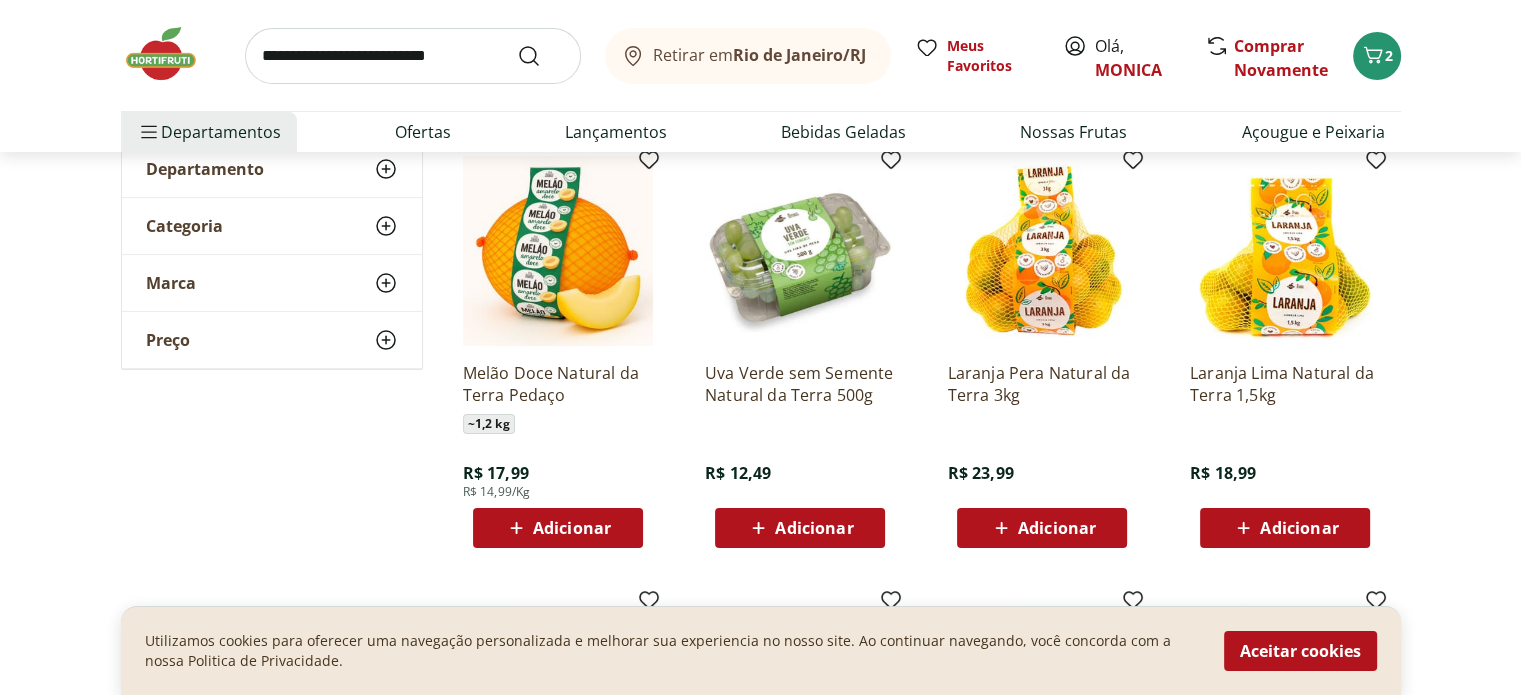 scroll, scrollTop: 200, scrollLeft: 0, axis: vertical 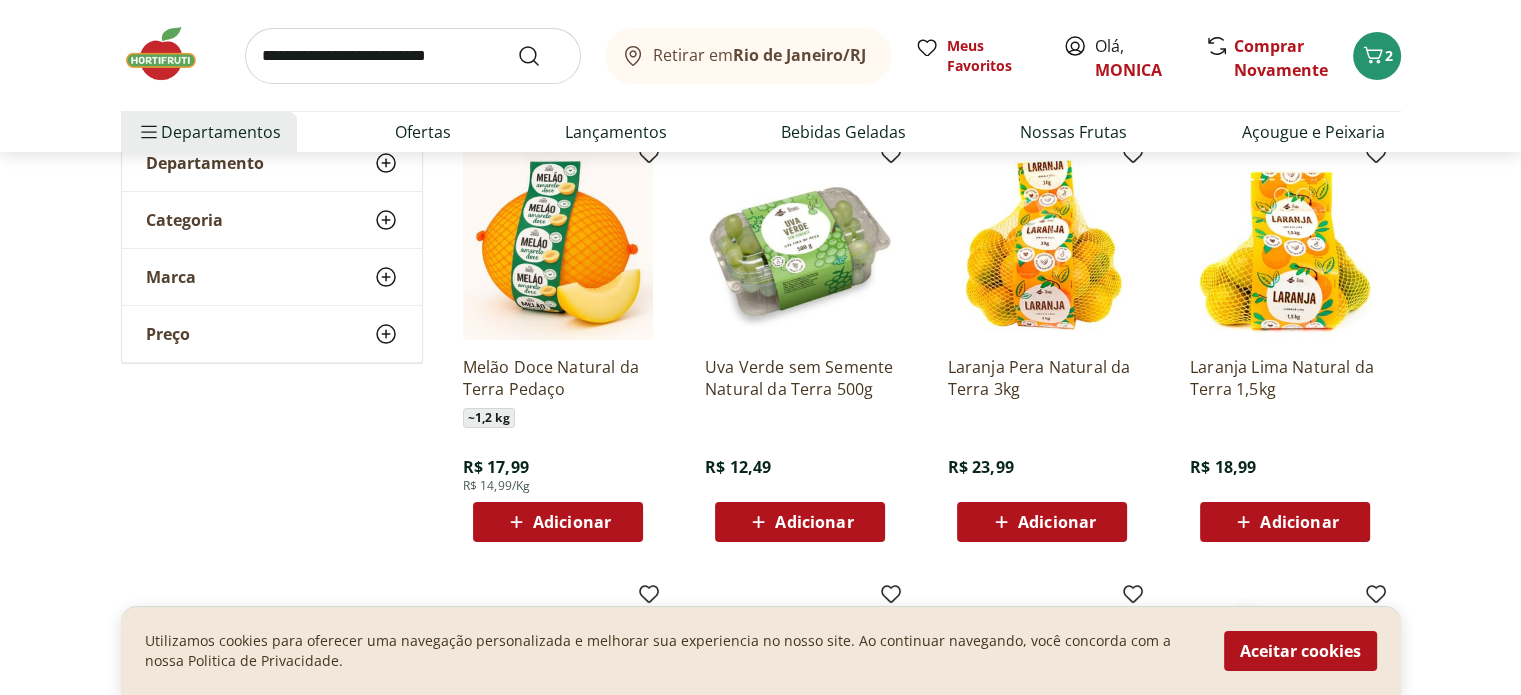 click on "Adicionar" at bounding box center (814, 522) 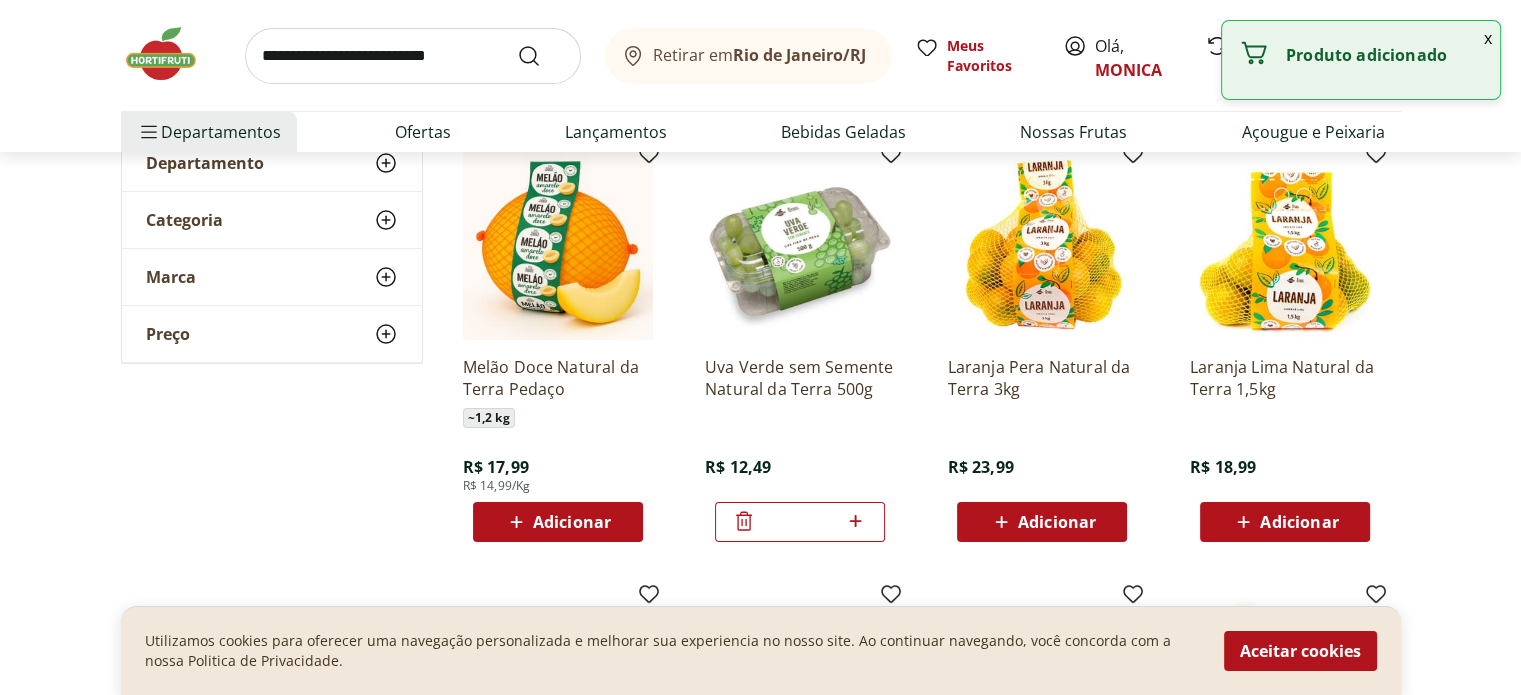 click 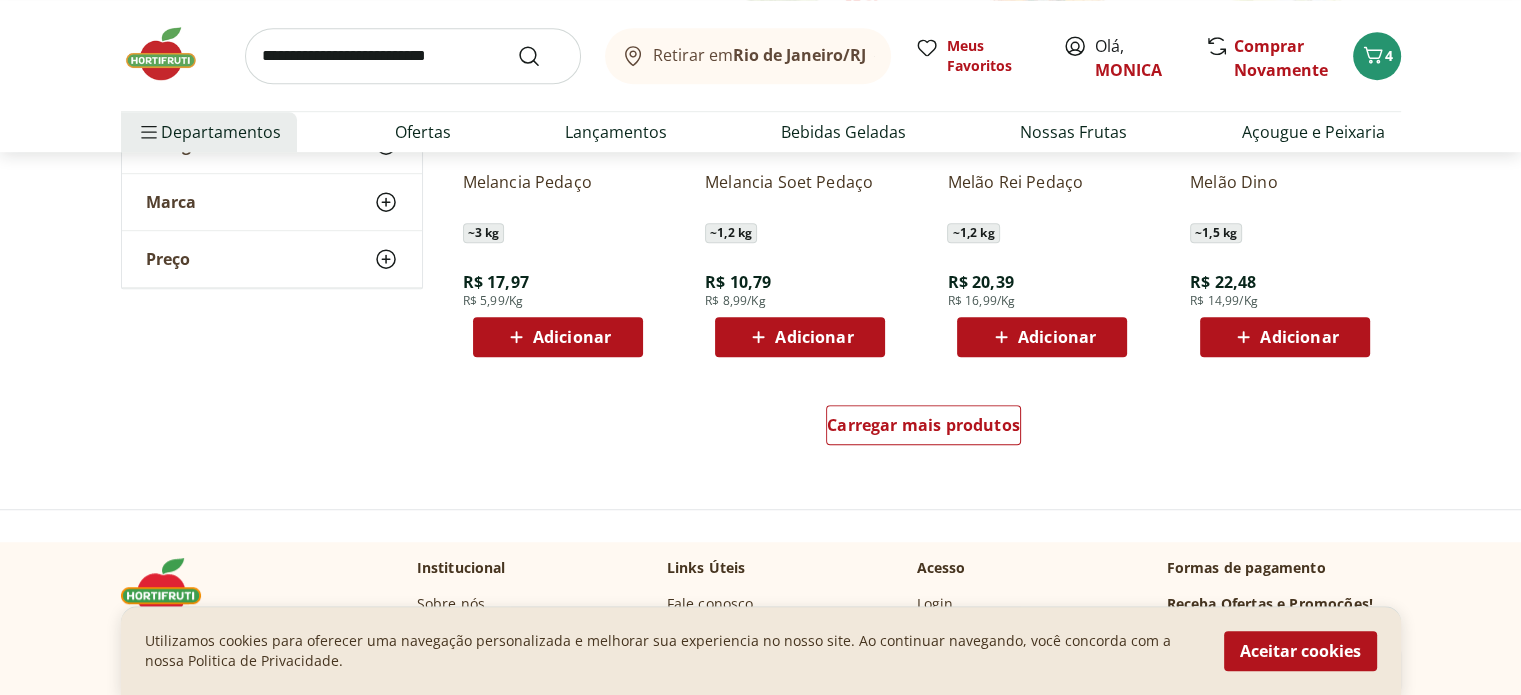 scroll, scrollTop: 1300, scrollLeft: 0, axis: vertical 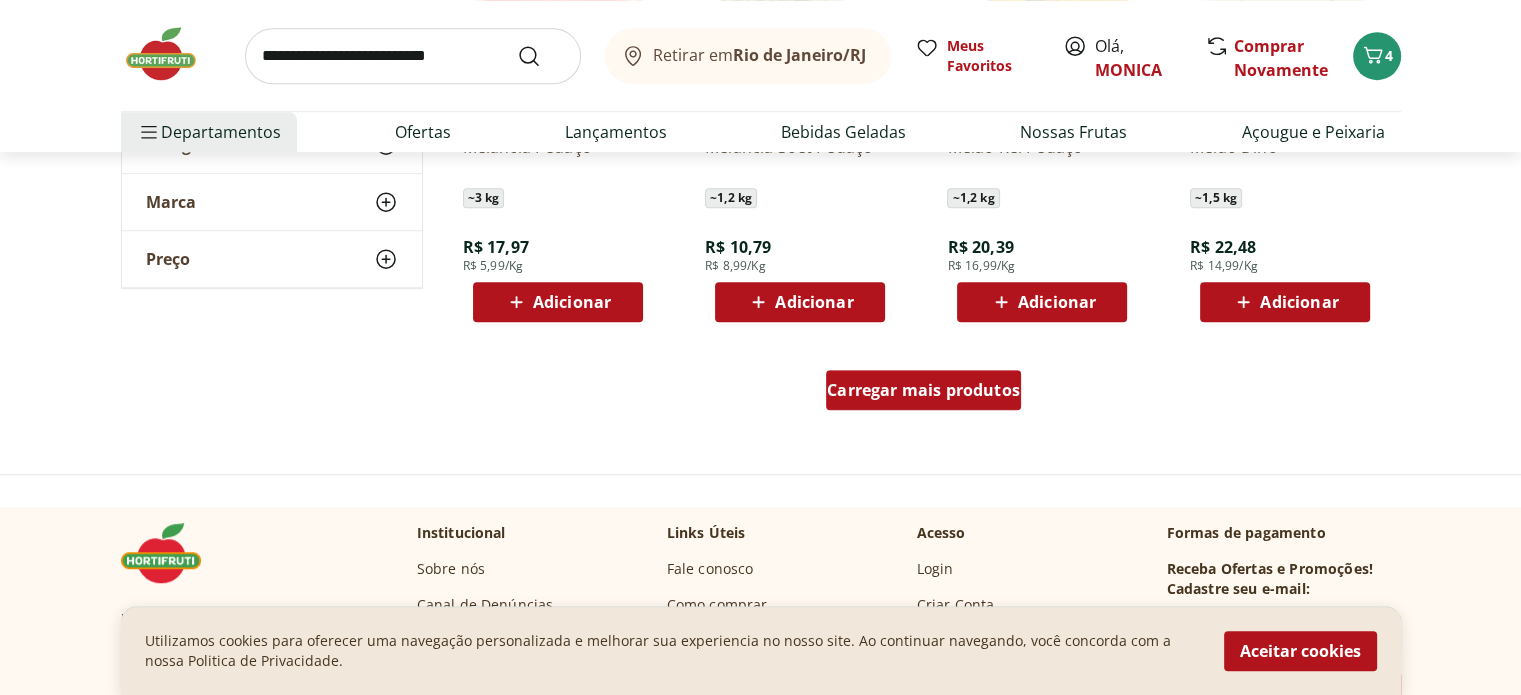 click on "Carregar mais produtos" at bounding box center (923, 390) 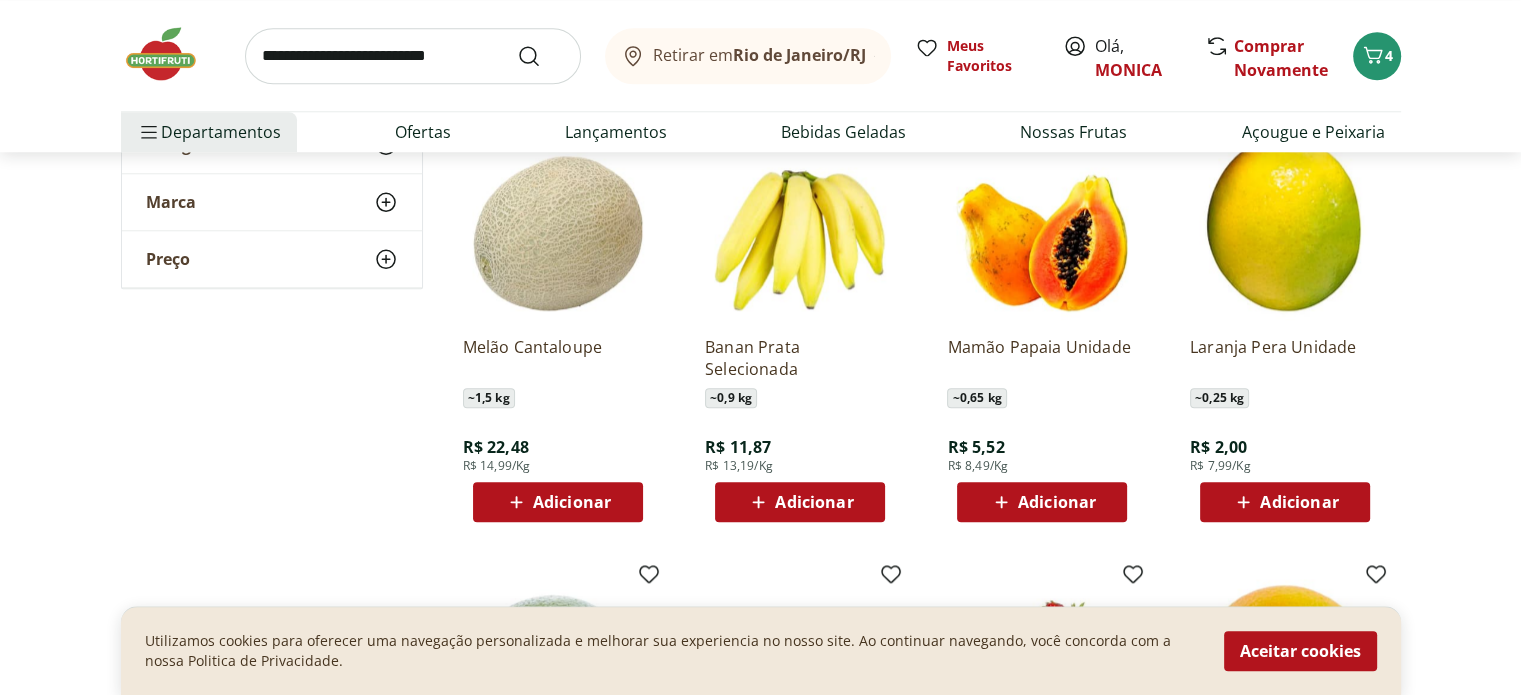 scroll, scrollTop: 2000, scrollLeft: 0, axis: vertical 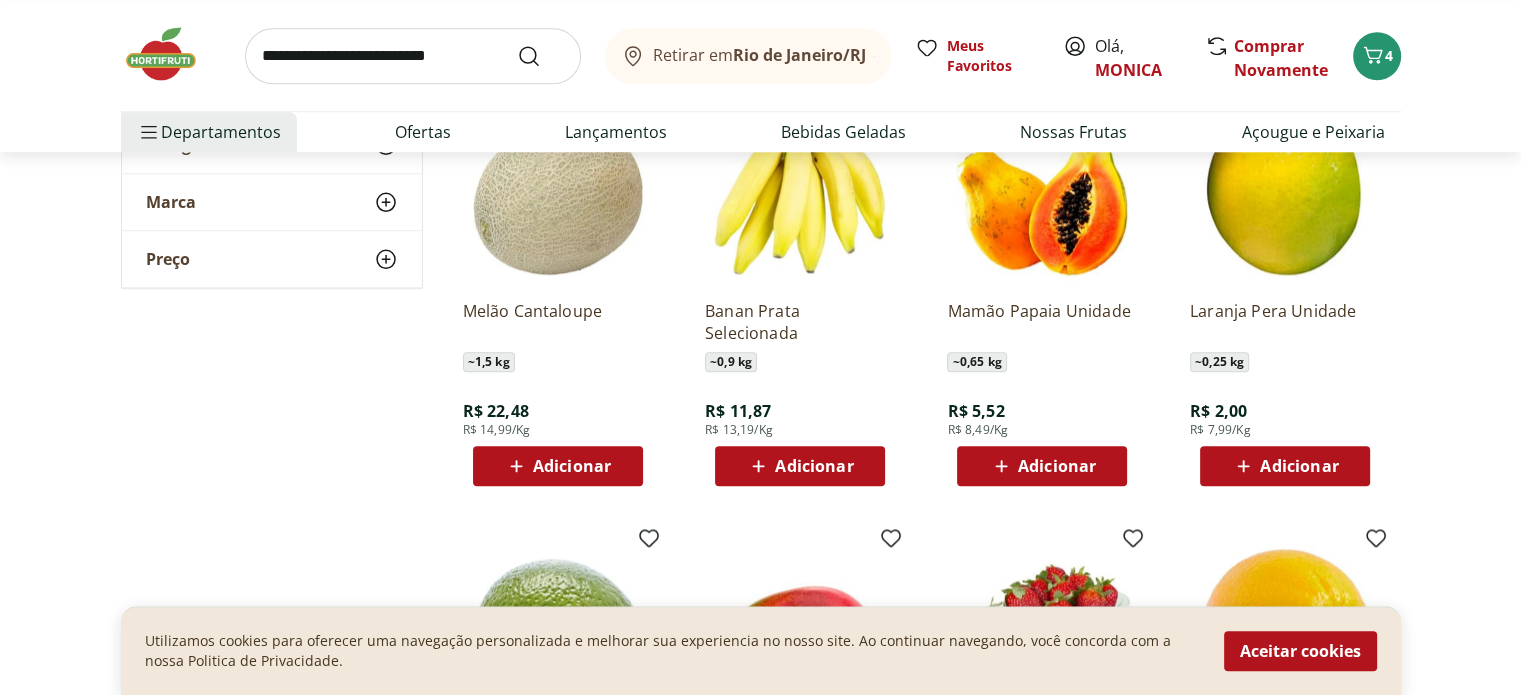 click on "Adicionar" at bounding box center [814, 466] 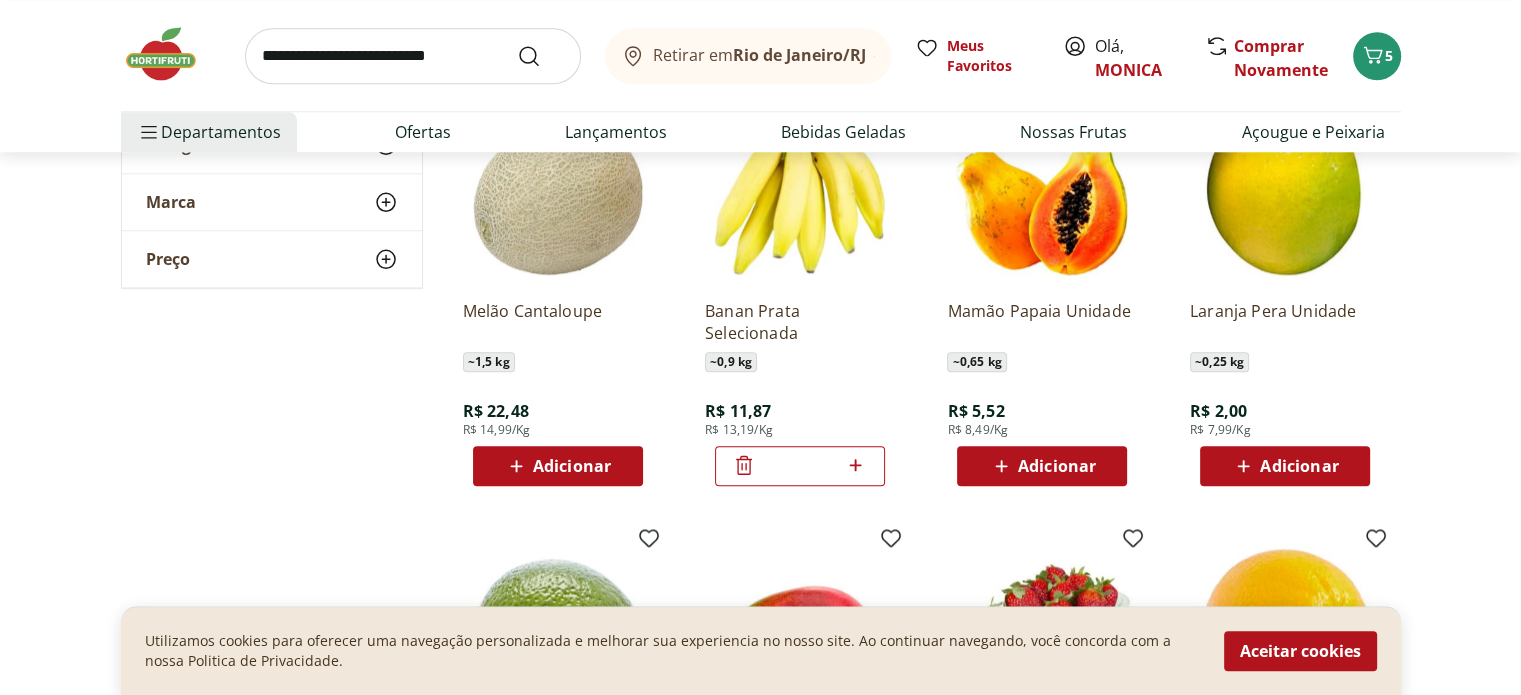 click on "Adicionar" at bounding box center (1057, 466) 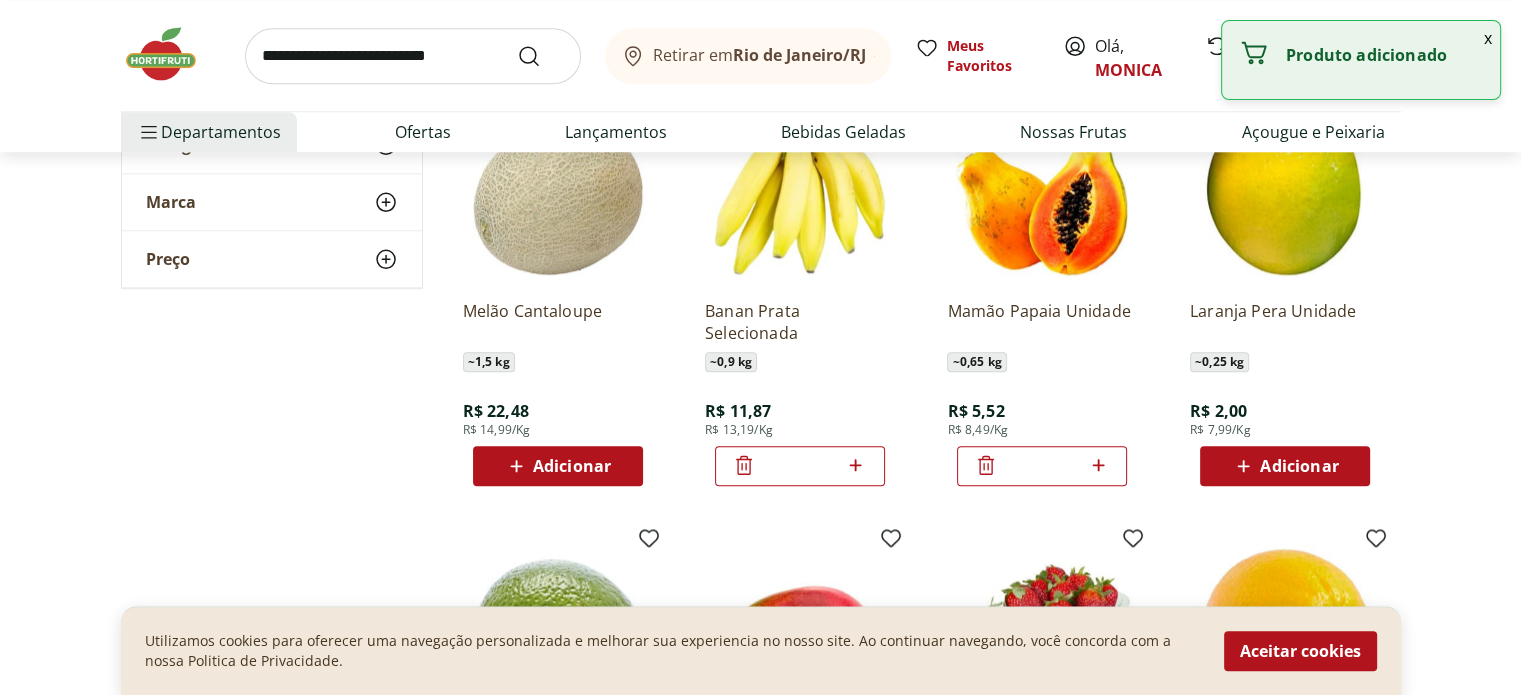 click 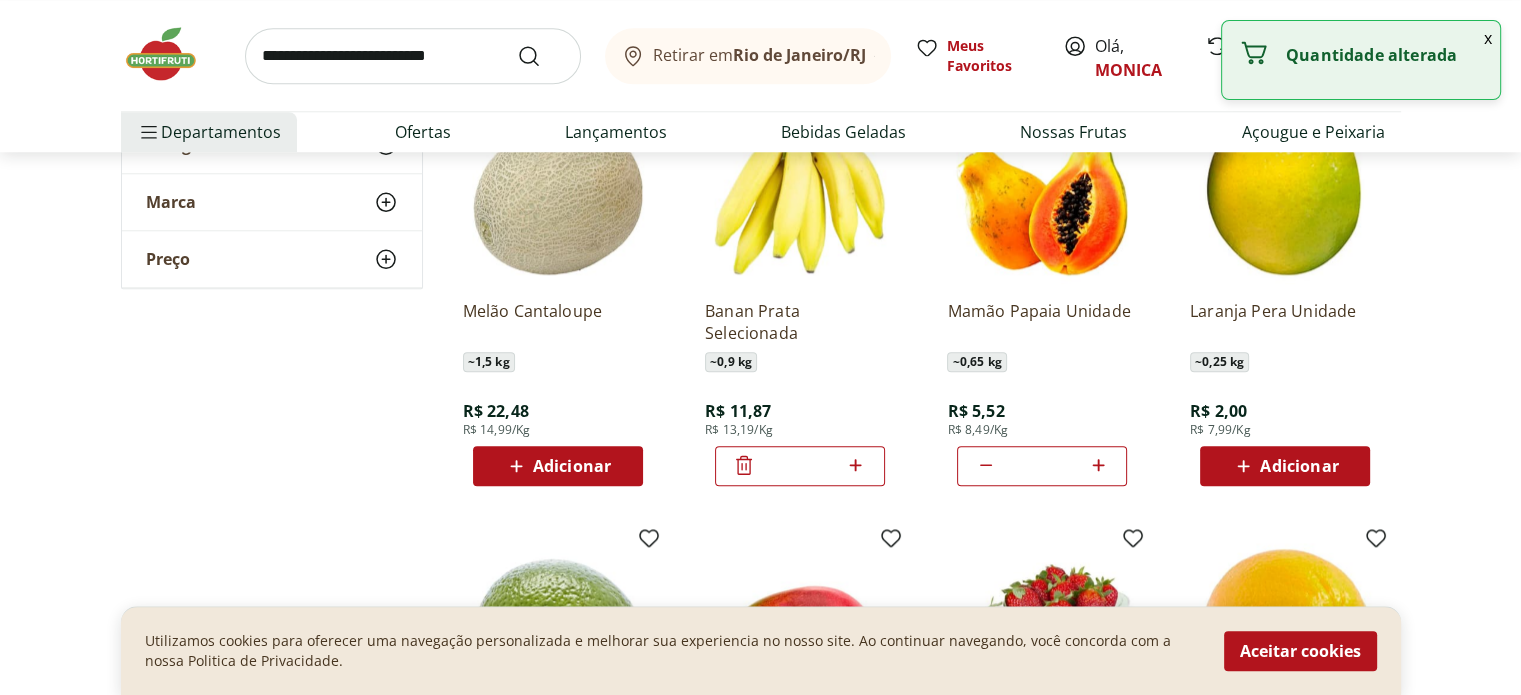 click 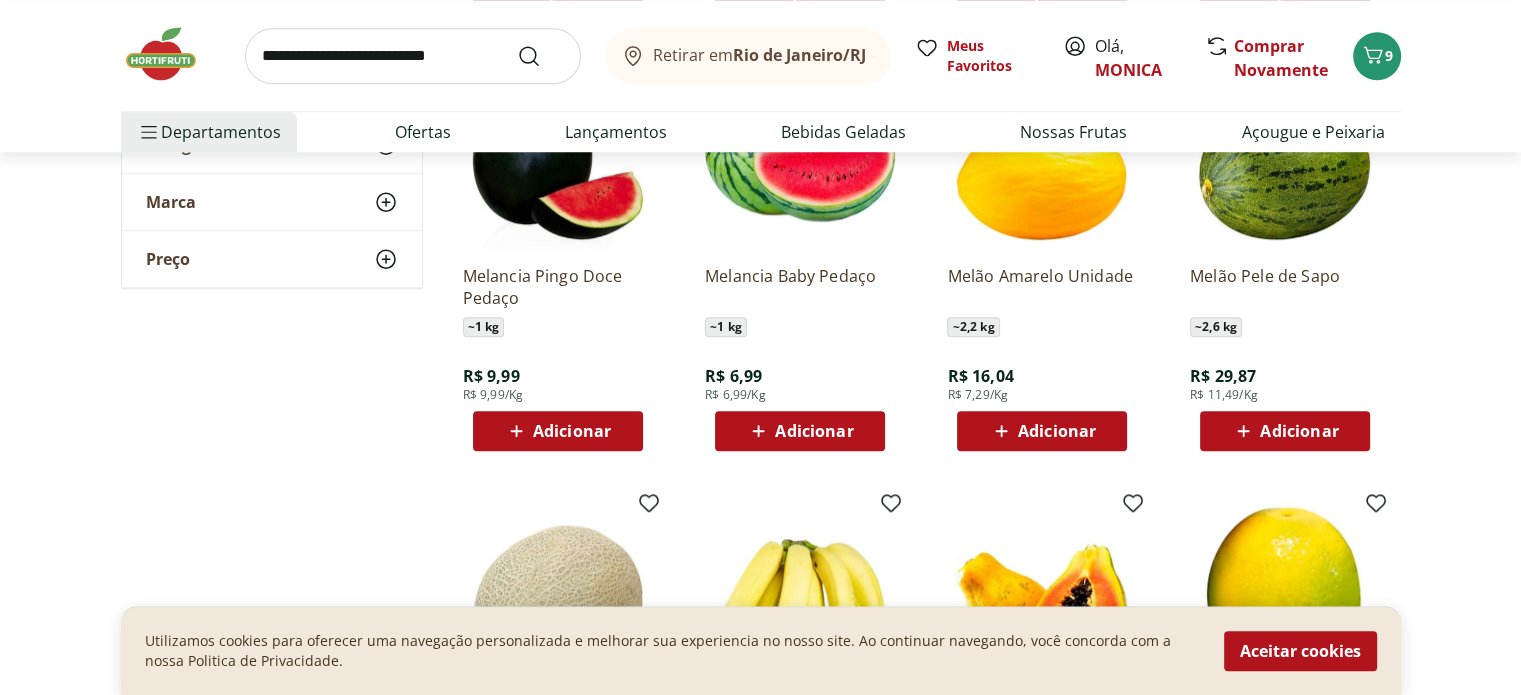scroll, scrollTop: 1600, scrollLeft: 0, axis: vertical 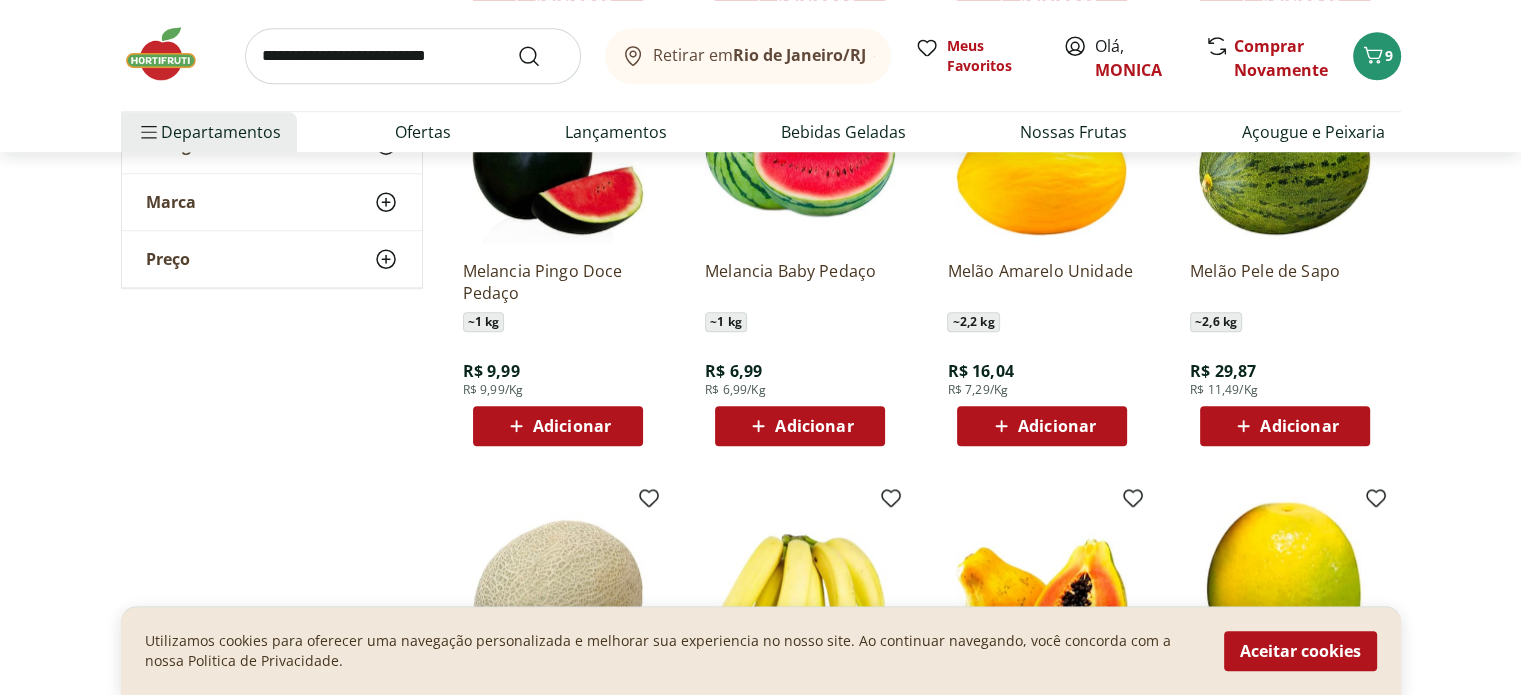 click on "Adicionar" at bounding box center (1299, 426) 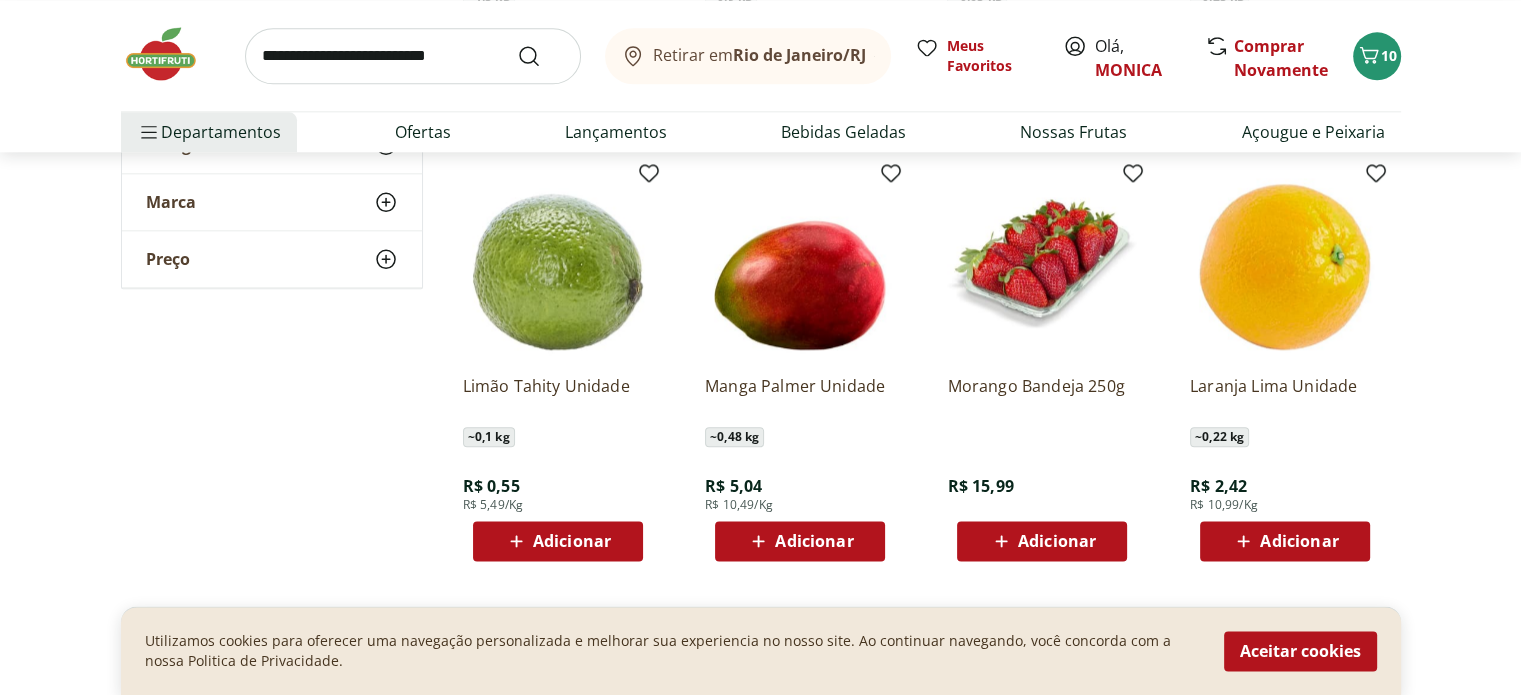 scroll, scrollTop: 2400, scrollLeft: 0, axis: vertical 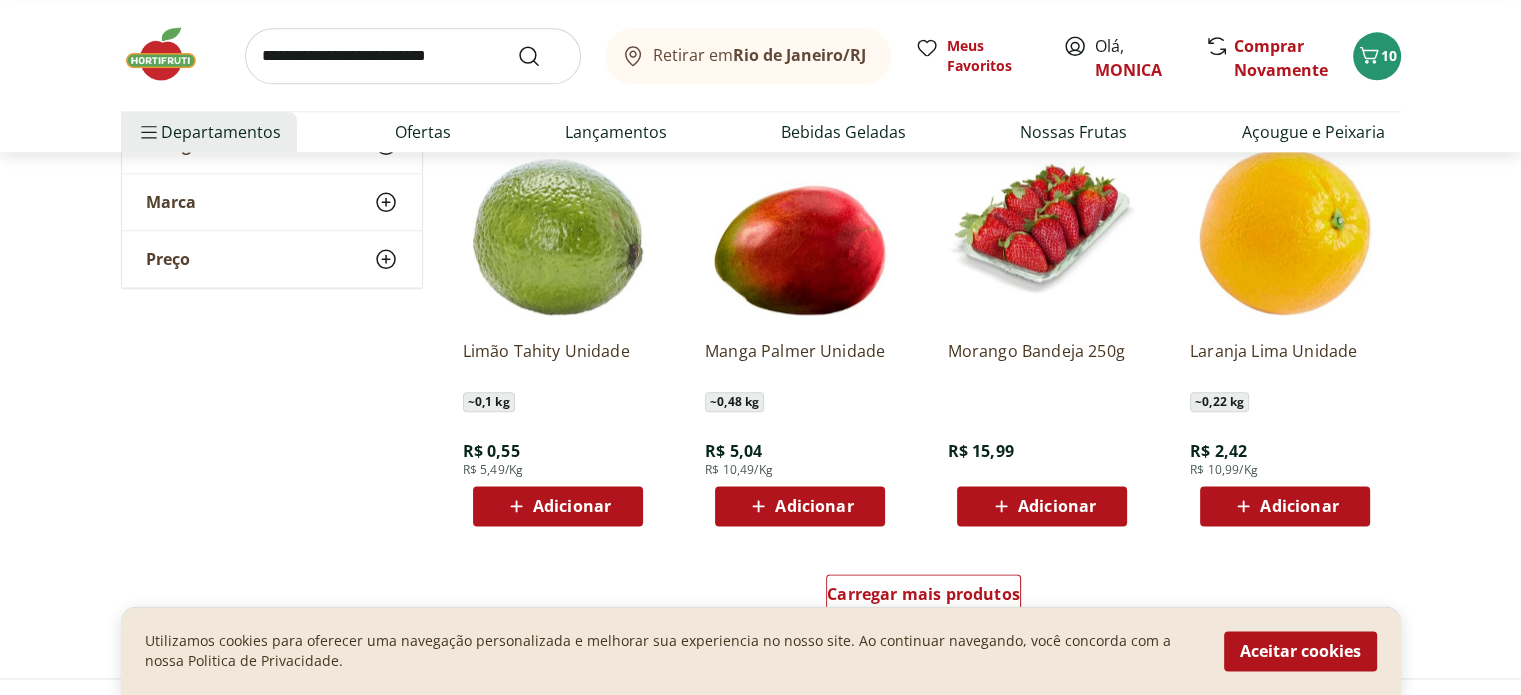 click on "Adicionar" at bounding box center (572, 506) 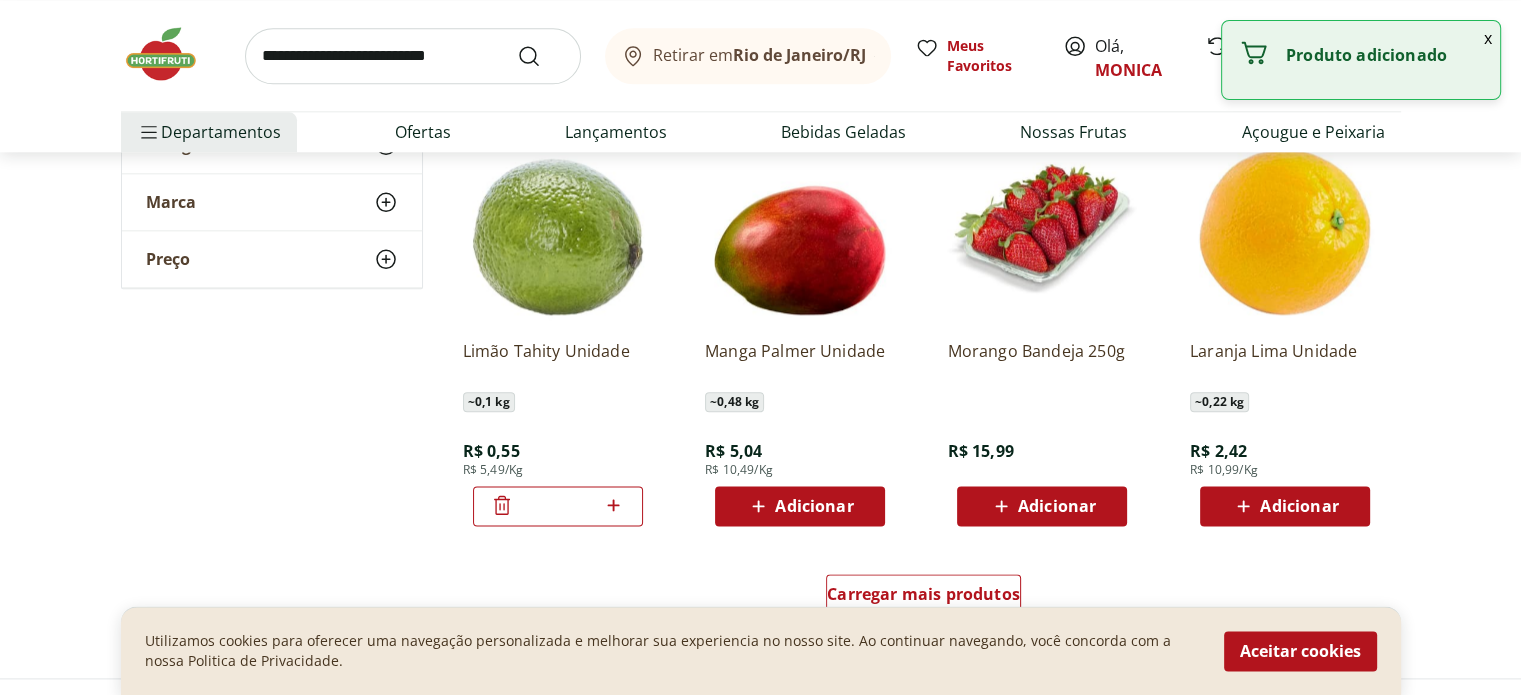 click 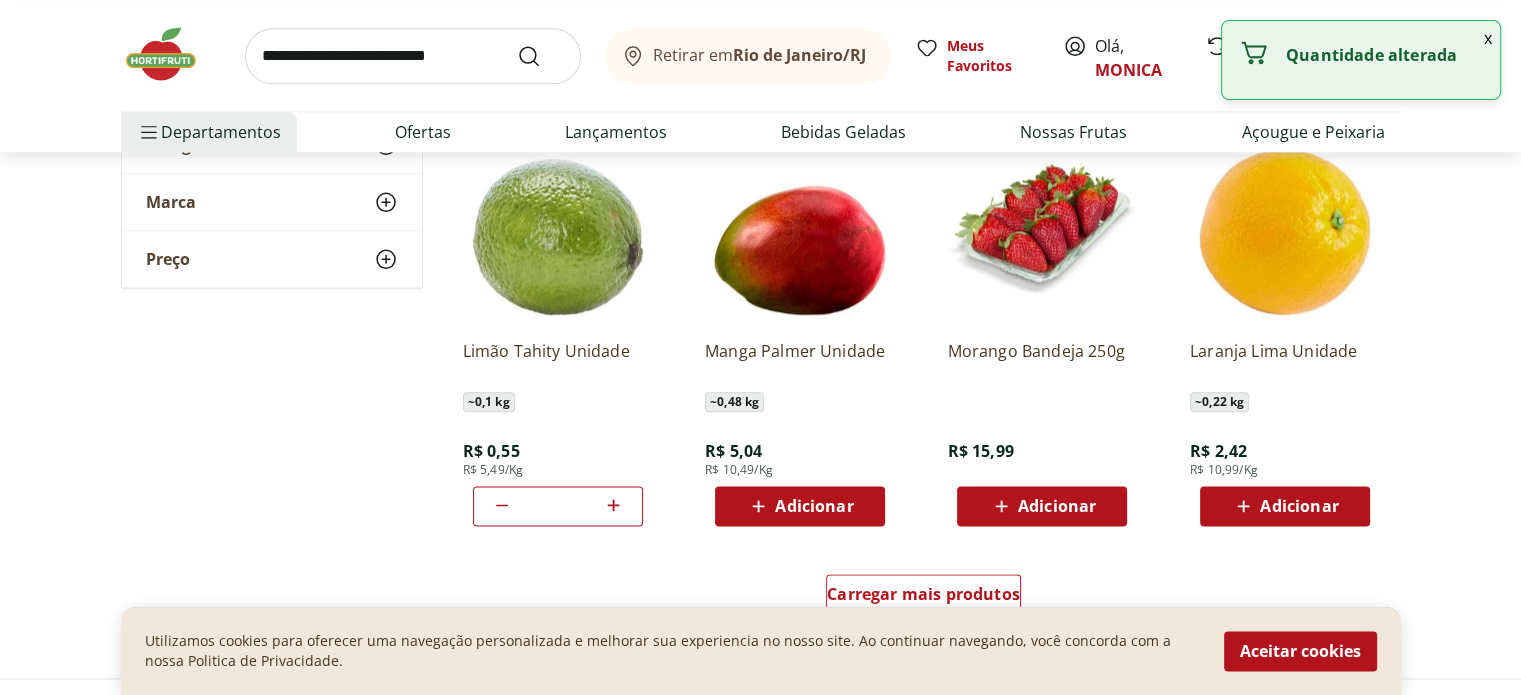 click 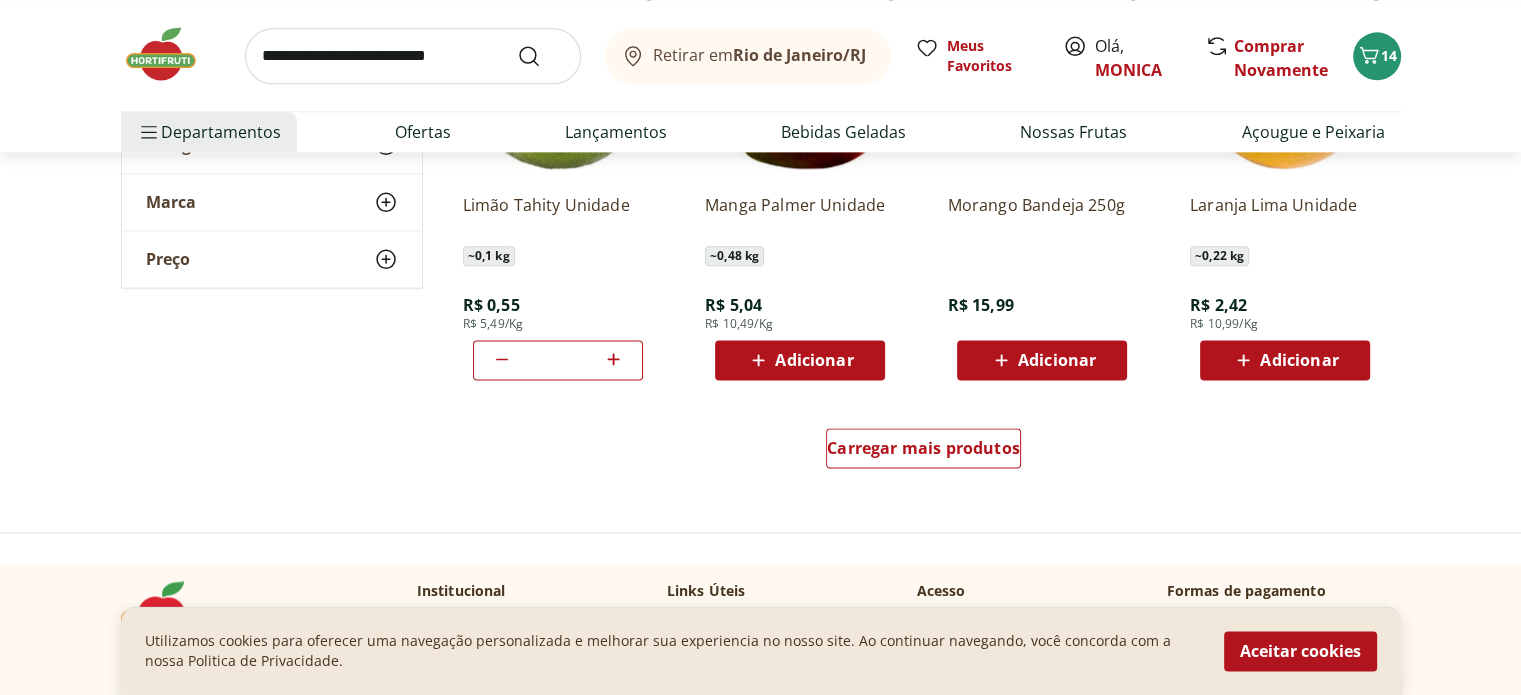 scroll, scrollTop: 2600, scrollLeft: 0, axis: vertical 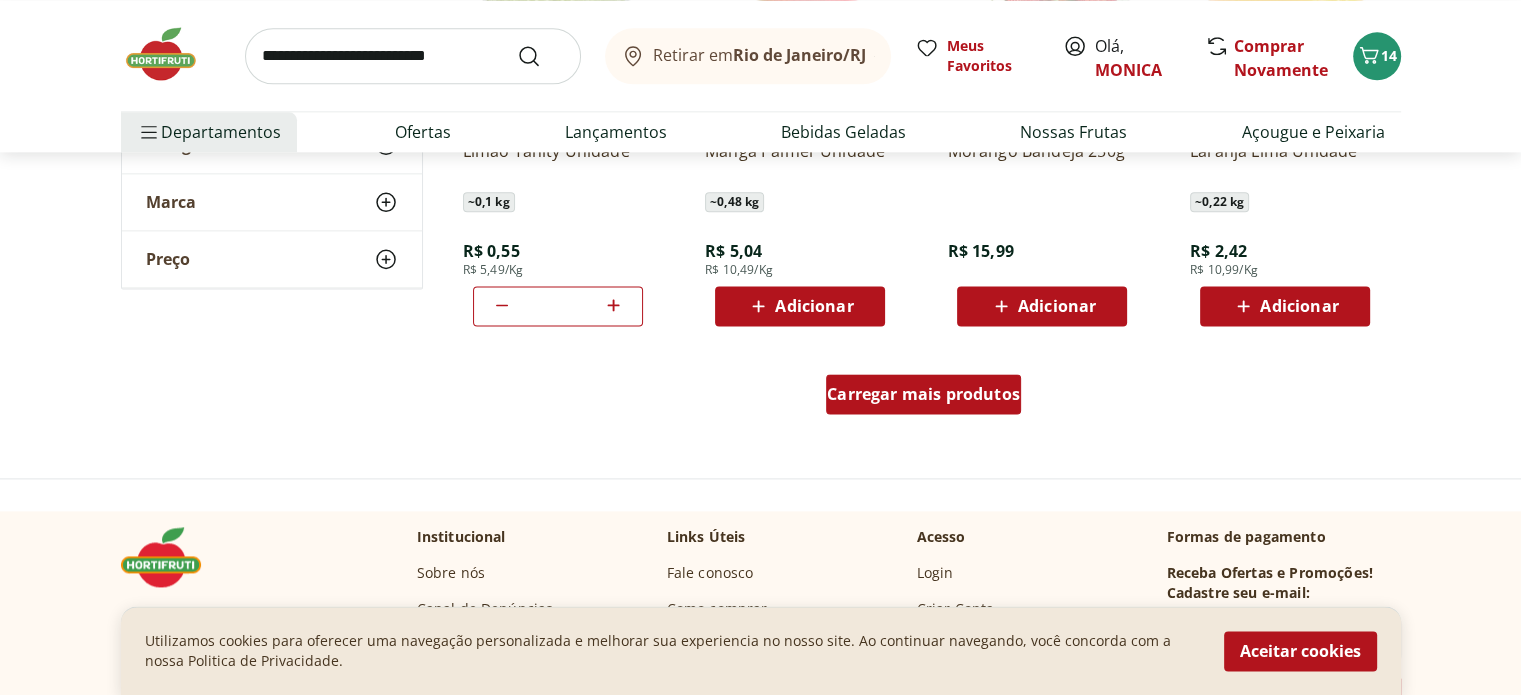 click on "Carregar mais produtos" at bounding box center (923, 394) 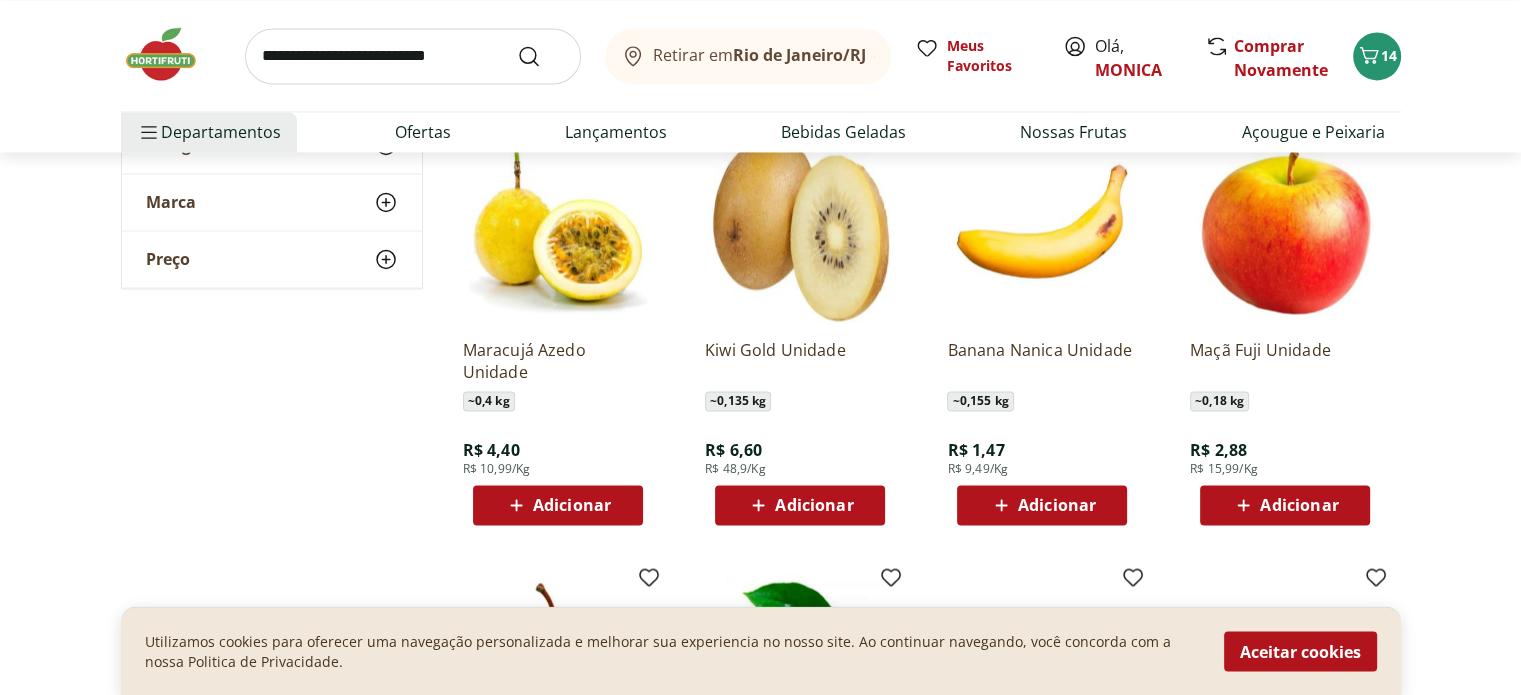 scroll, scrollTop: 3300, scrollLeft: 0, axis: vertical 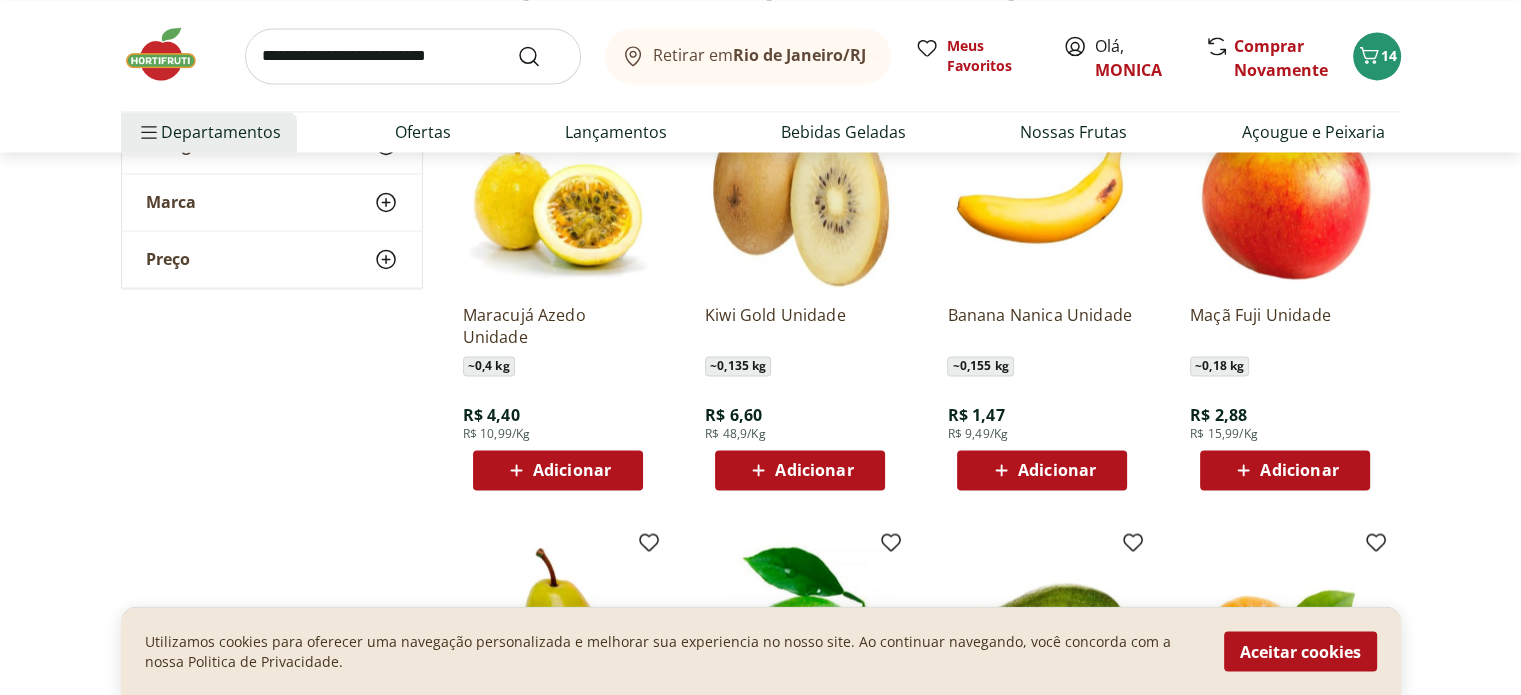 click on "Adicionar" at bounding box center (814, 470) 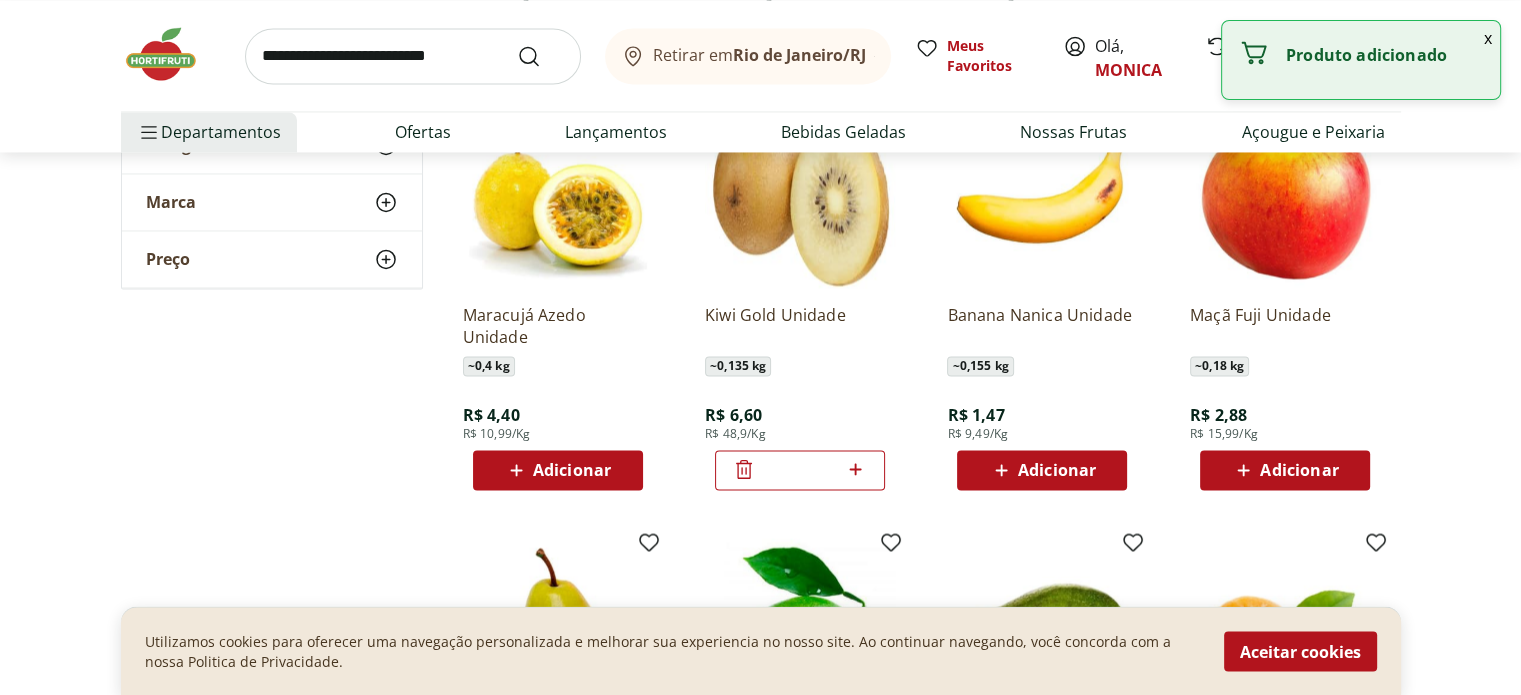 click 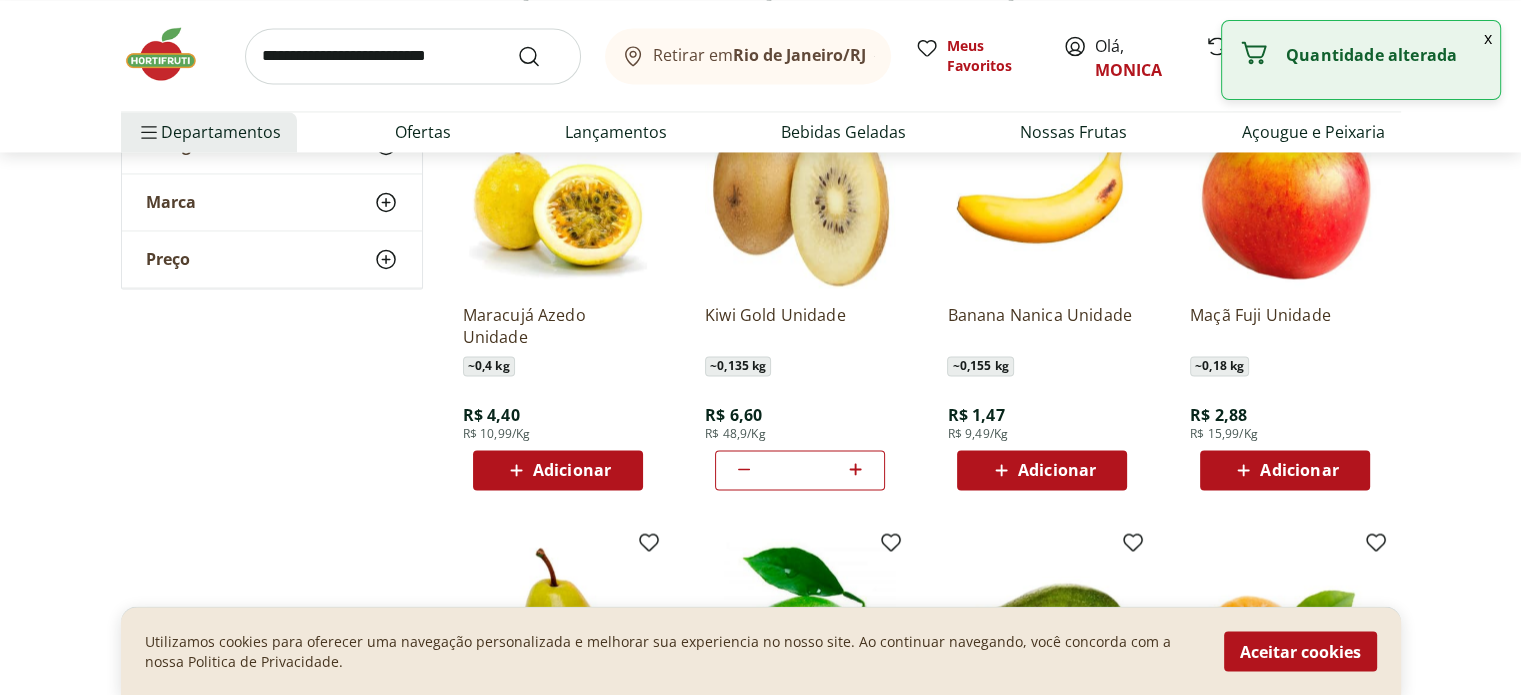 click 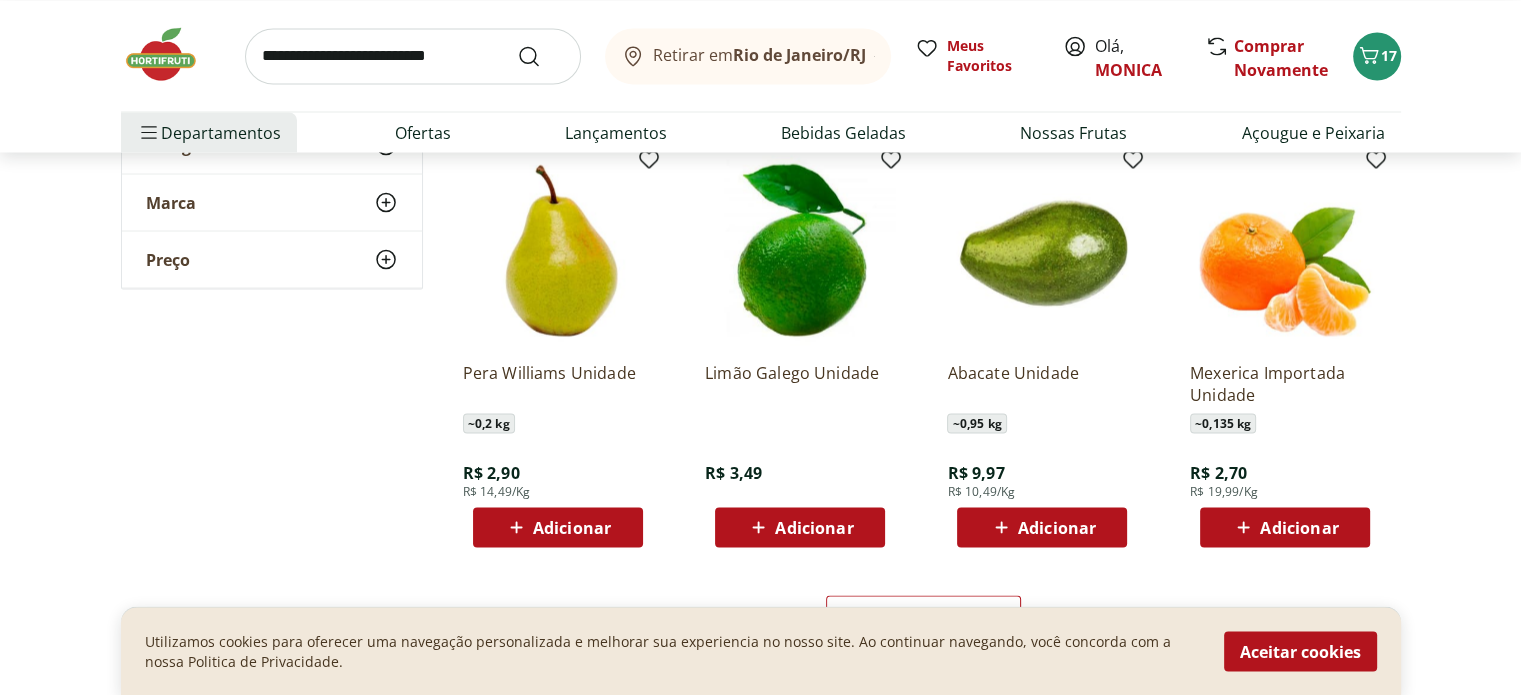 scroll, scrollTop: 3700, scrollLeft: 0, axis: vertical 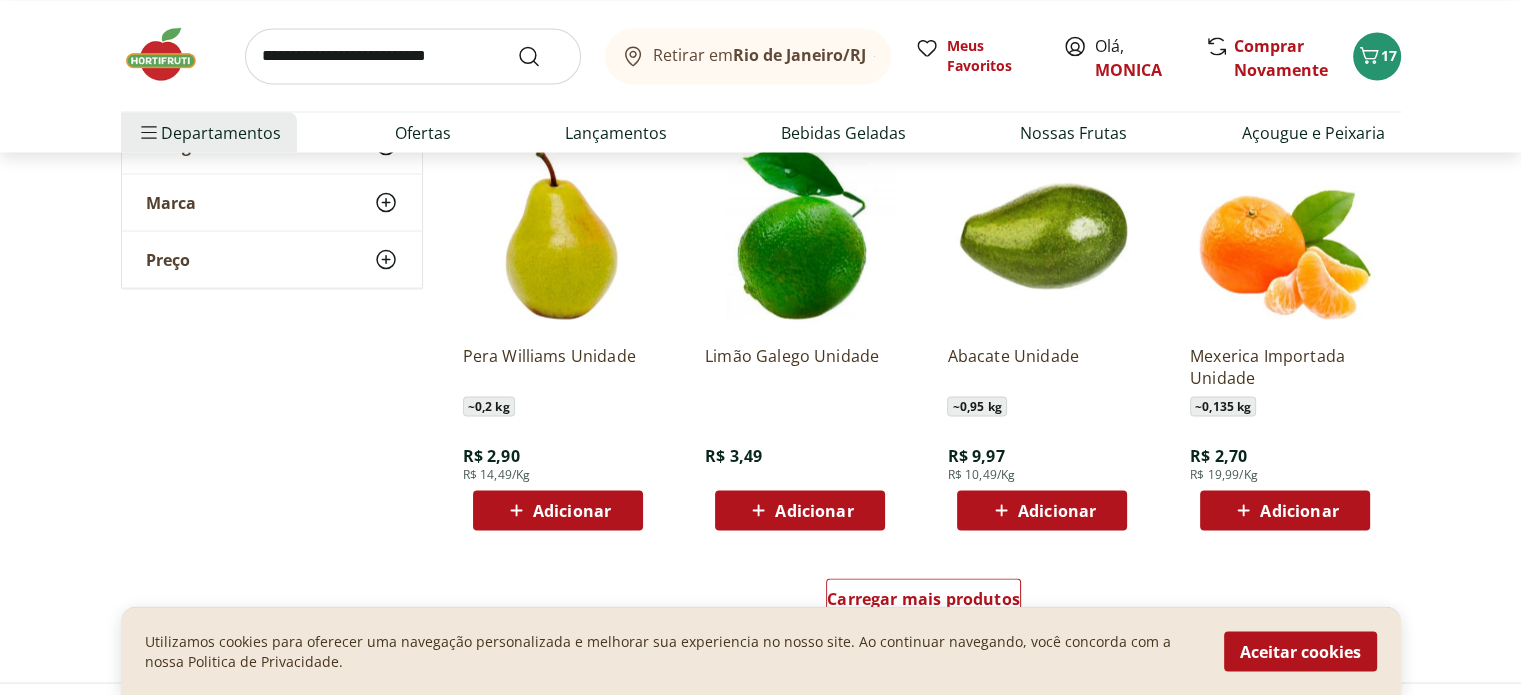 click on "Adicionar" at bounding box center [572, 510] 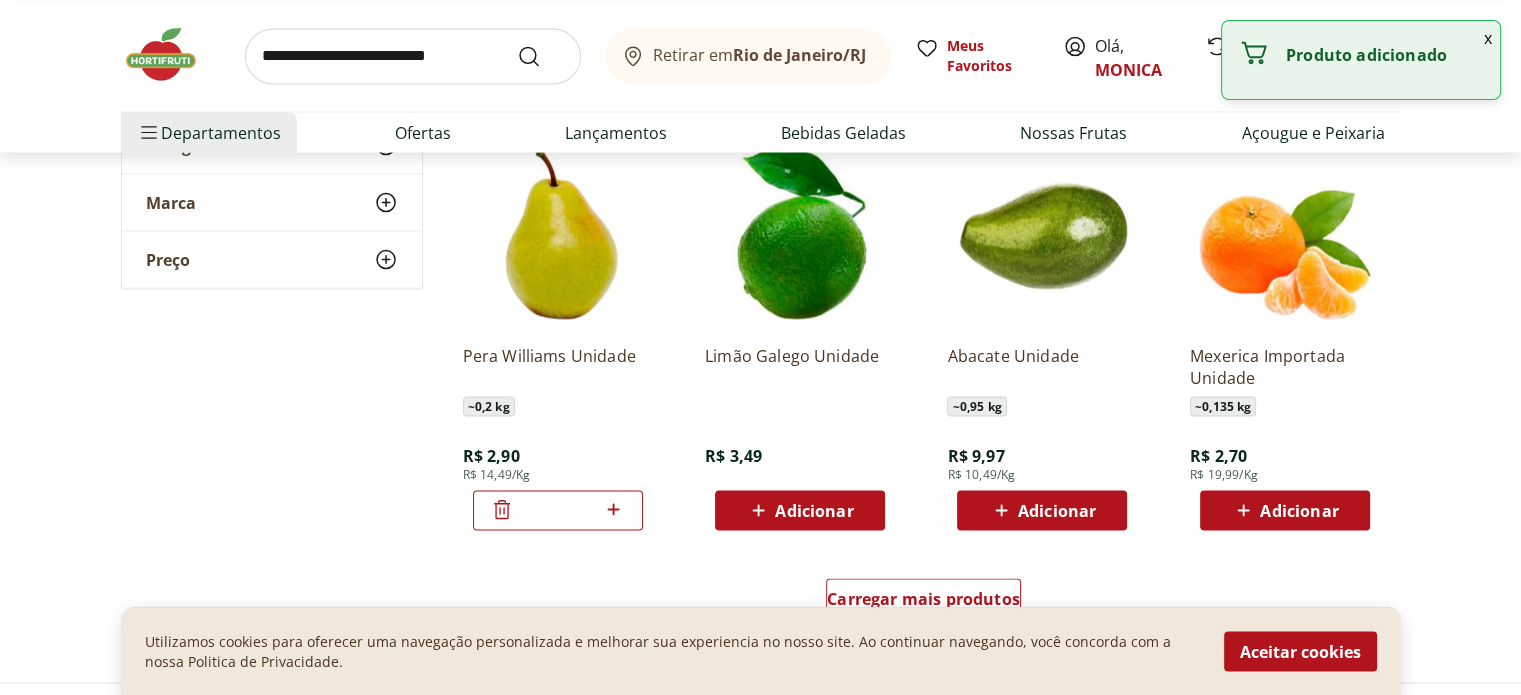 click 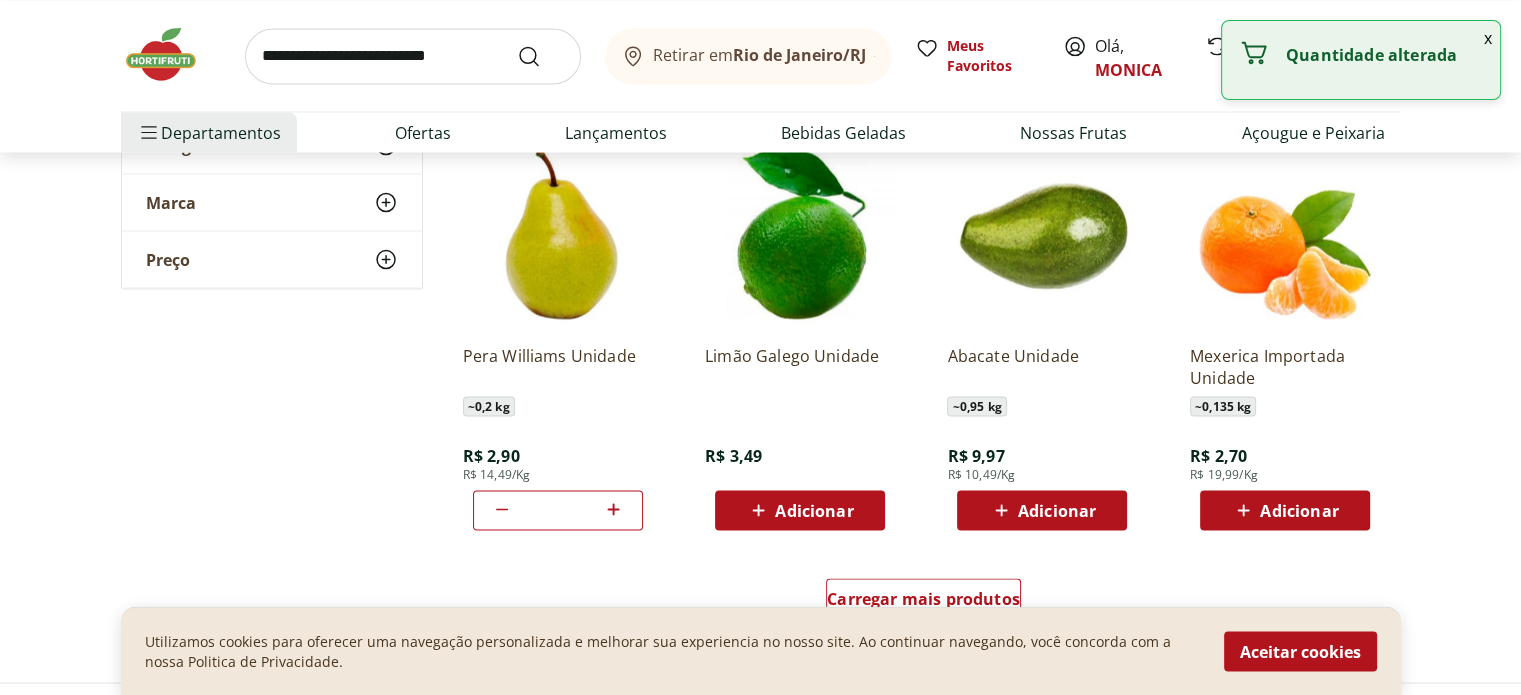 click 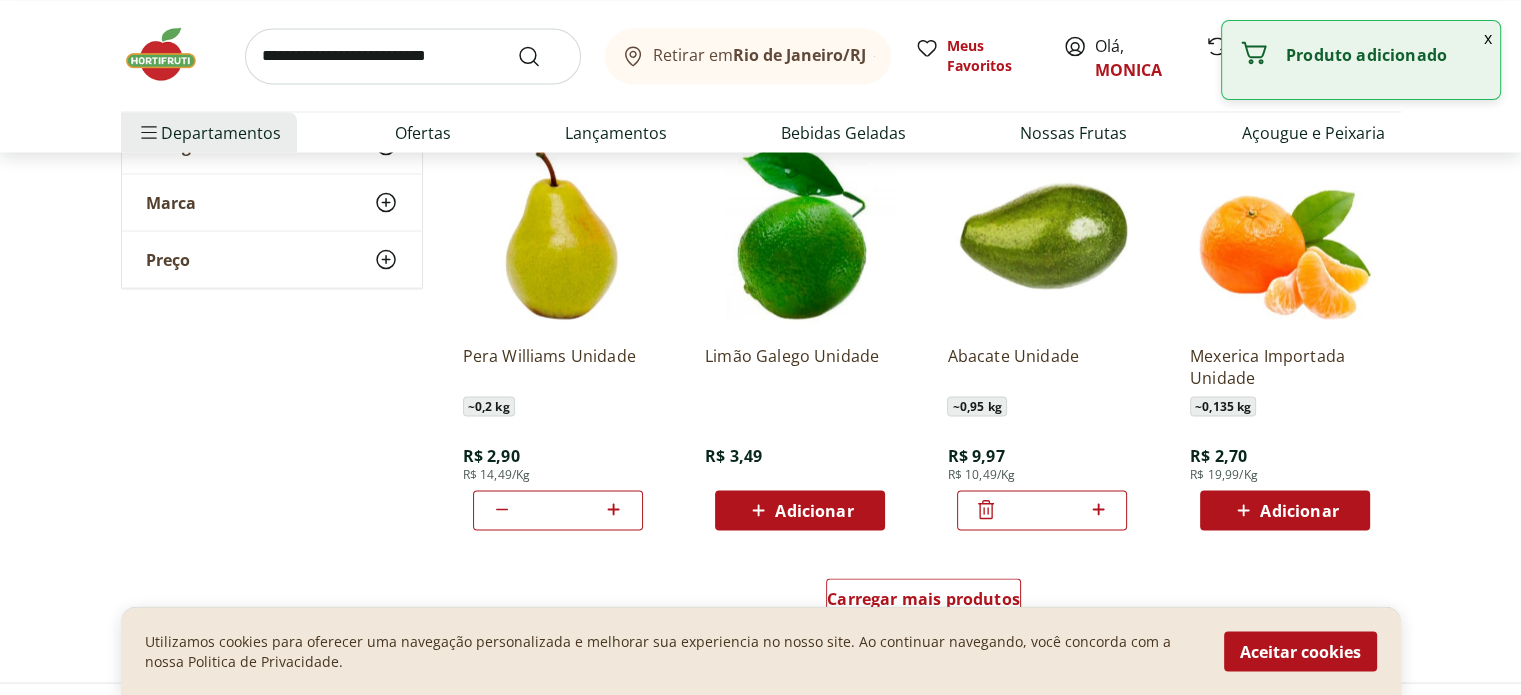 click on "Adicionar" at bounding box center (1299, 510) 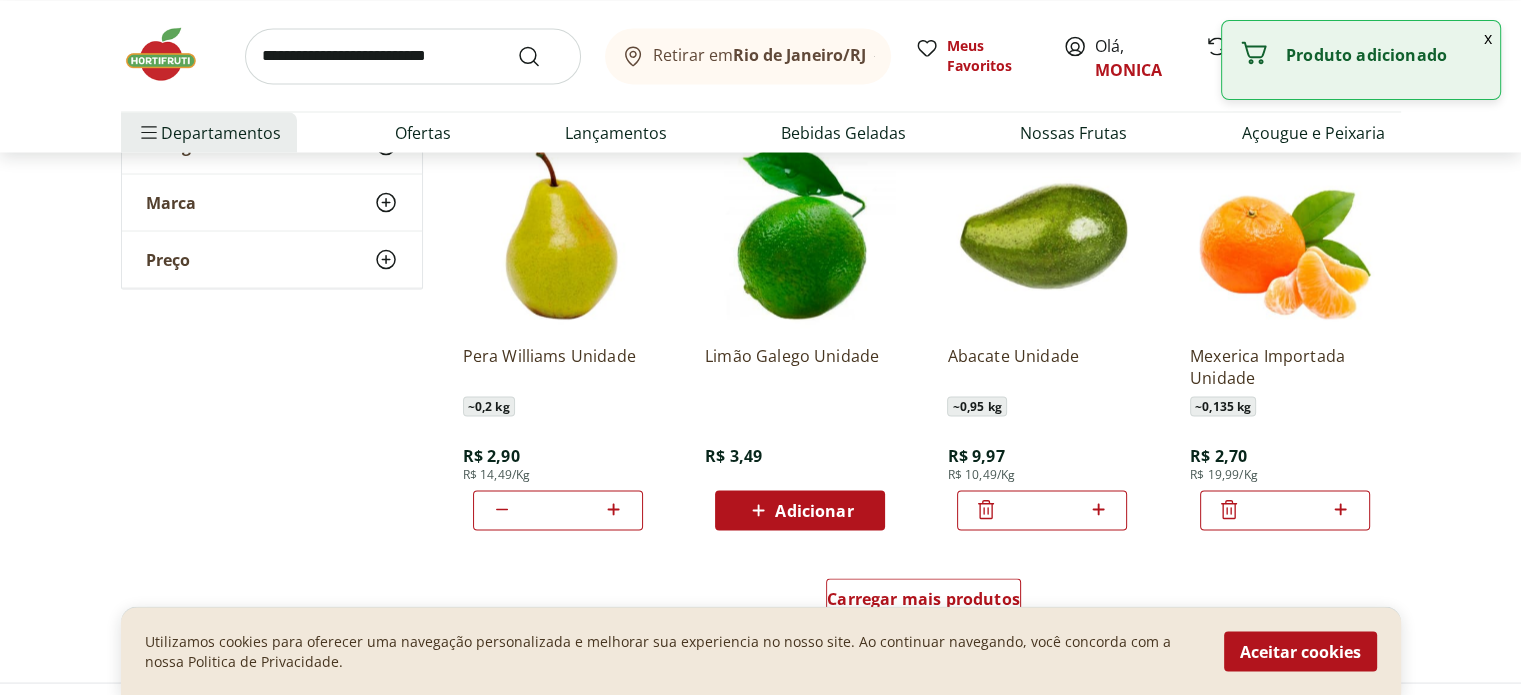 click 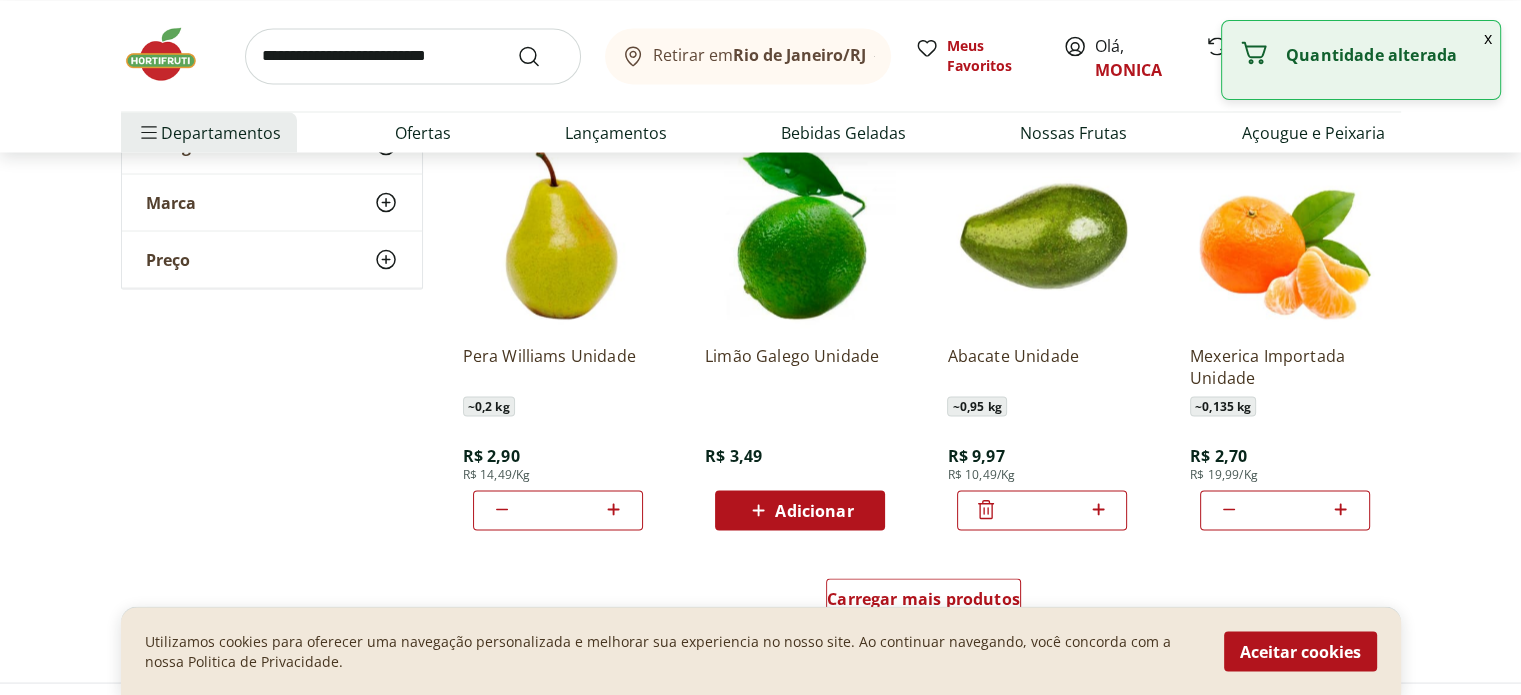click 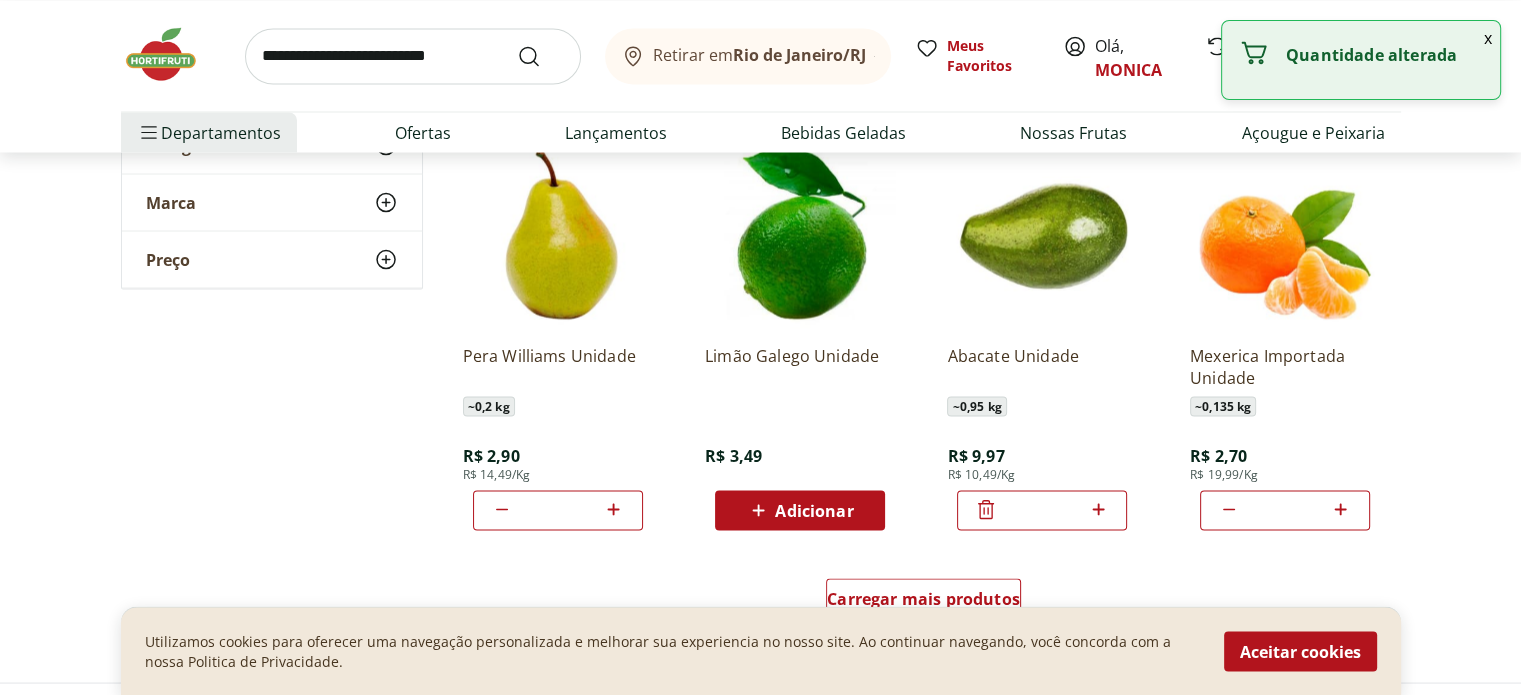 click 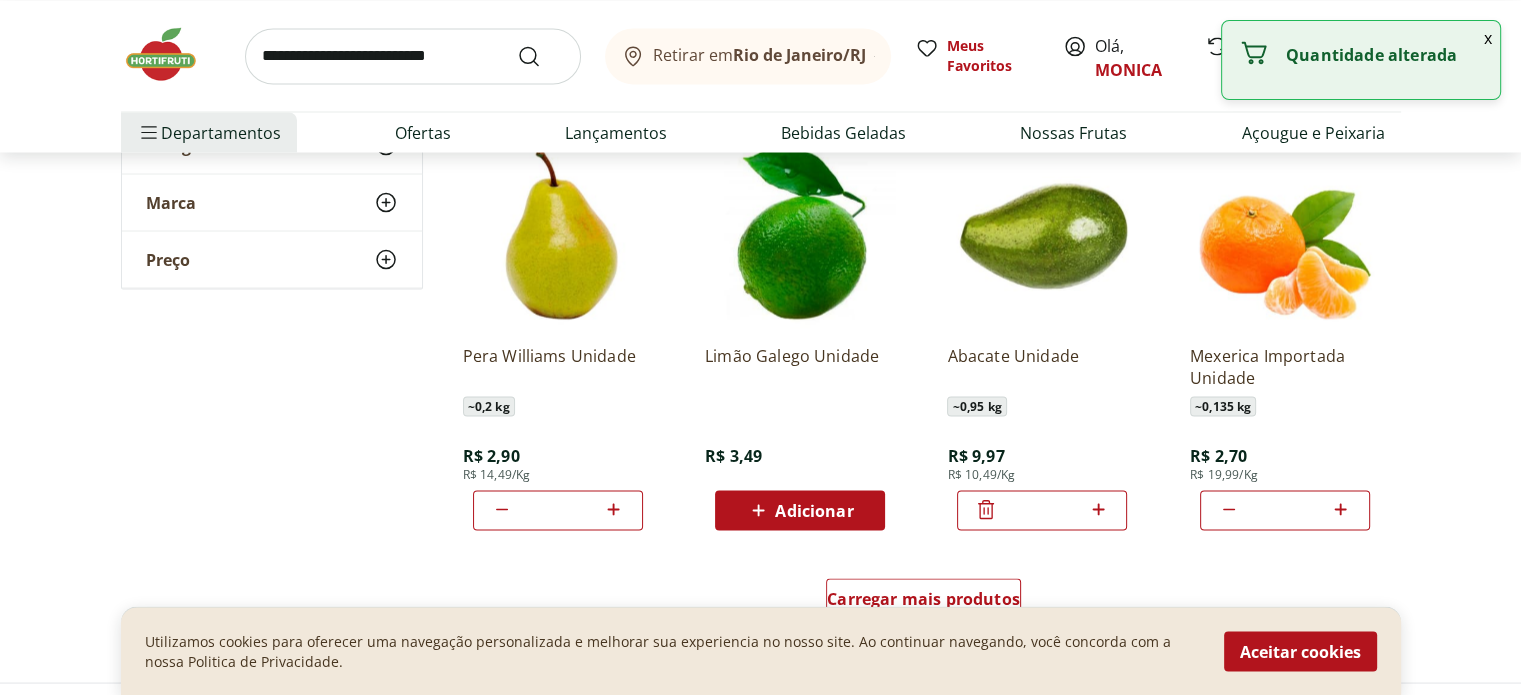 click 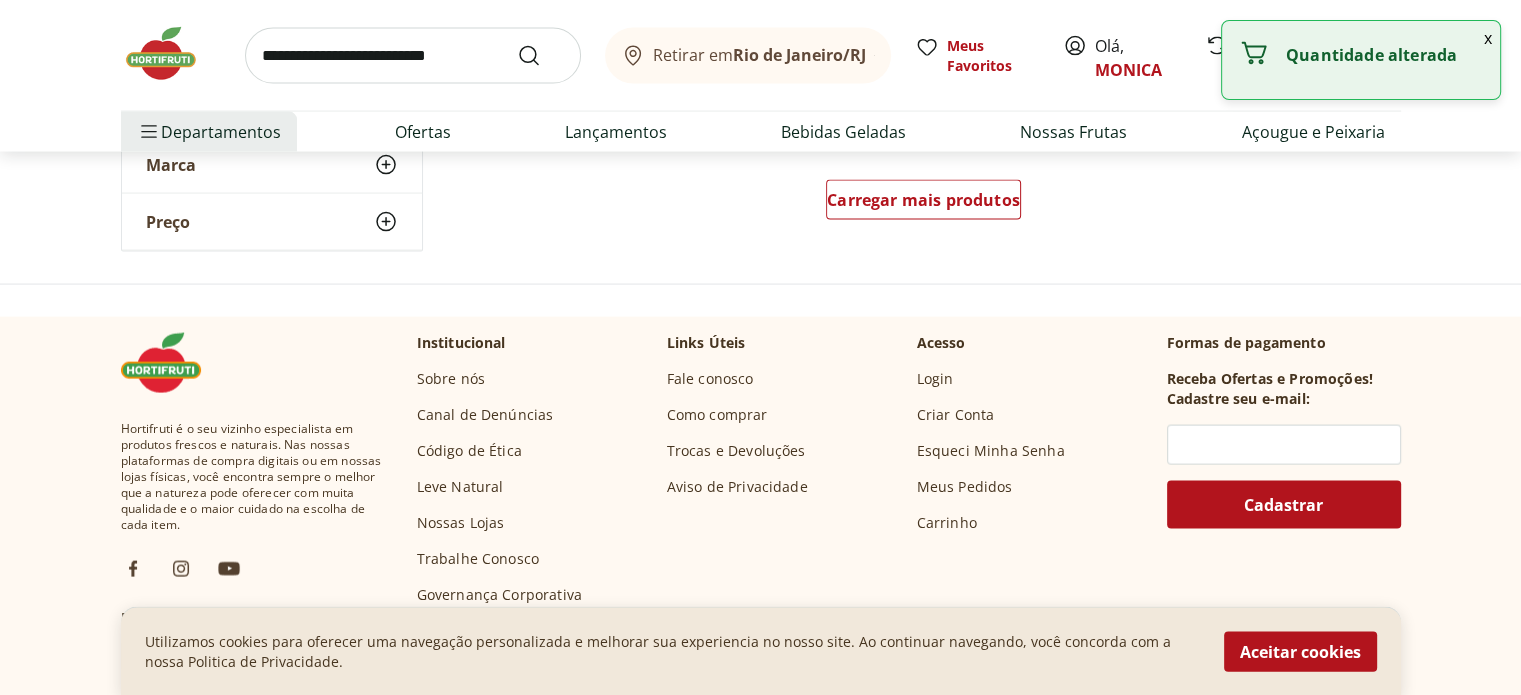 scroll, scrollTop: 4100, scrollLeft: 0, axis: vertical 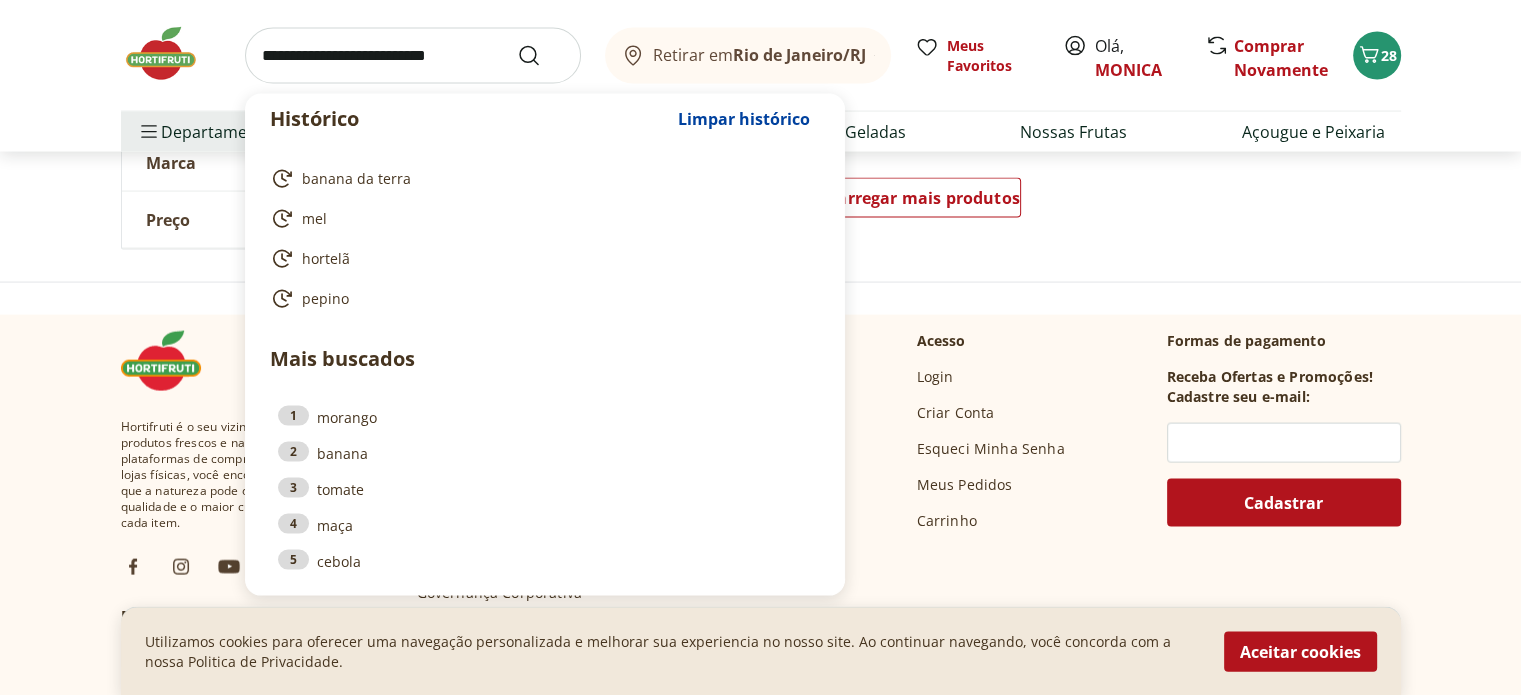 click at bounding box center (413, 56) 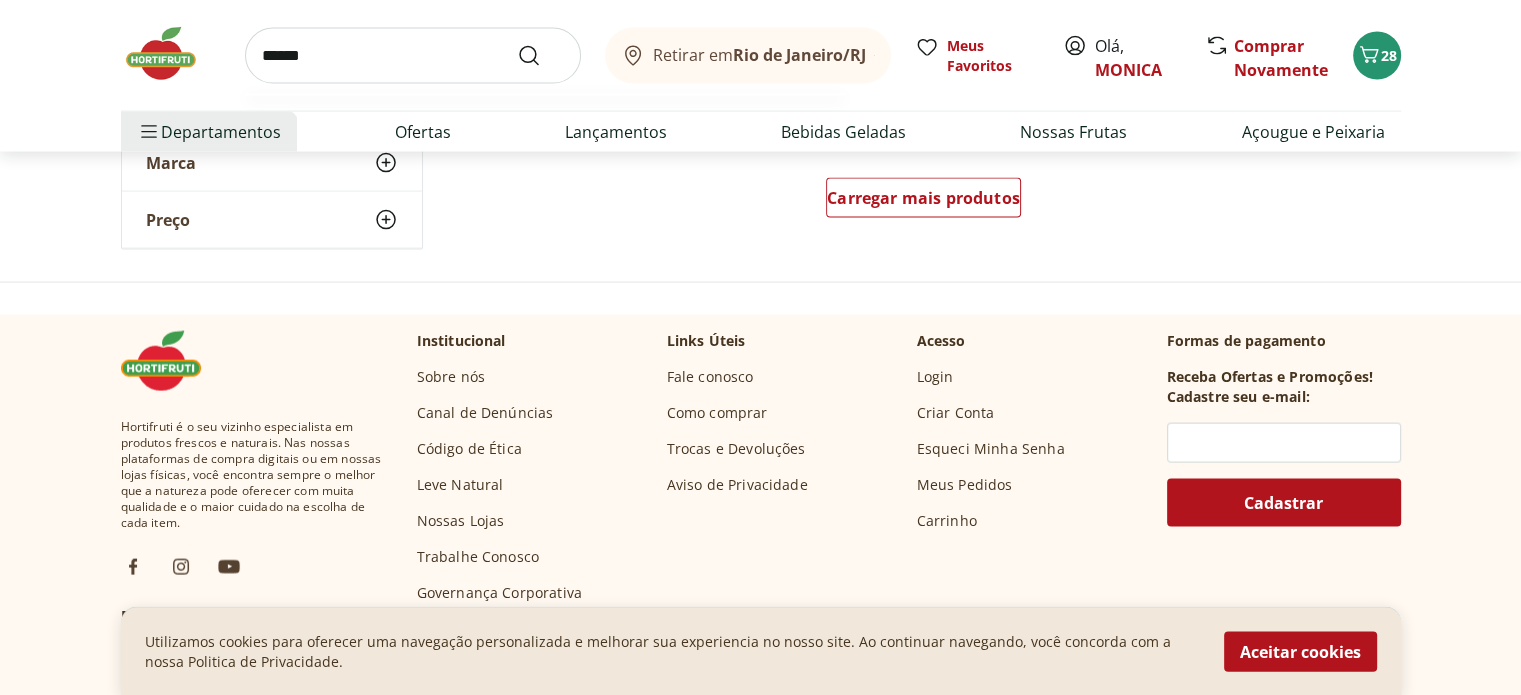type on "******" 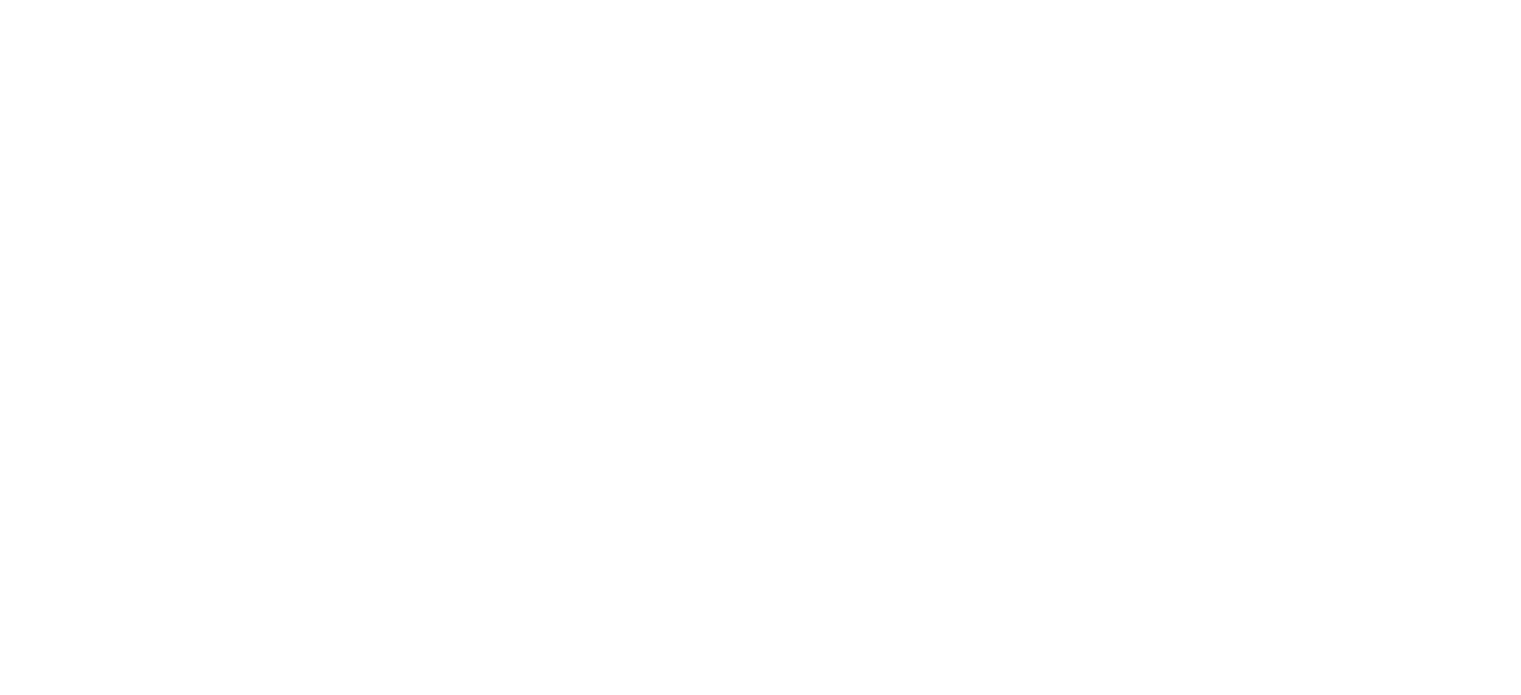 scroll, scrollTop: 0, scrollLeft: 0, axis: both 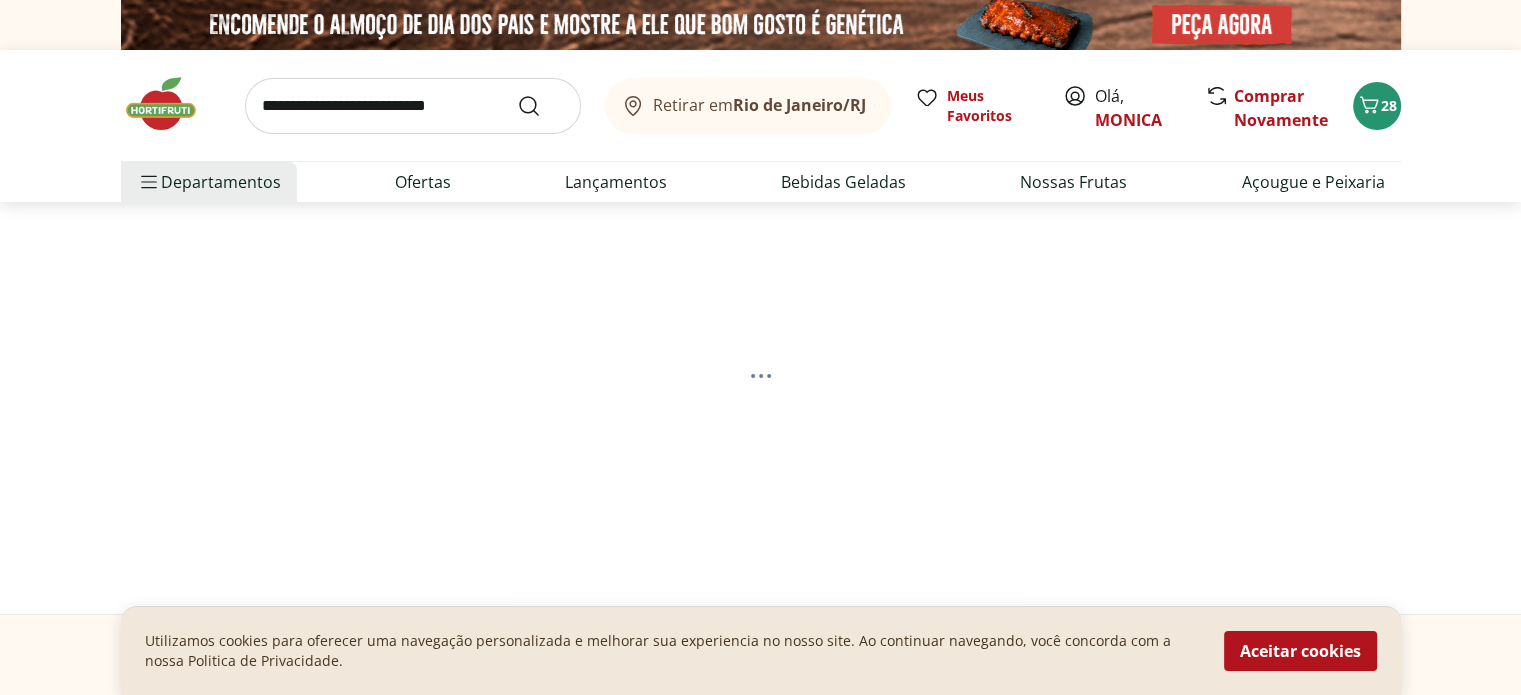 select on "**********" 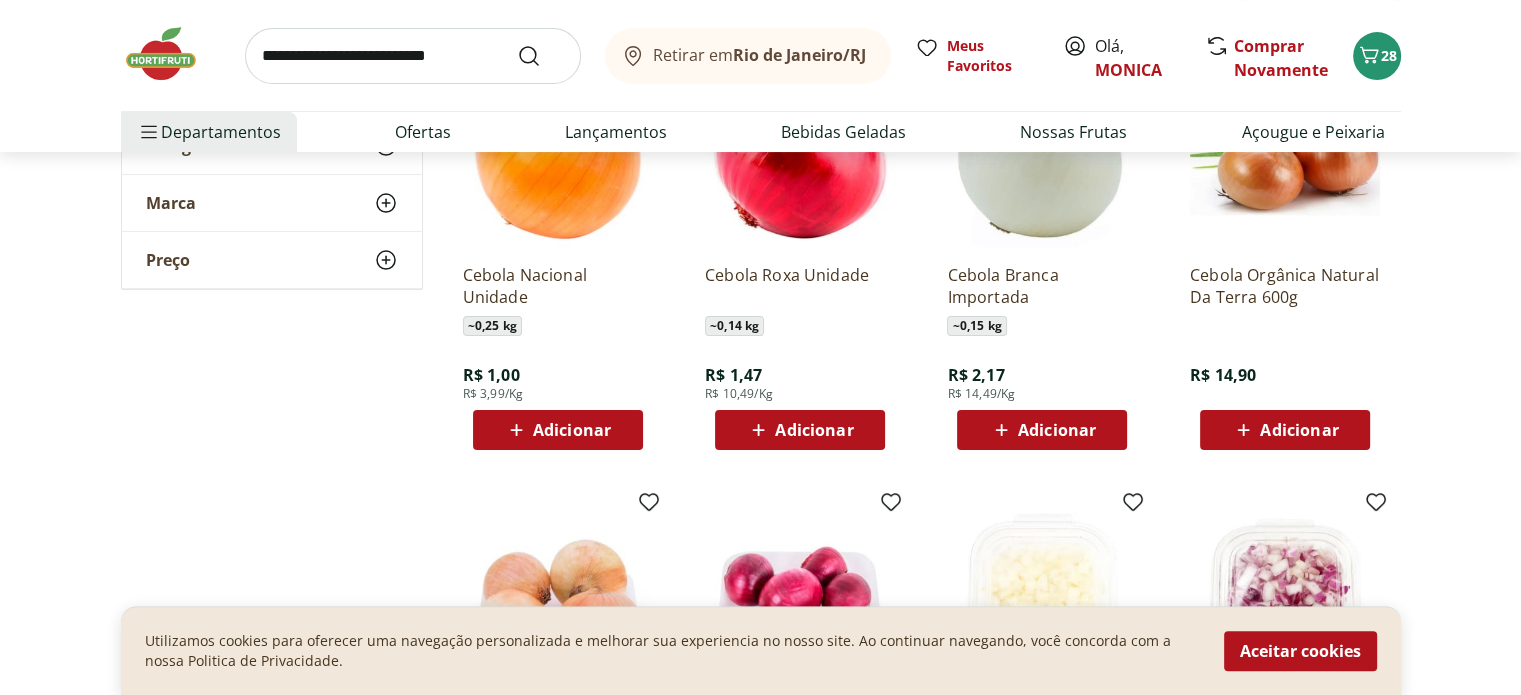 scroll, scrollTop: 400, scrollLeft: 0, axis: vertical 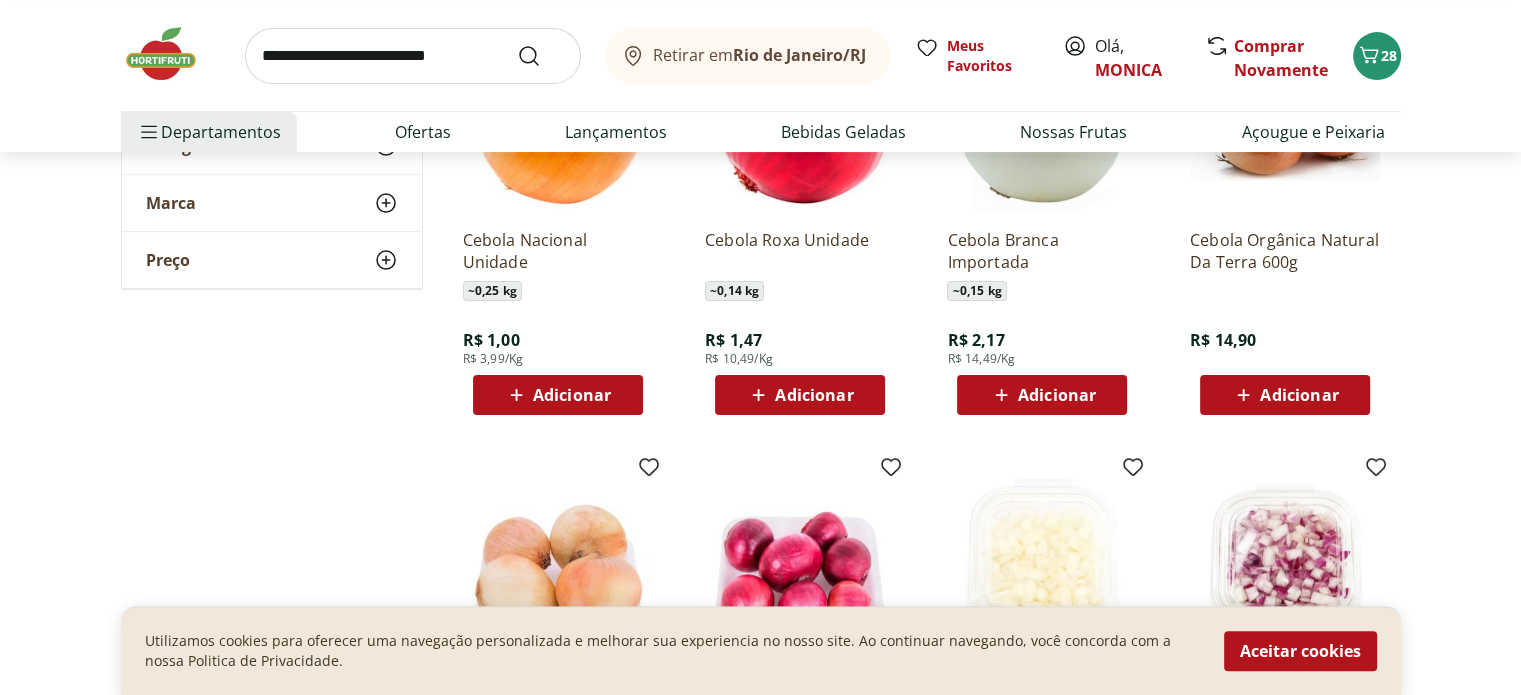 click on "Adicionar" at bounding box center (572, 395) 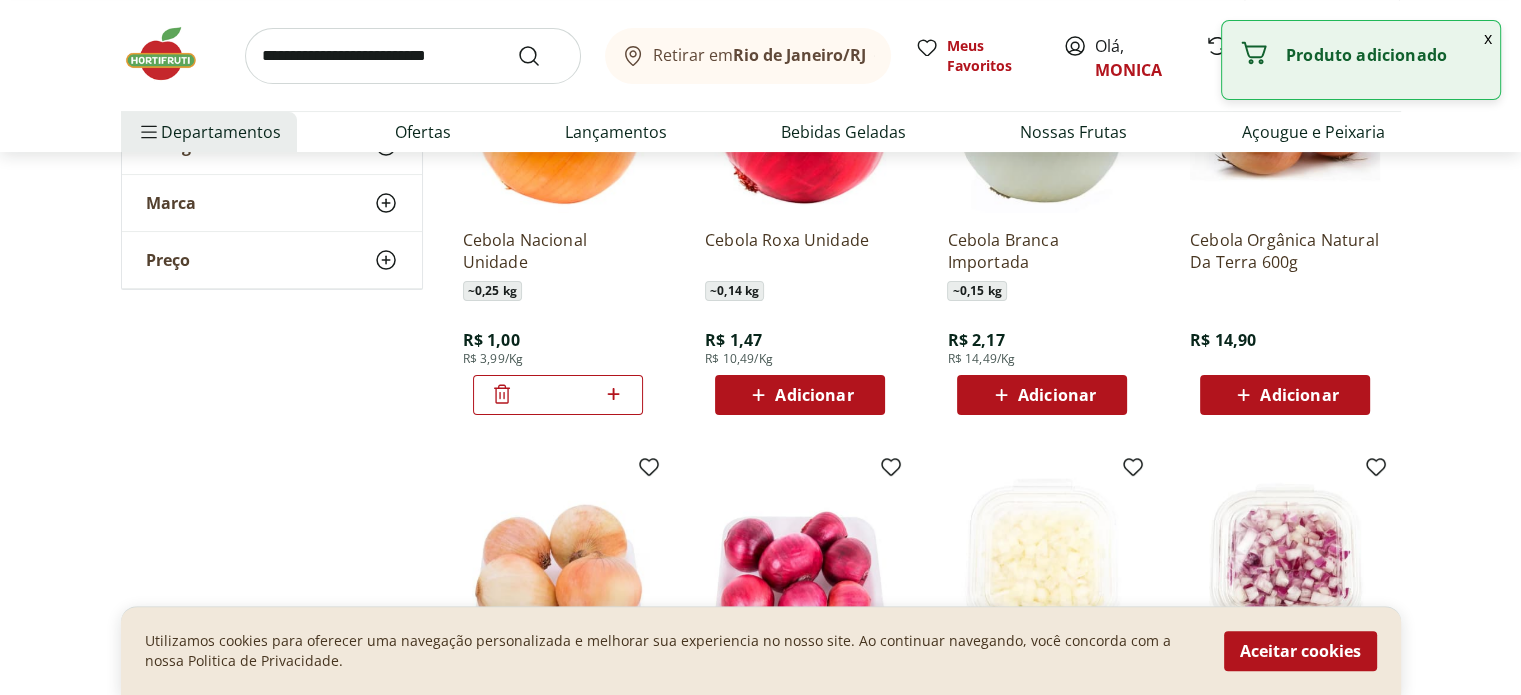click 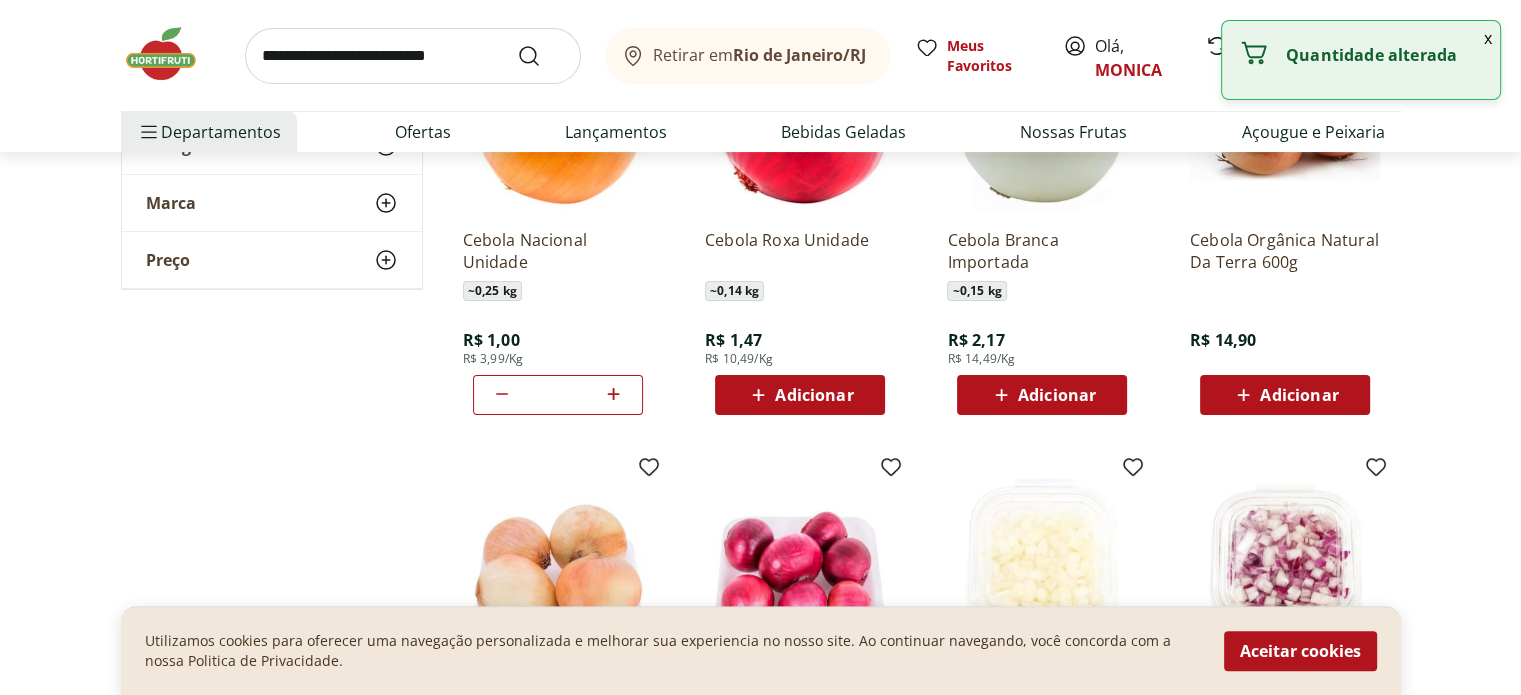 click 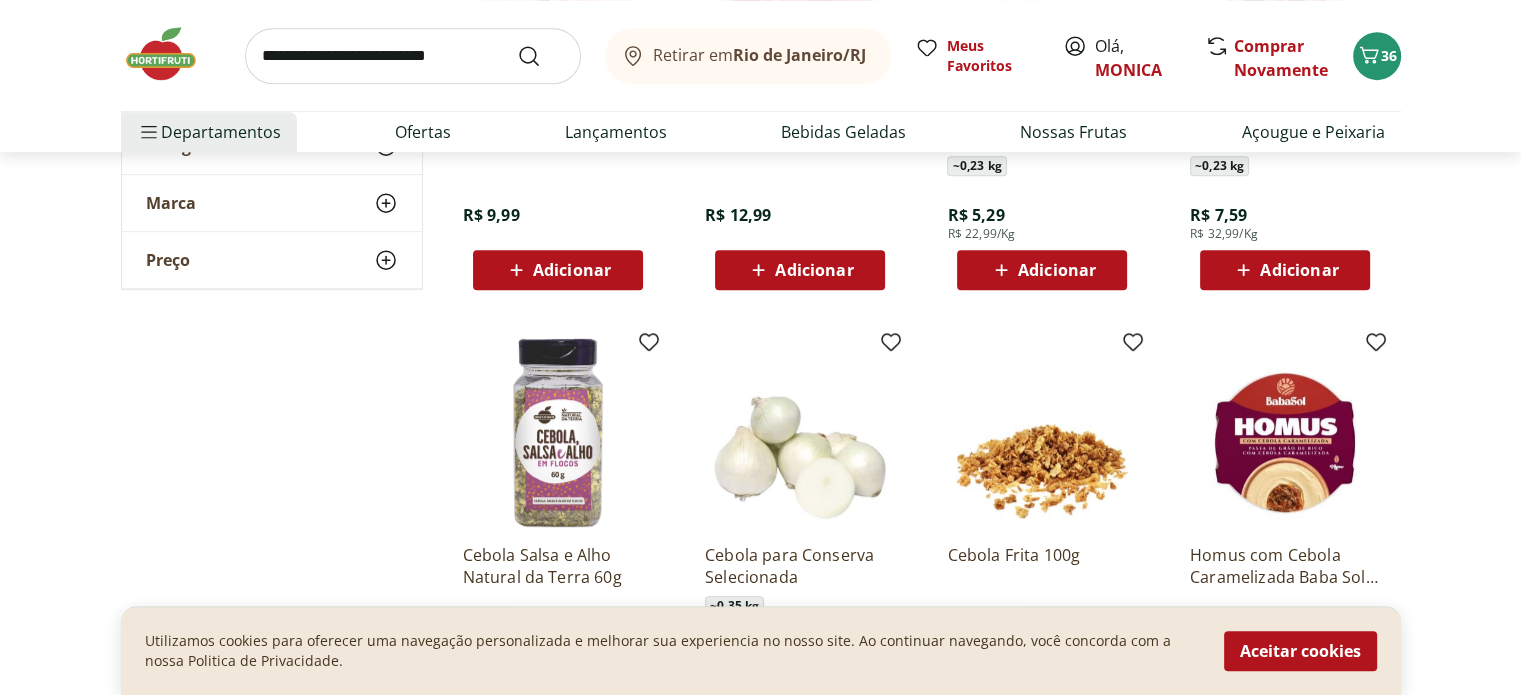 scroll, scrollTop: 1000, scrollLeft: 0, axis: vertical 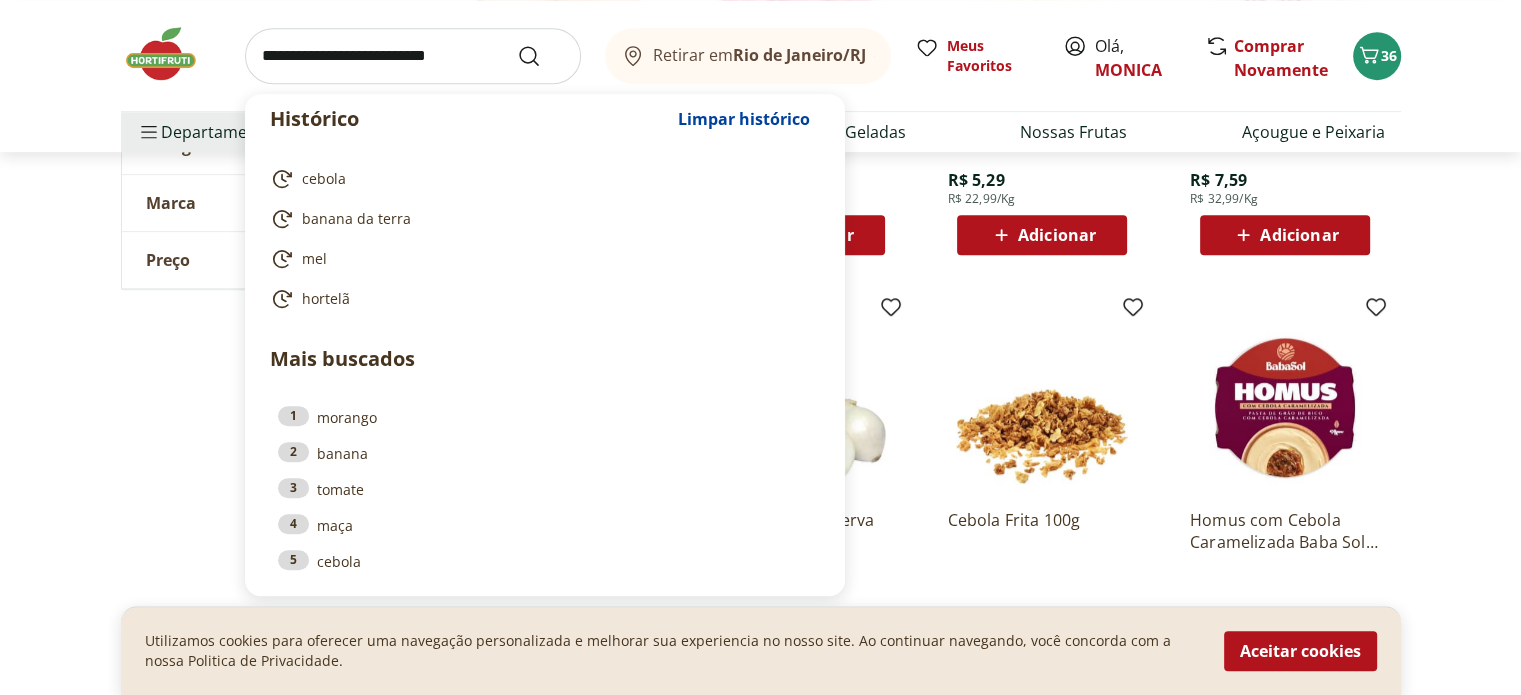 click at bounding box center (413, 56) 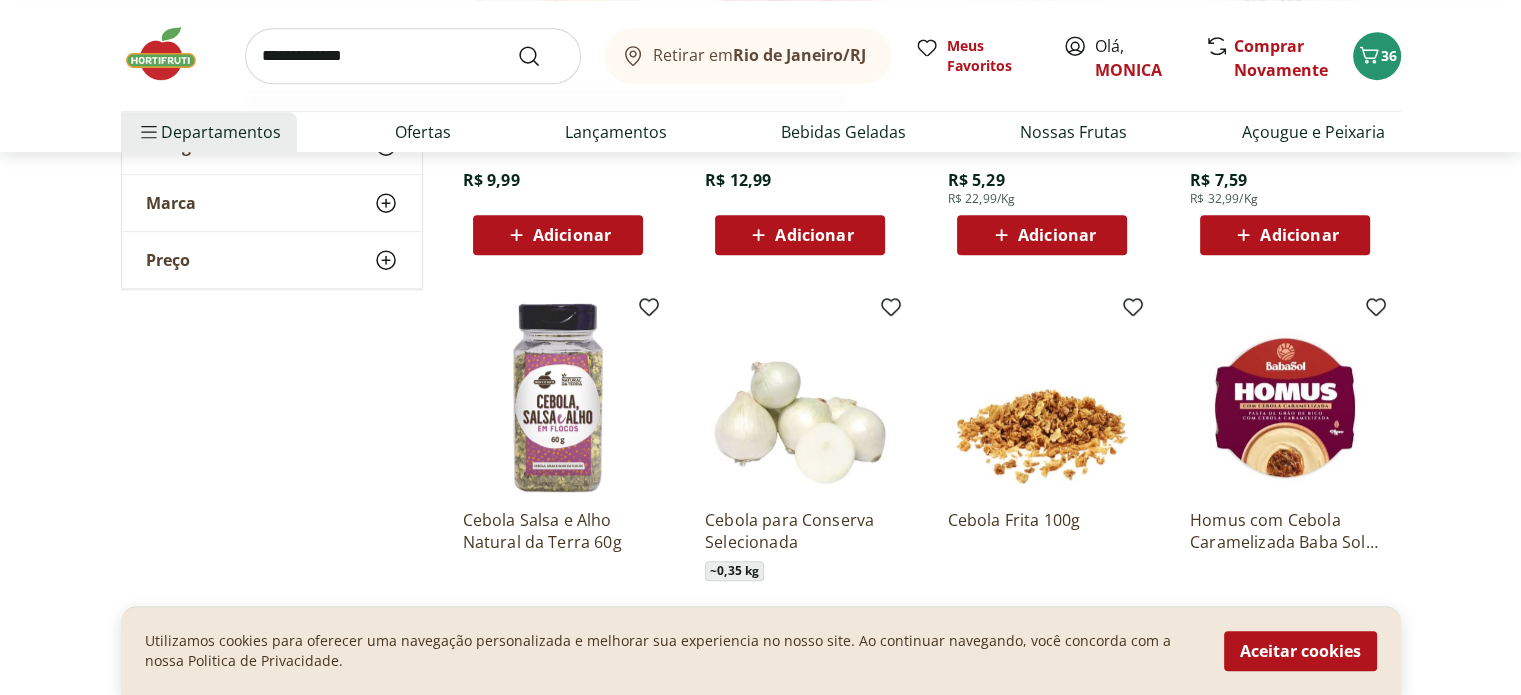type on "**********" 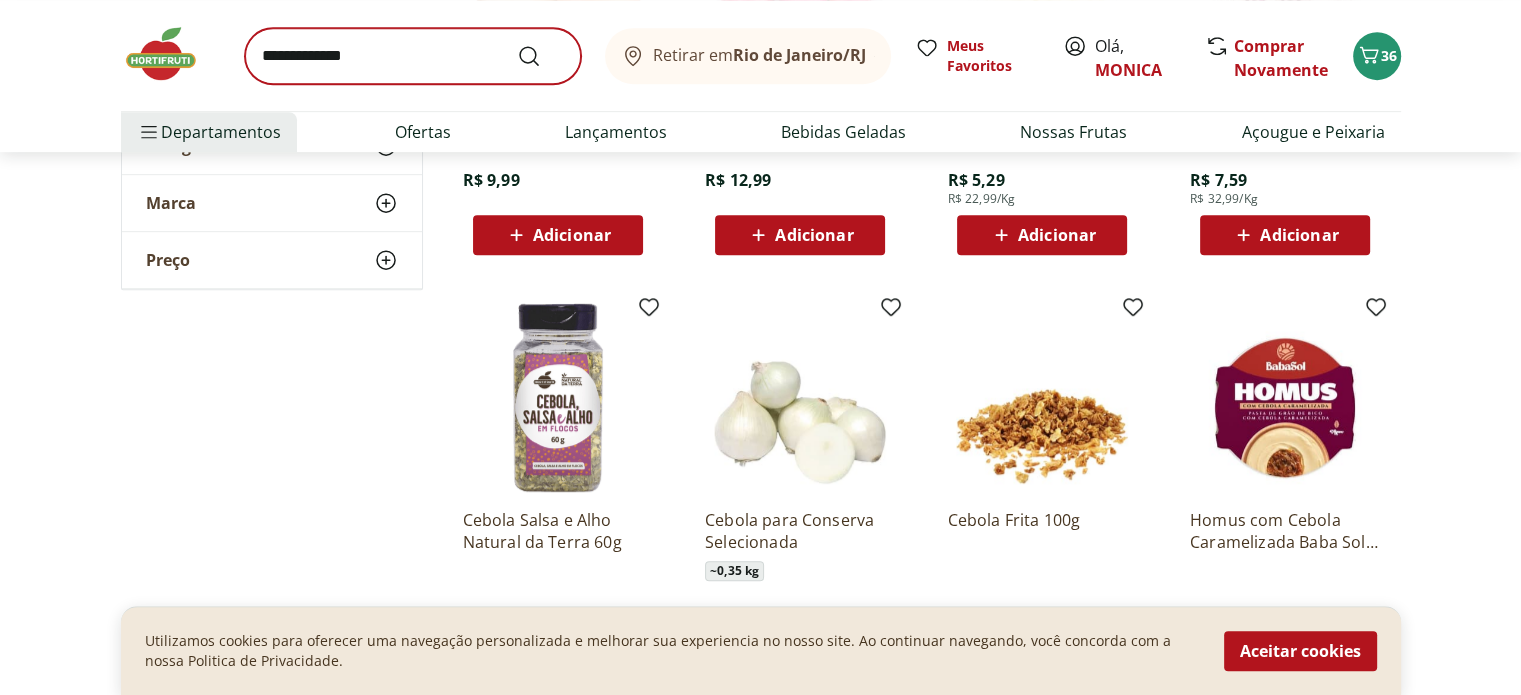 scroll, scrollTop: 0, scrollLeft: 0, axis: both 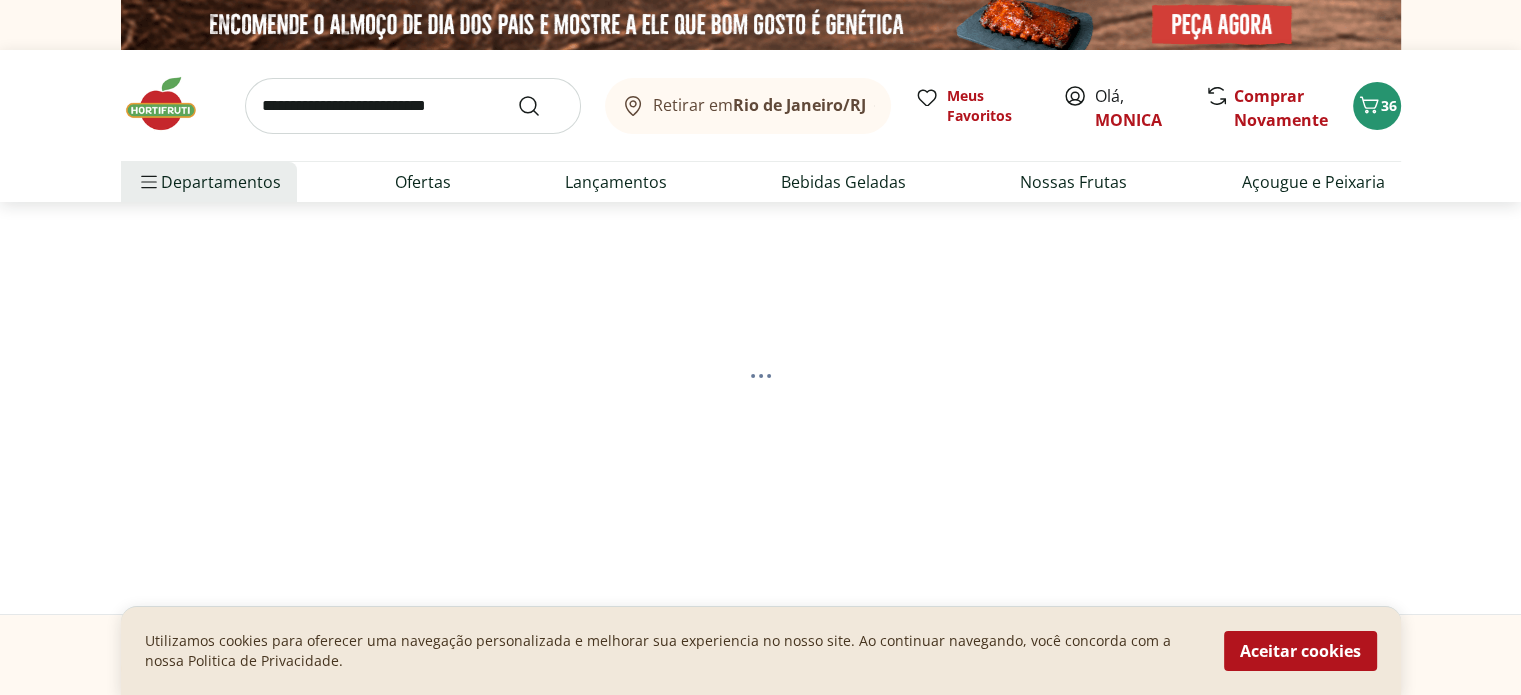 select on "**********" 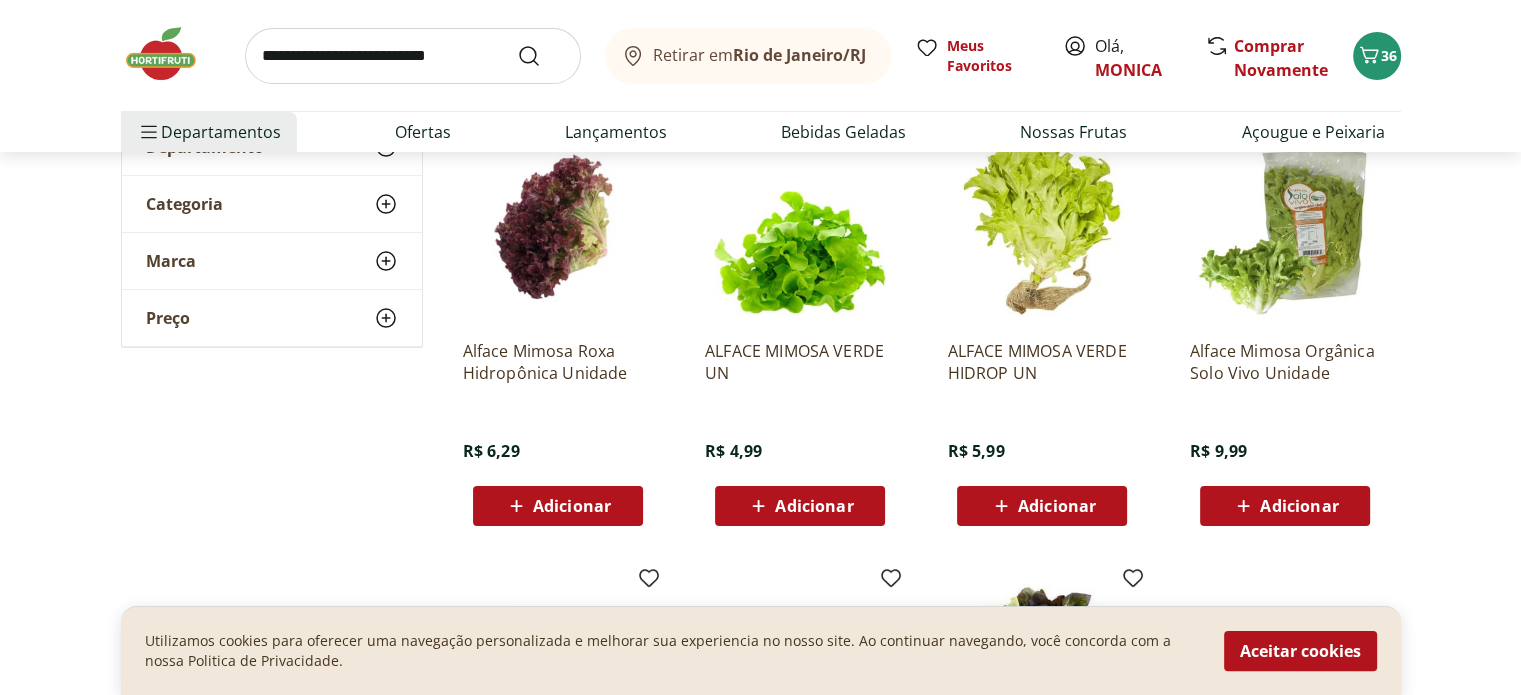 scroll, scrollTop: 300, scrollLeft: 0, axis: vertical 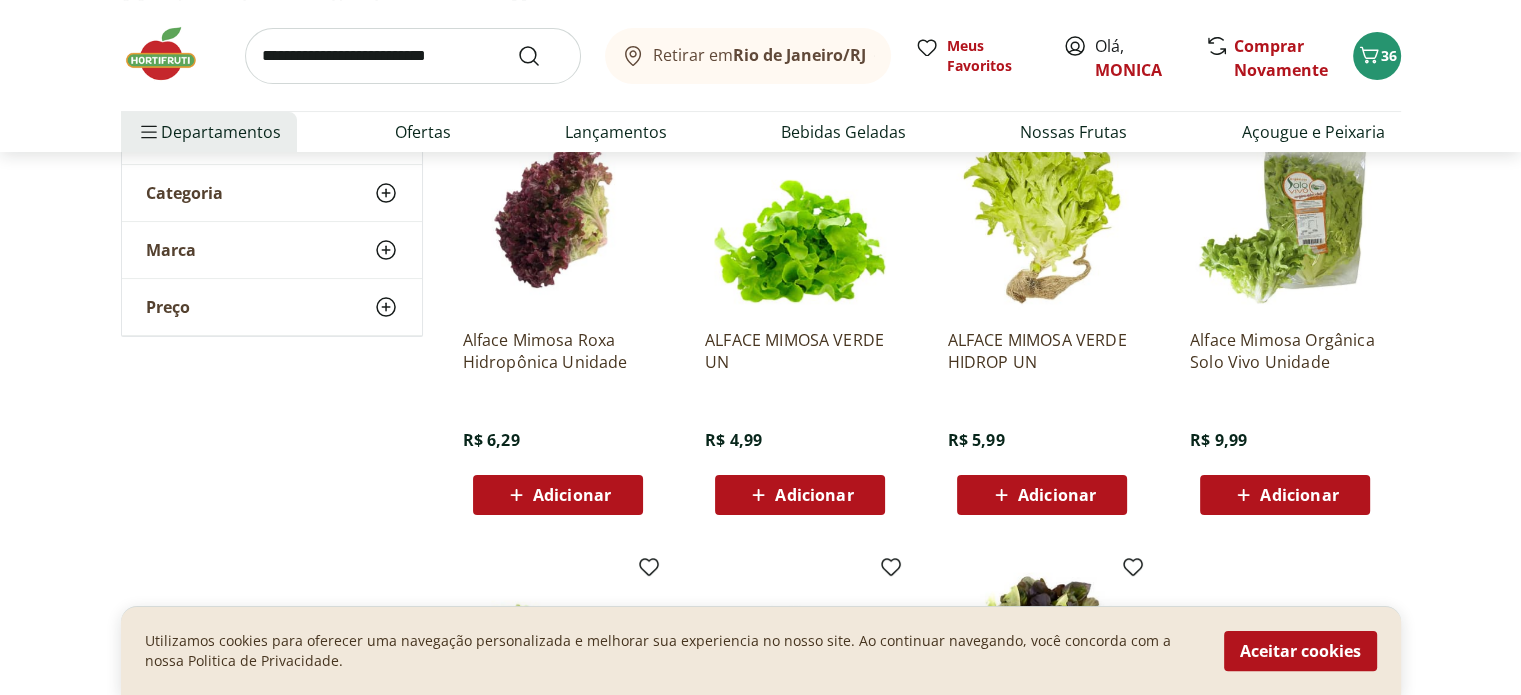 click on "Adicionar" at bounding box center [814, 495] 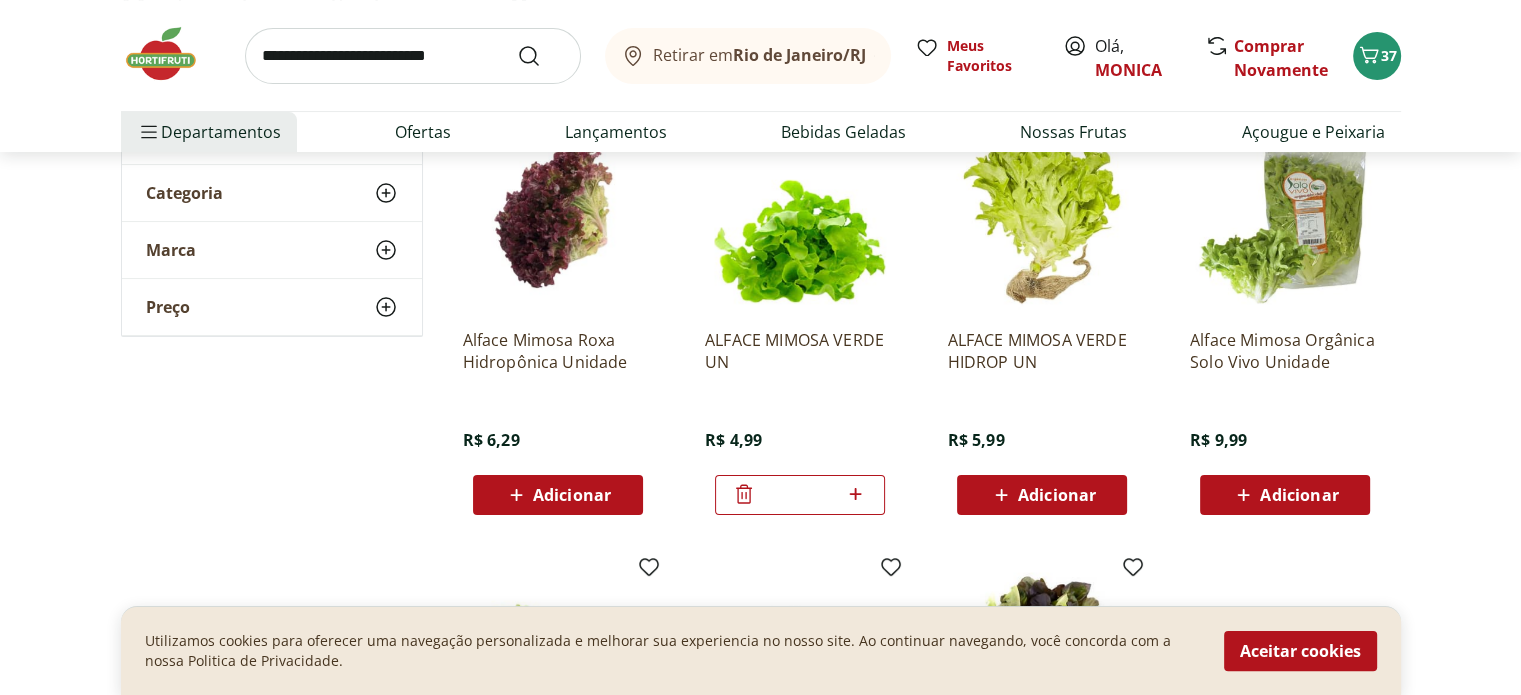 click 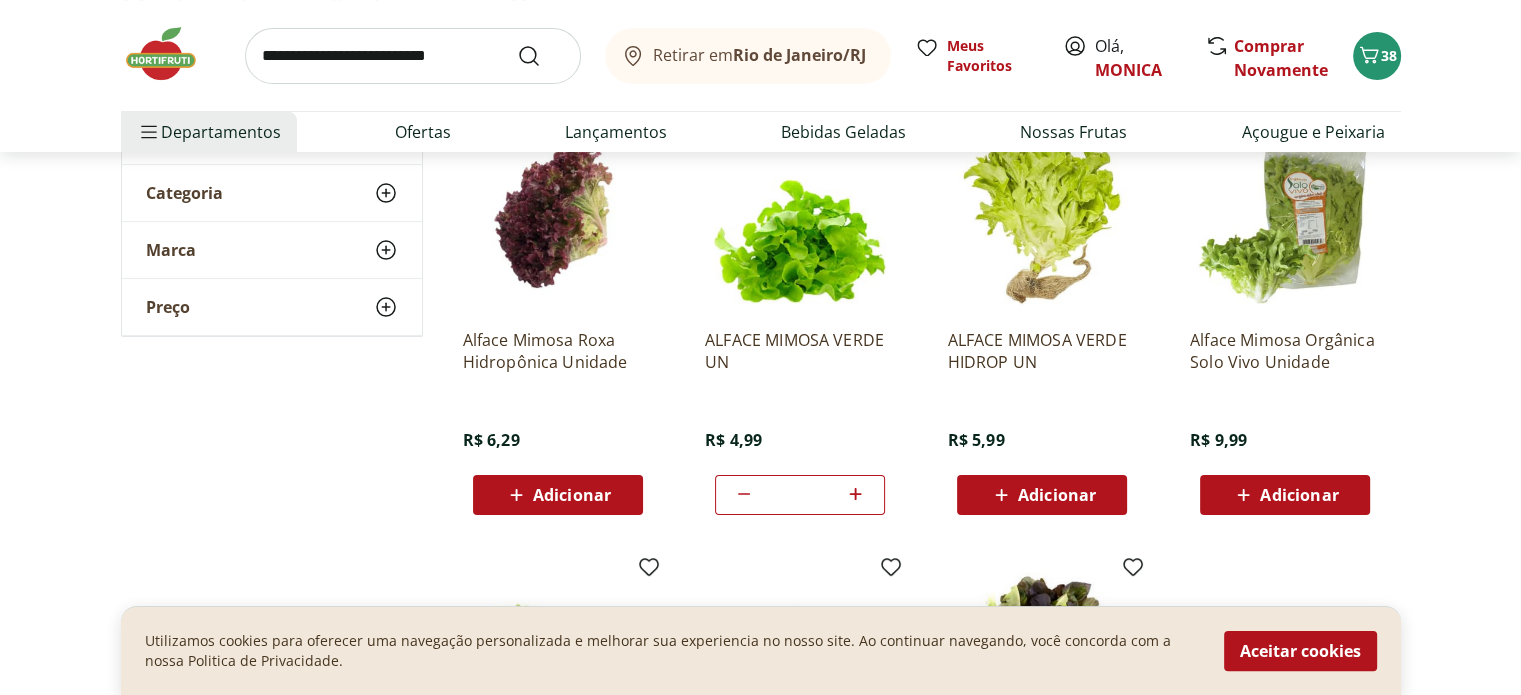 type on "*" 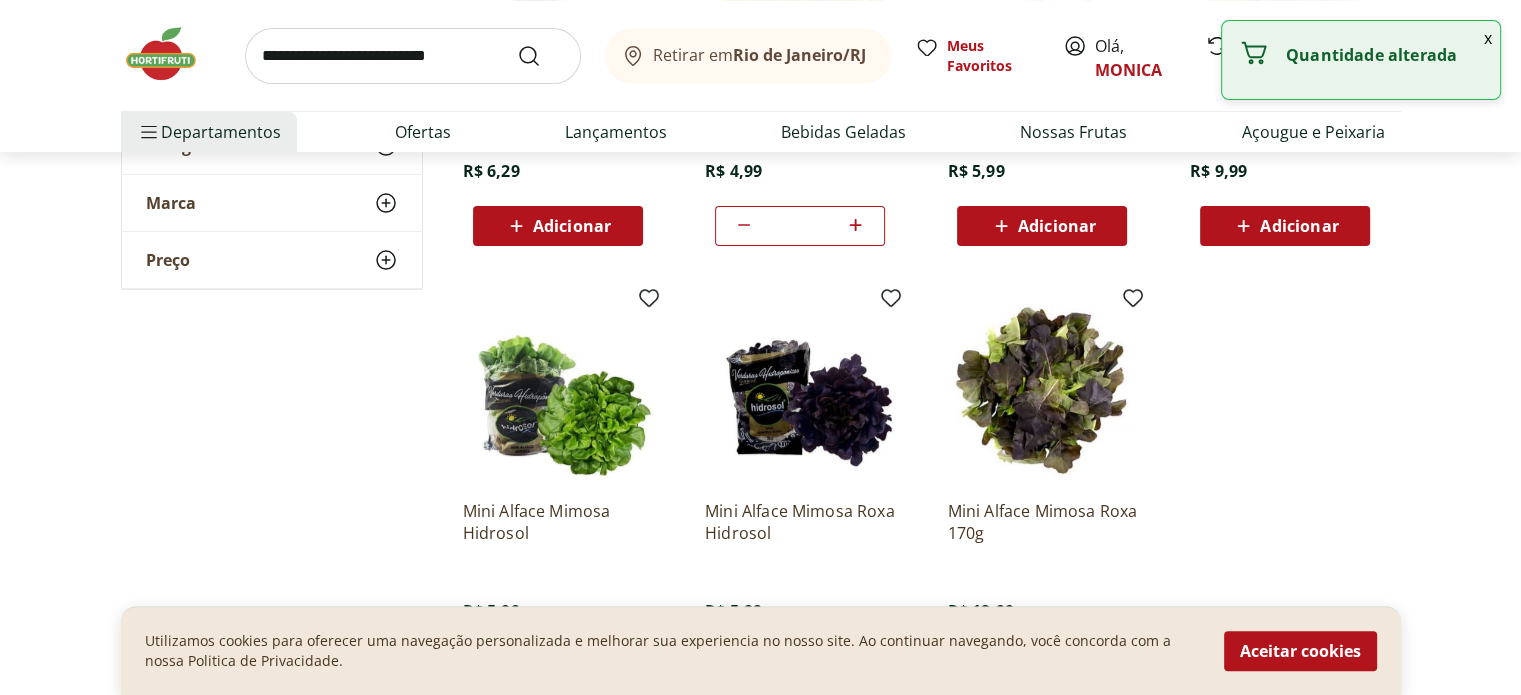 scroll, scrollTop: 600, scrollLeft: 0, axis: vertical 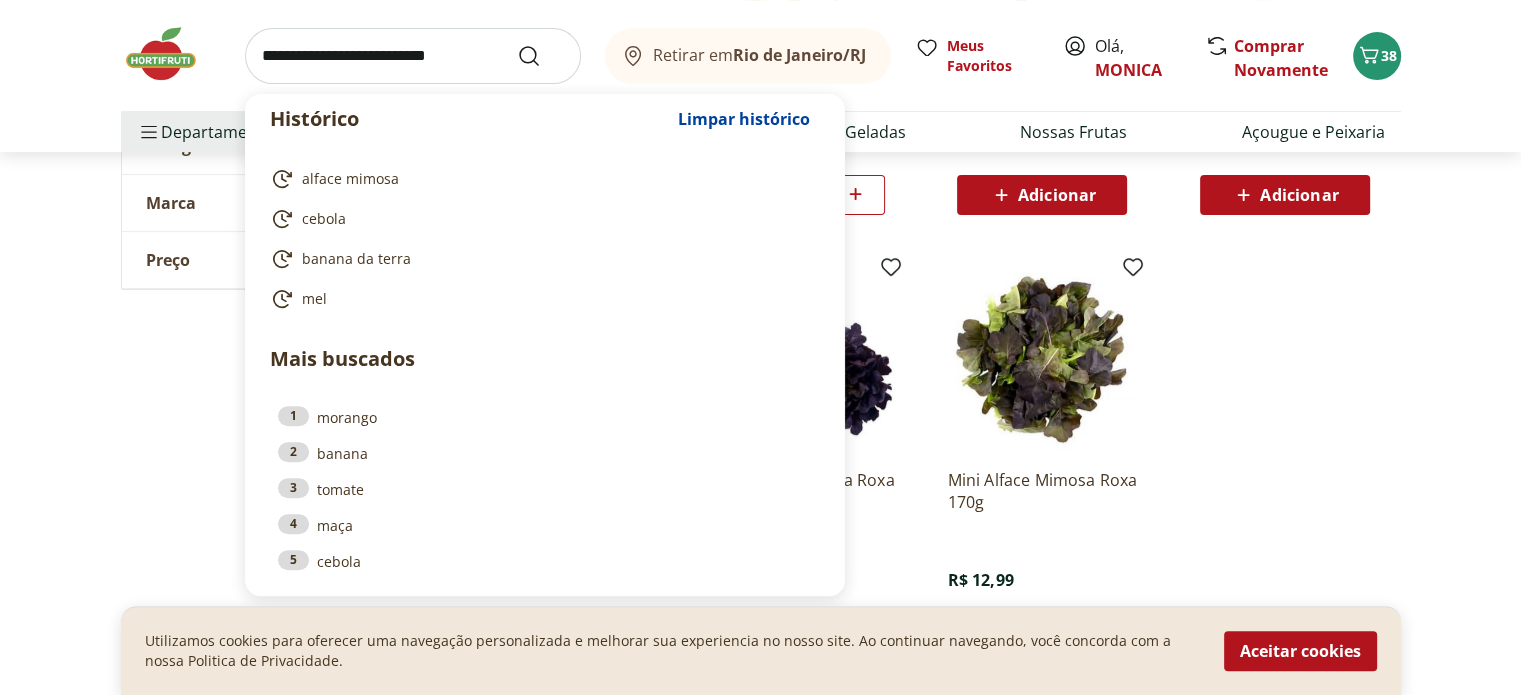 click at bounding box center [413, 56] 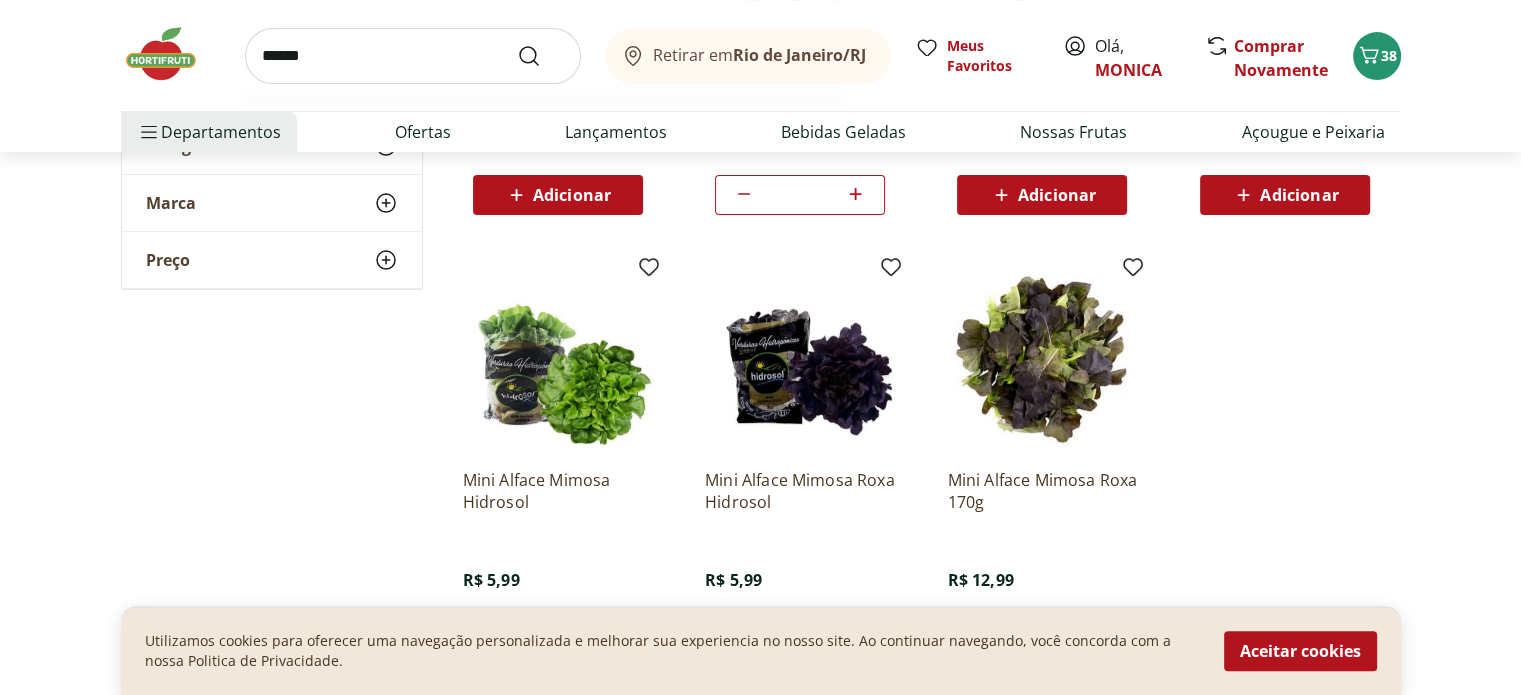 type on "******" 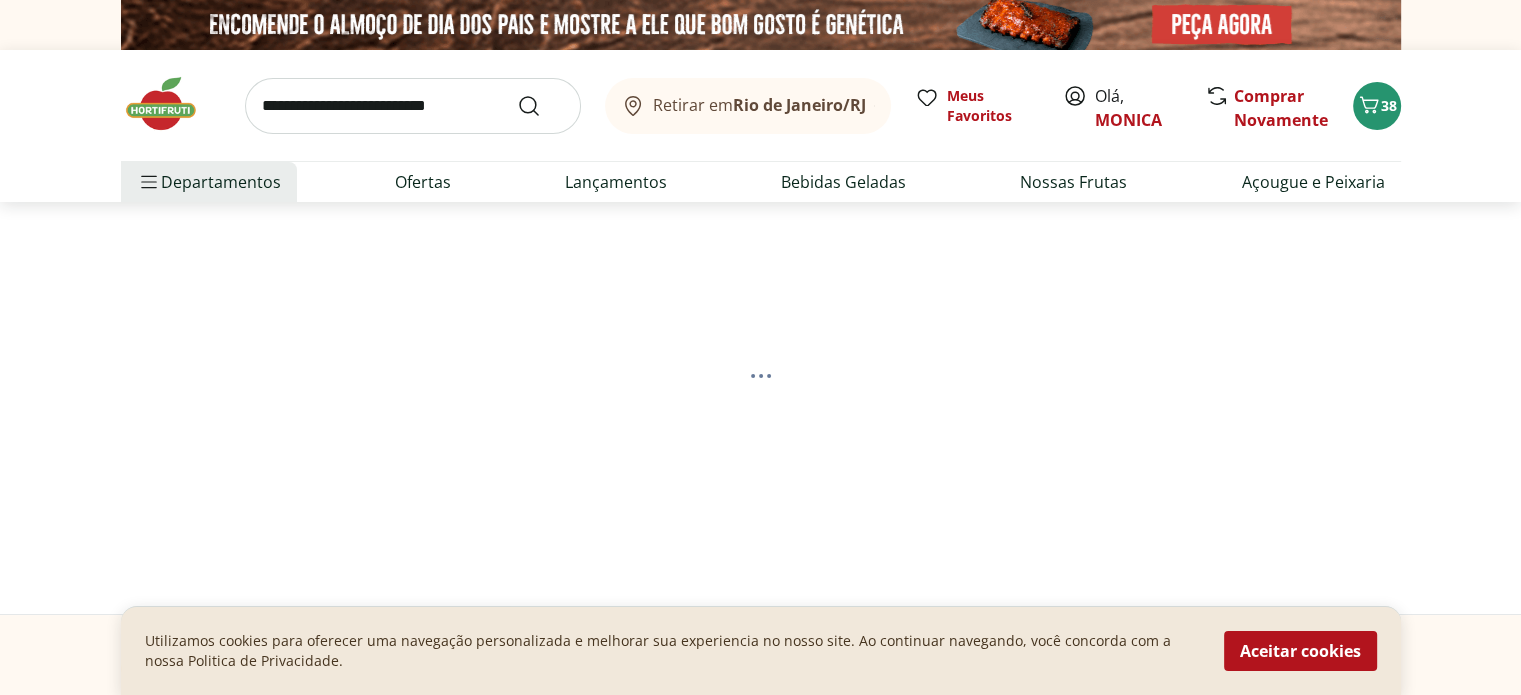 select on "**********" 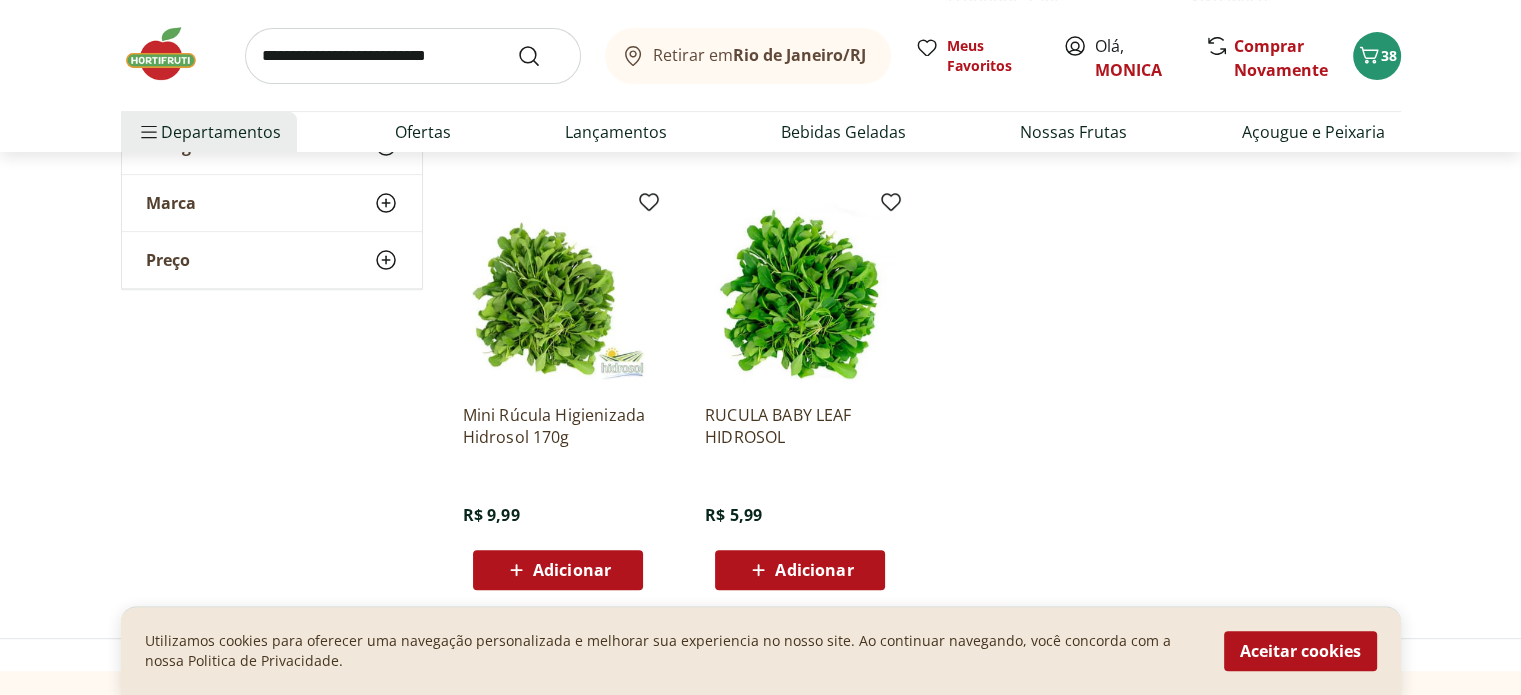 scroll, scrollTop: 700, scrollLeft: 0, axis: vertical 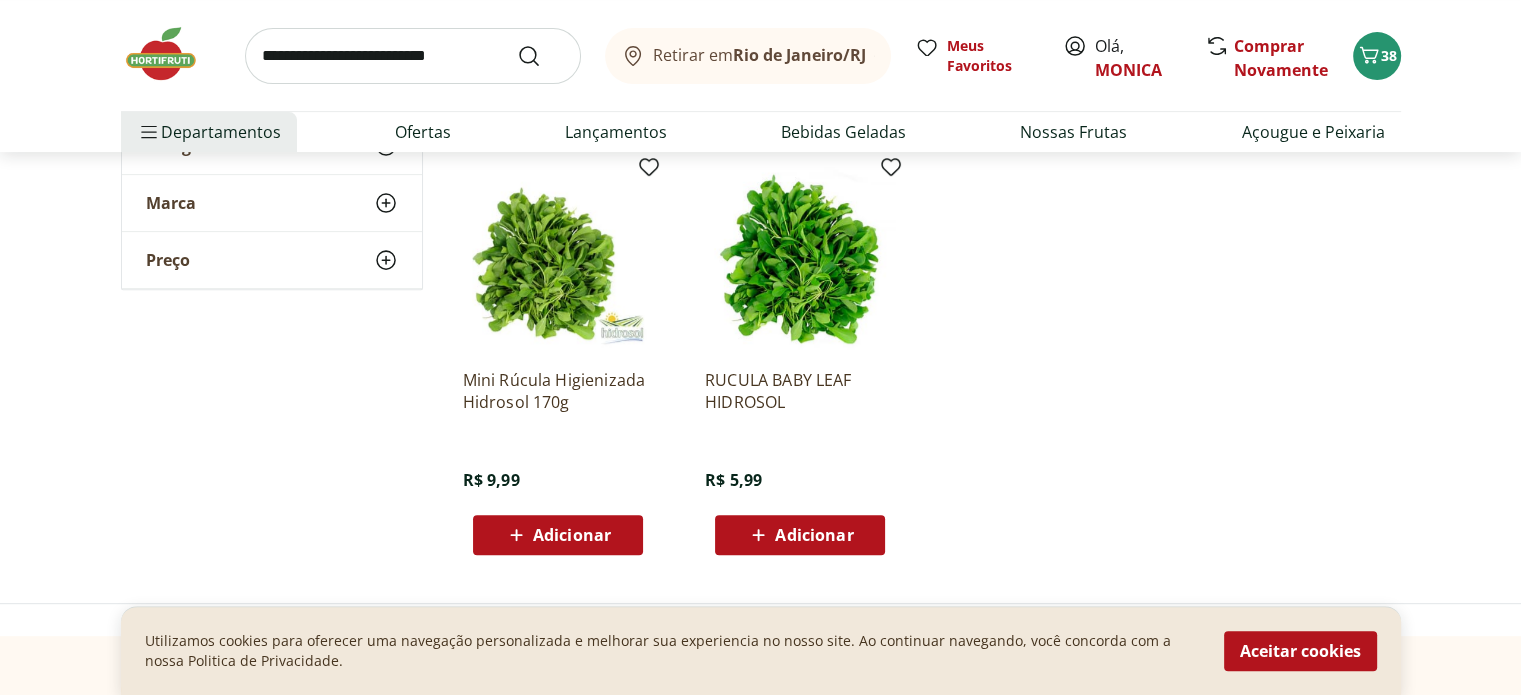 click on "Adicionar" at bounding box center [814, 535] 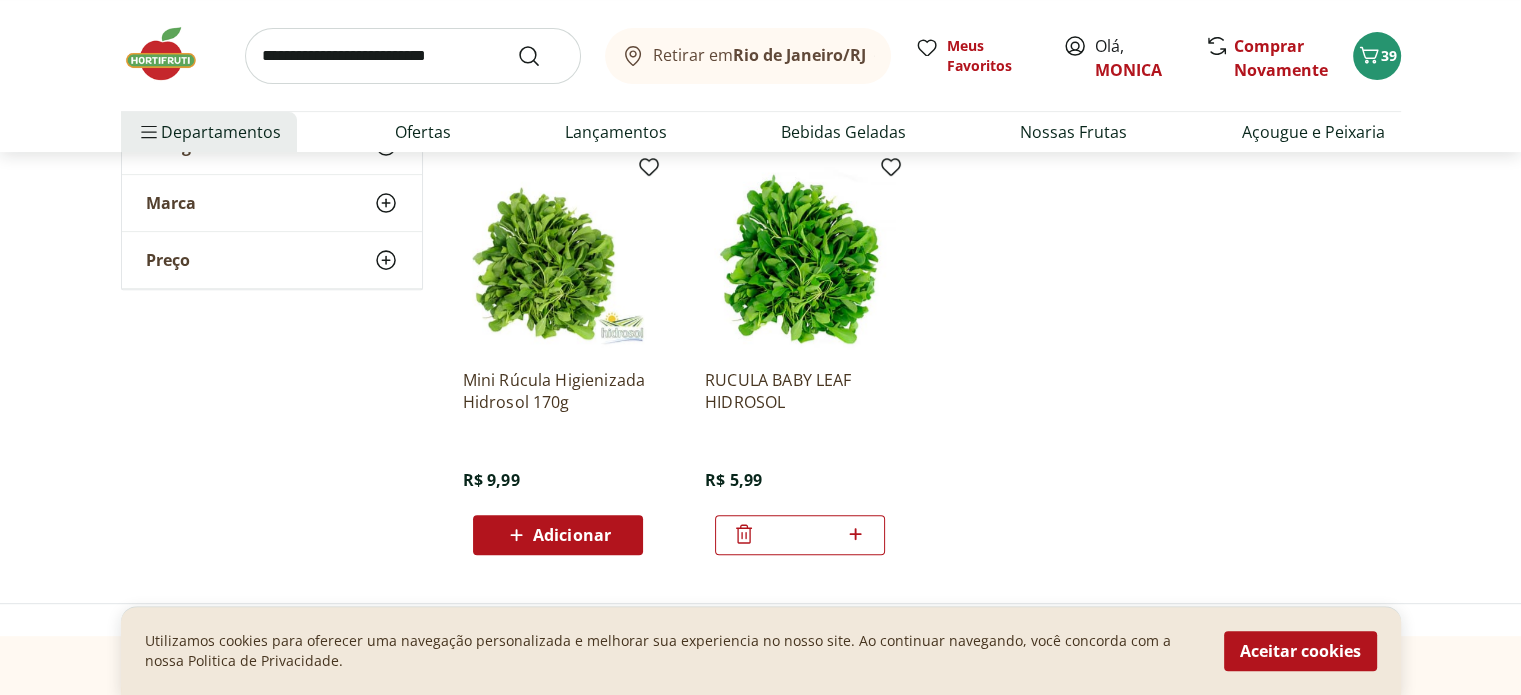 click at bounding box center [413, 56] 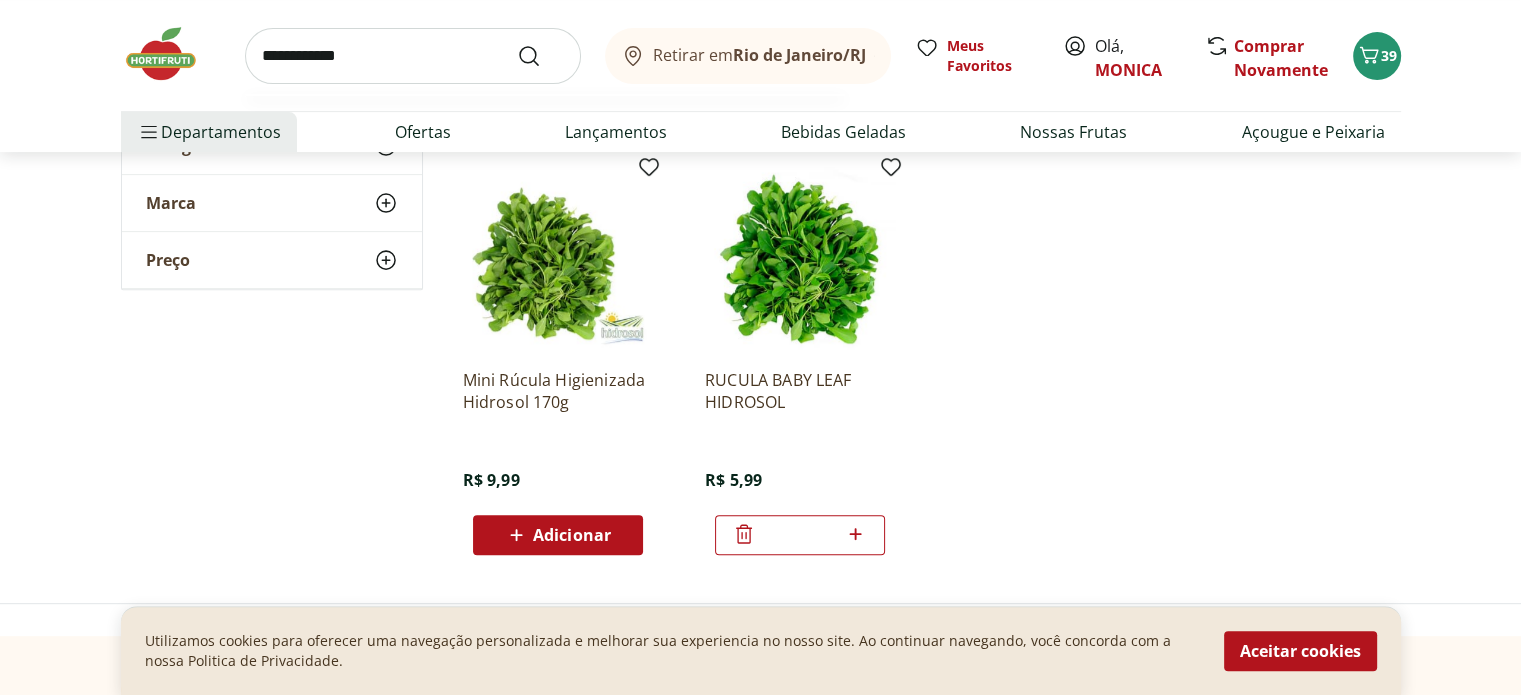 type on "**********" 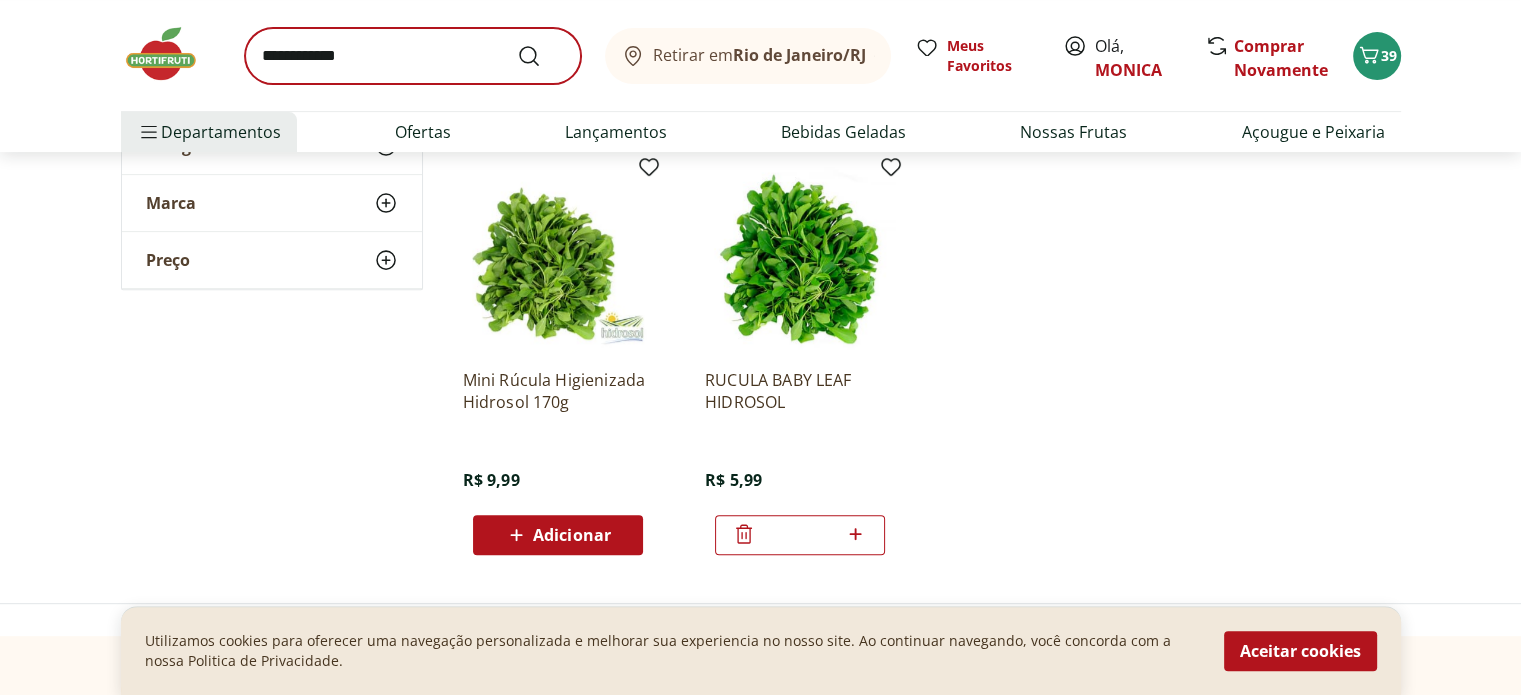 scroll, scrollTop: 0, scrollLeft: 0, axis: both 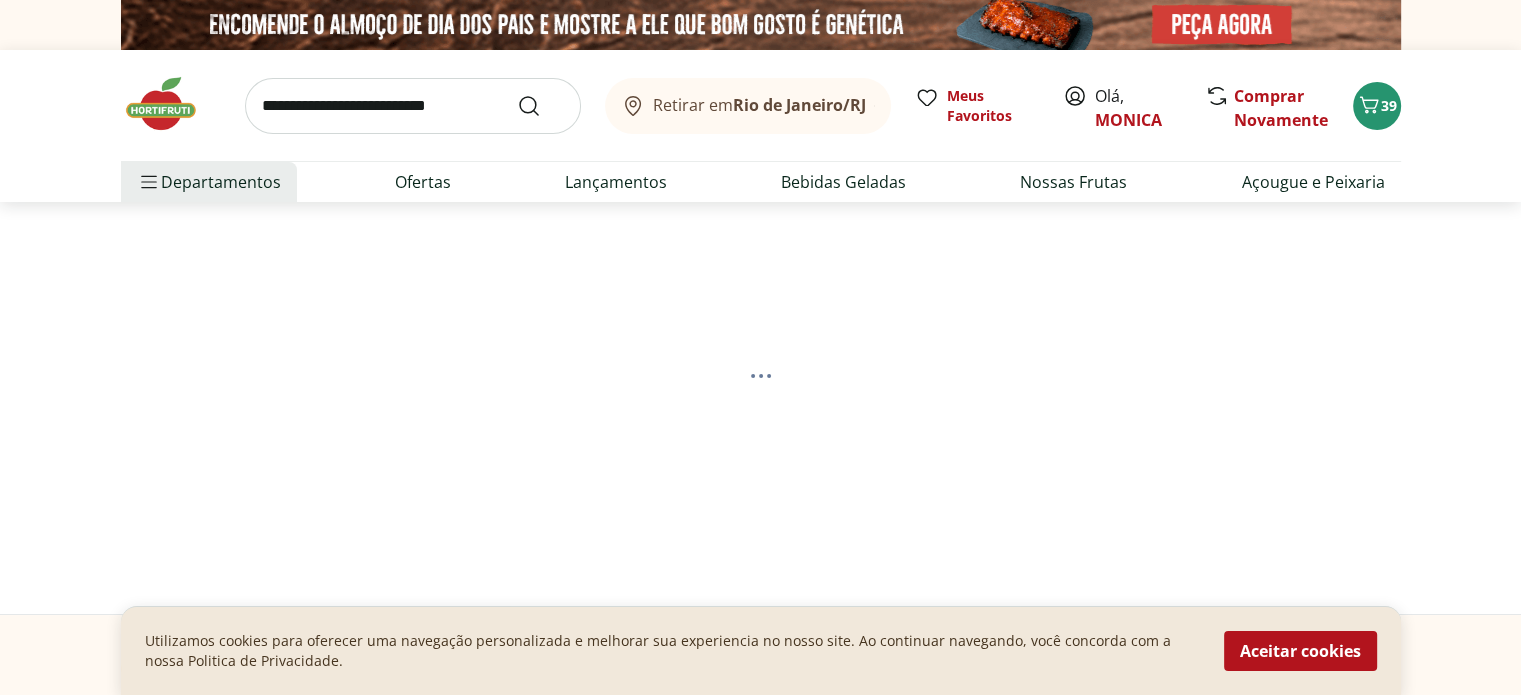 select on "**********" 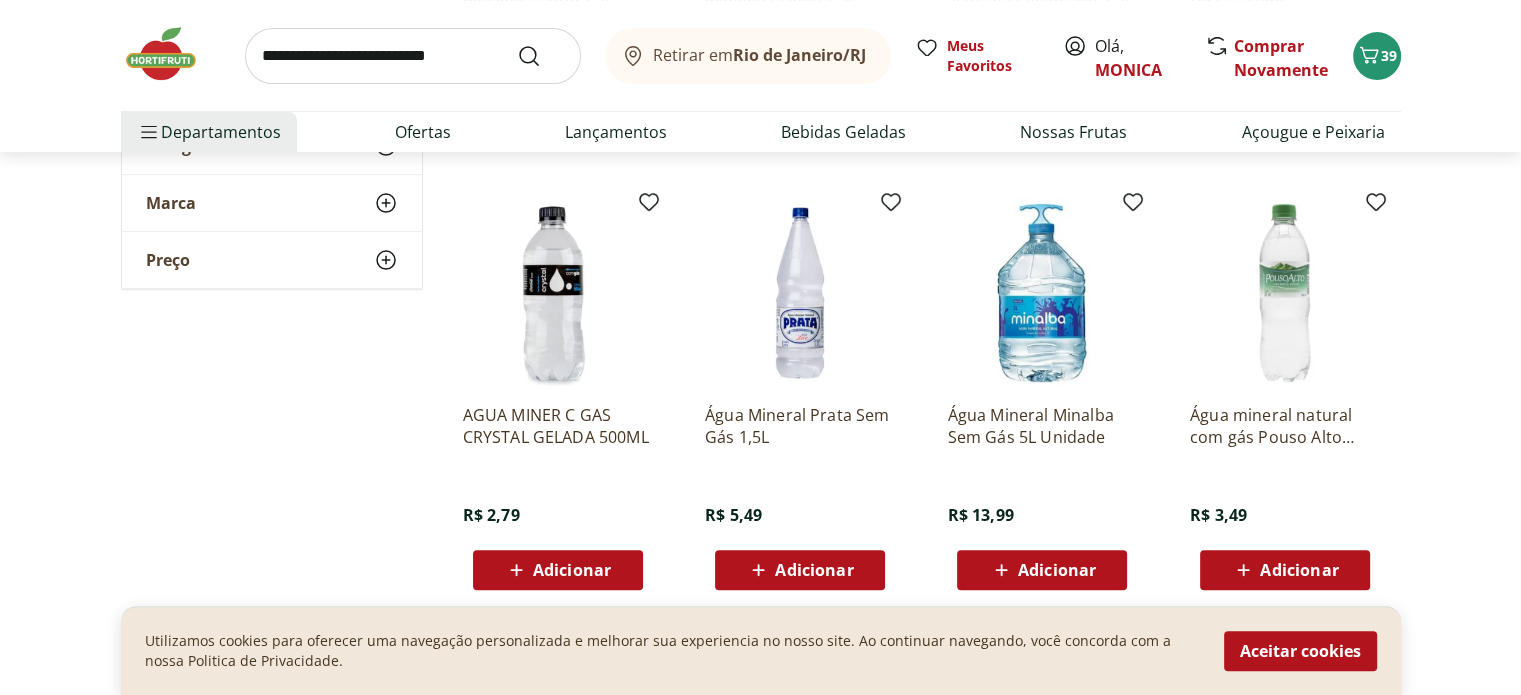scroll, scrollTop: 700, scrollLeft: 0, axis: vertical 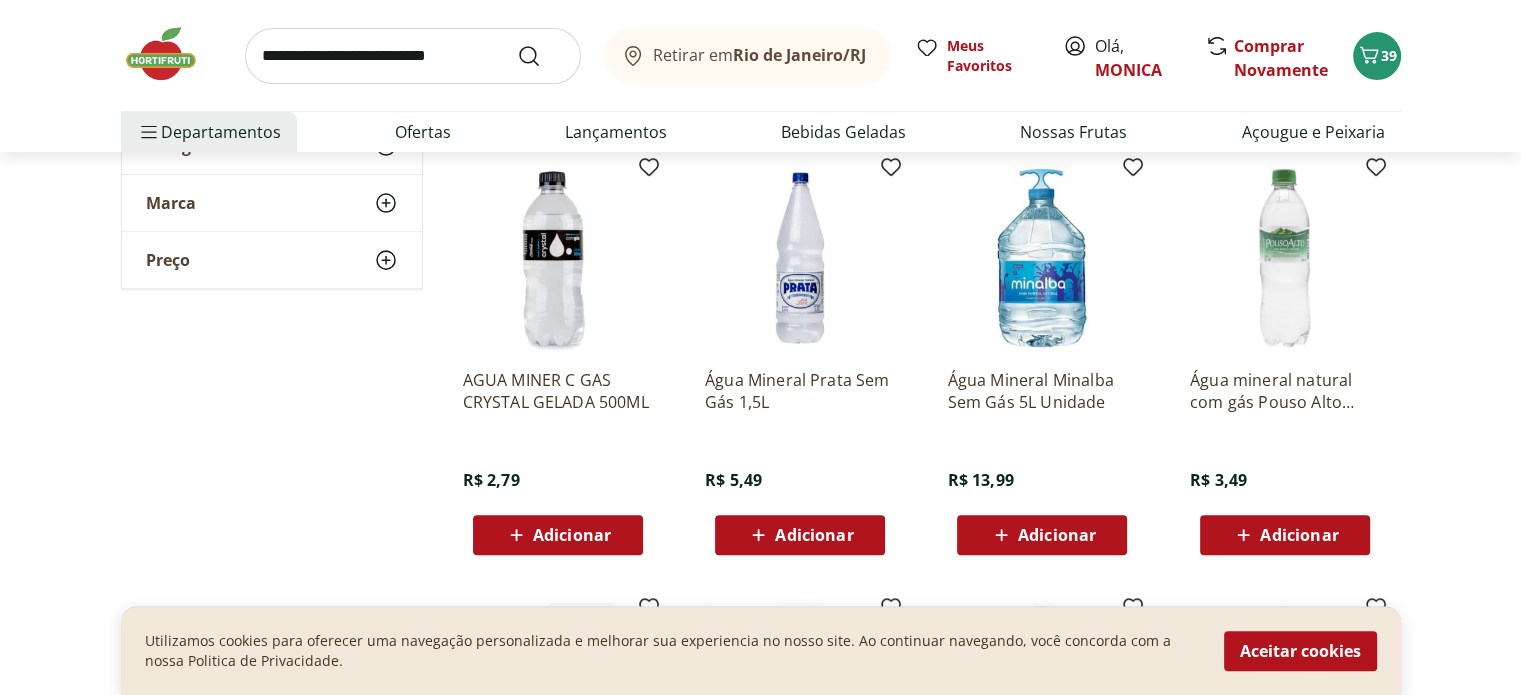 click on "Adicionar" at bounding box center (814, 535) 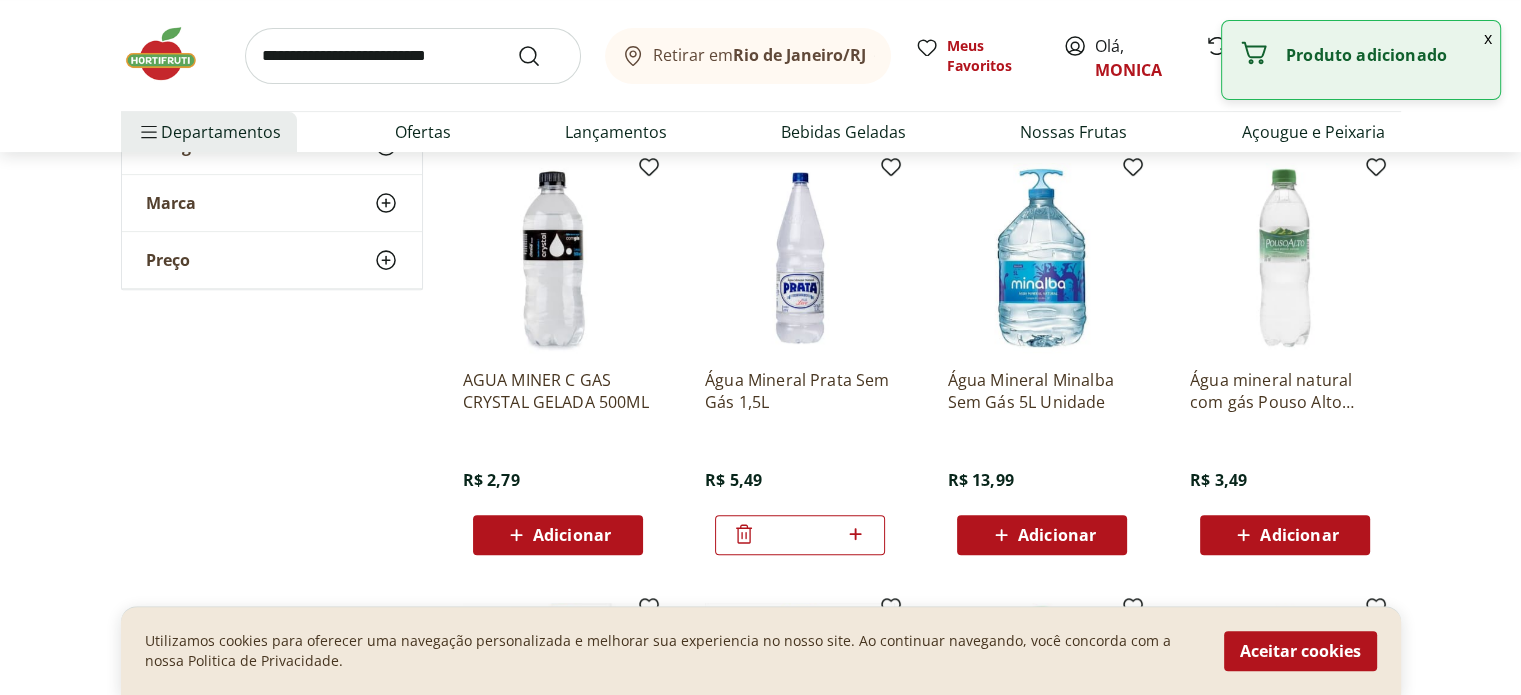 click 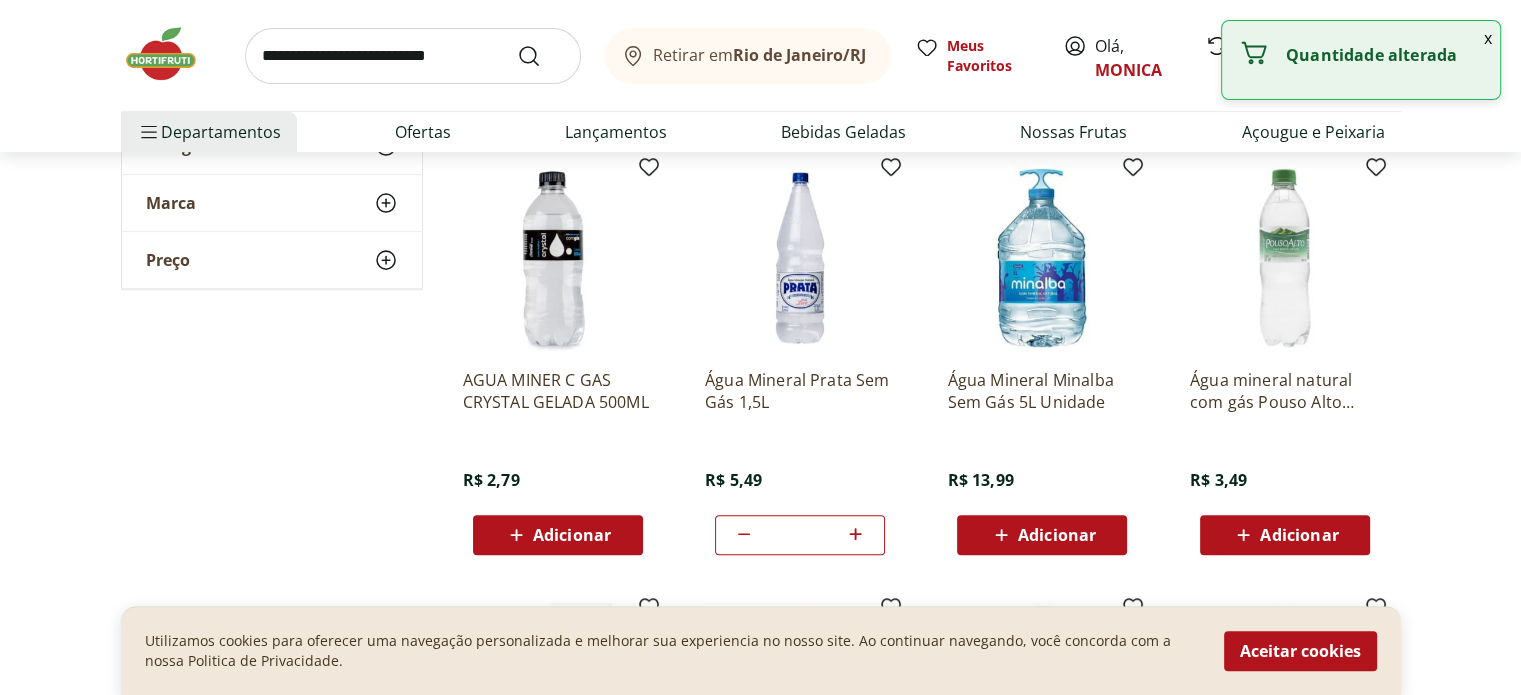 click 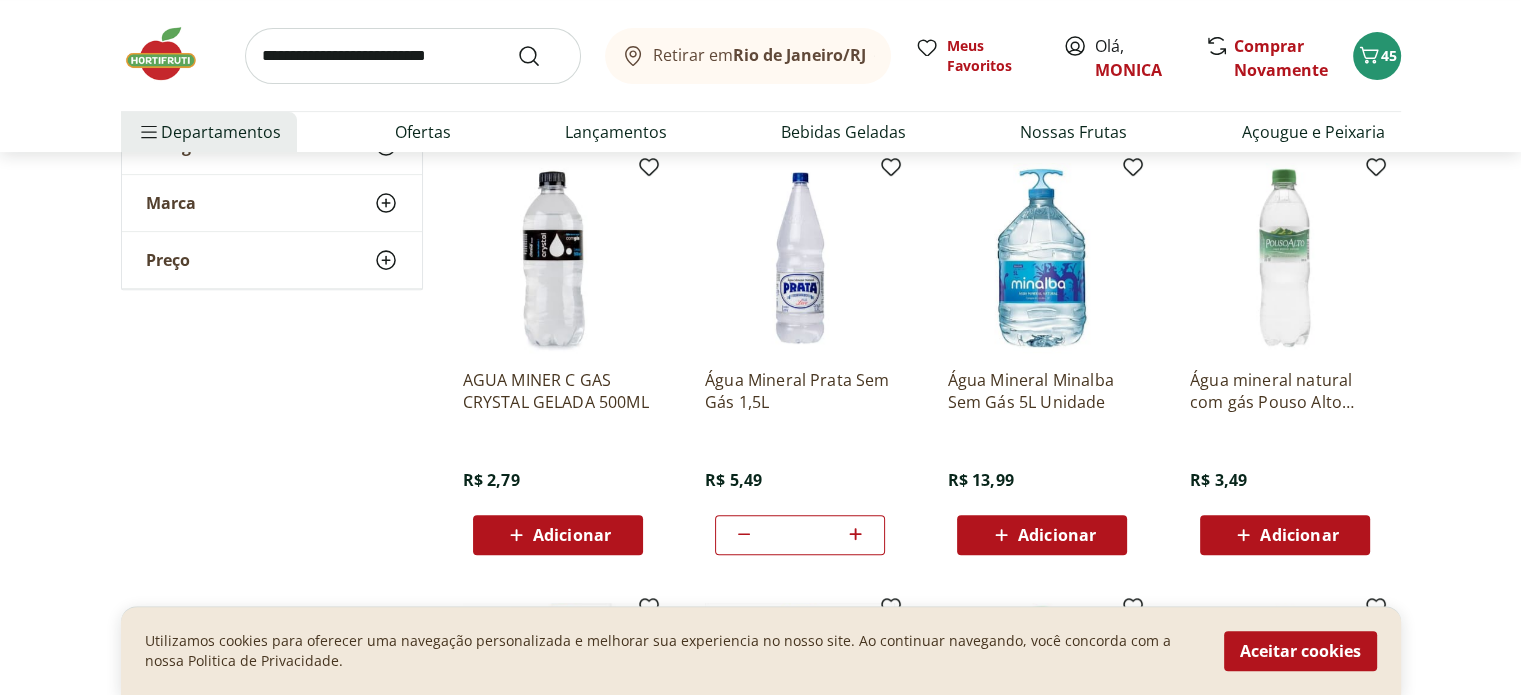 click at bounding box center [413, 56] 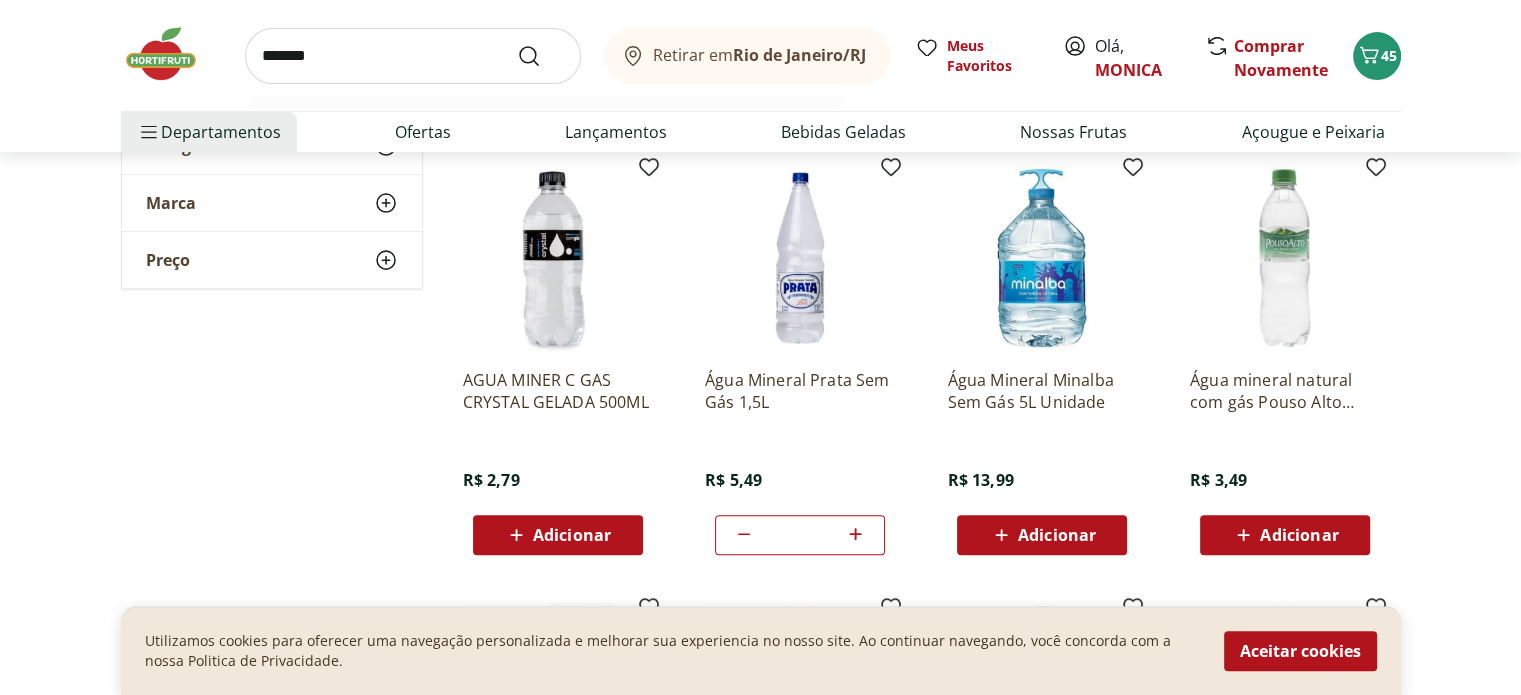 type on "*******" 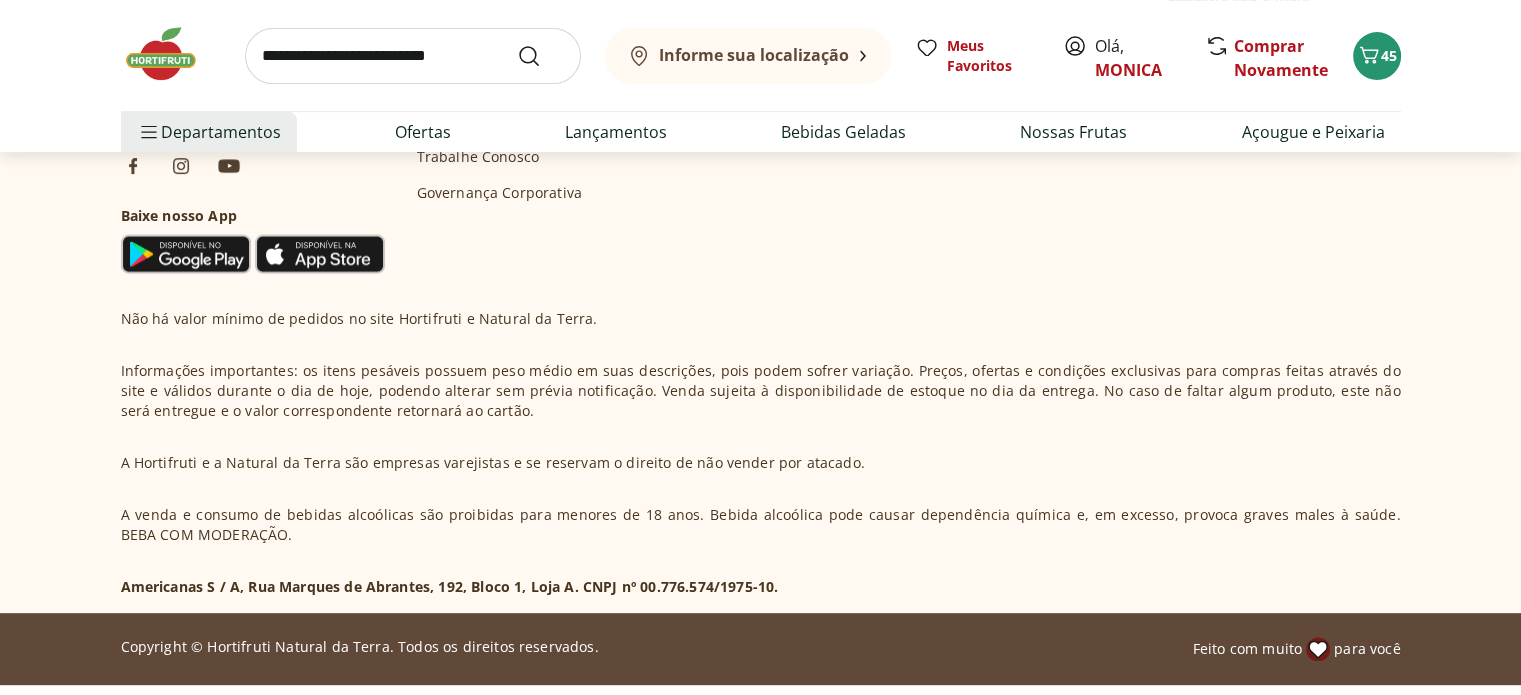scroll, scrollTop: 0, scrollLeft: 0, axis: both 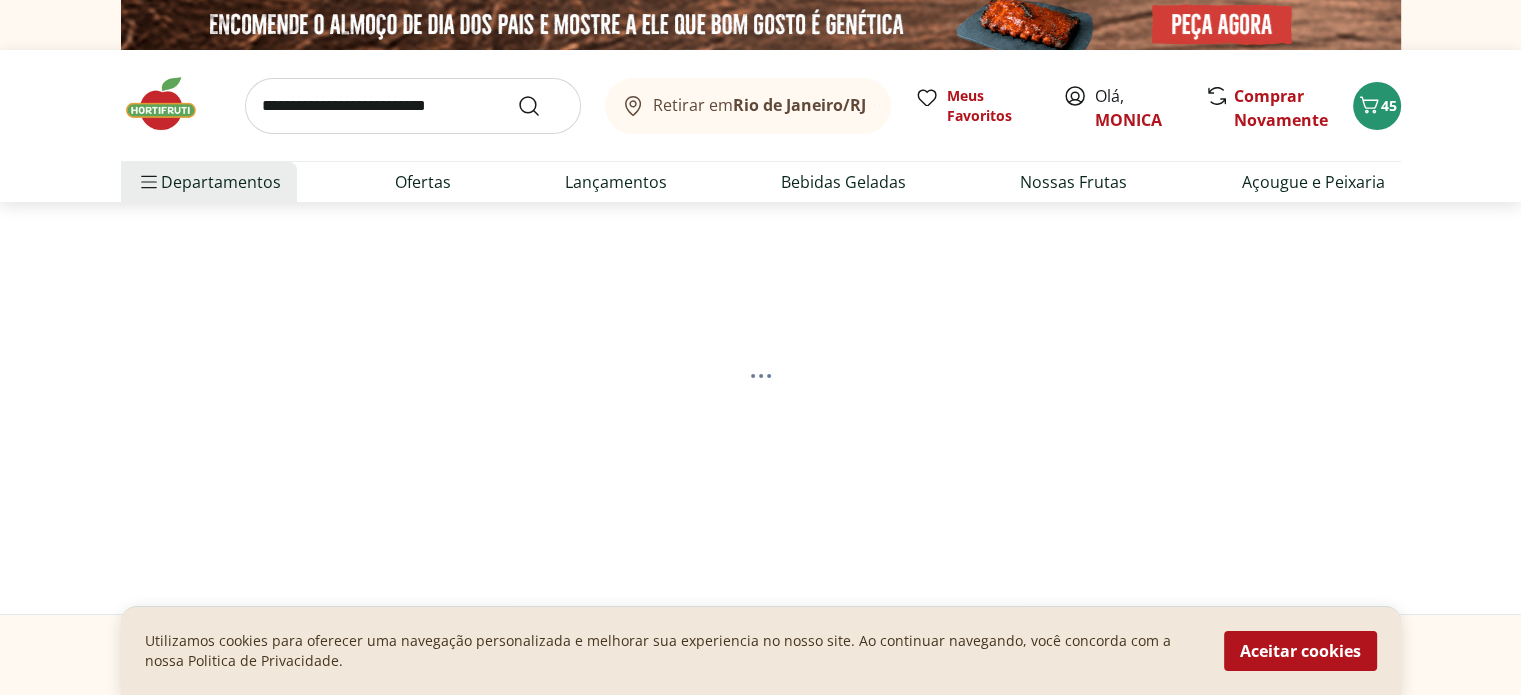 select on "**********" 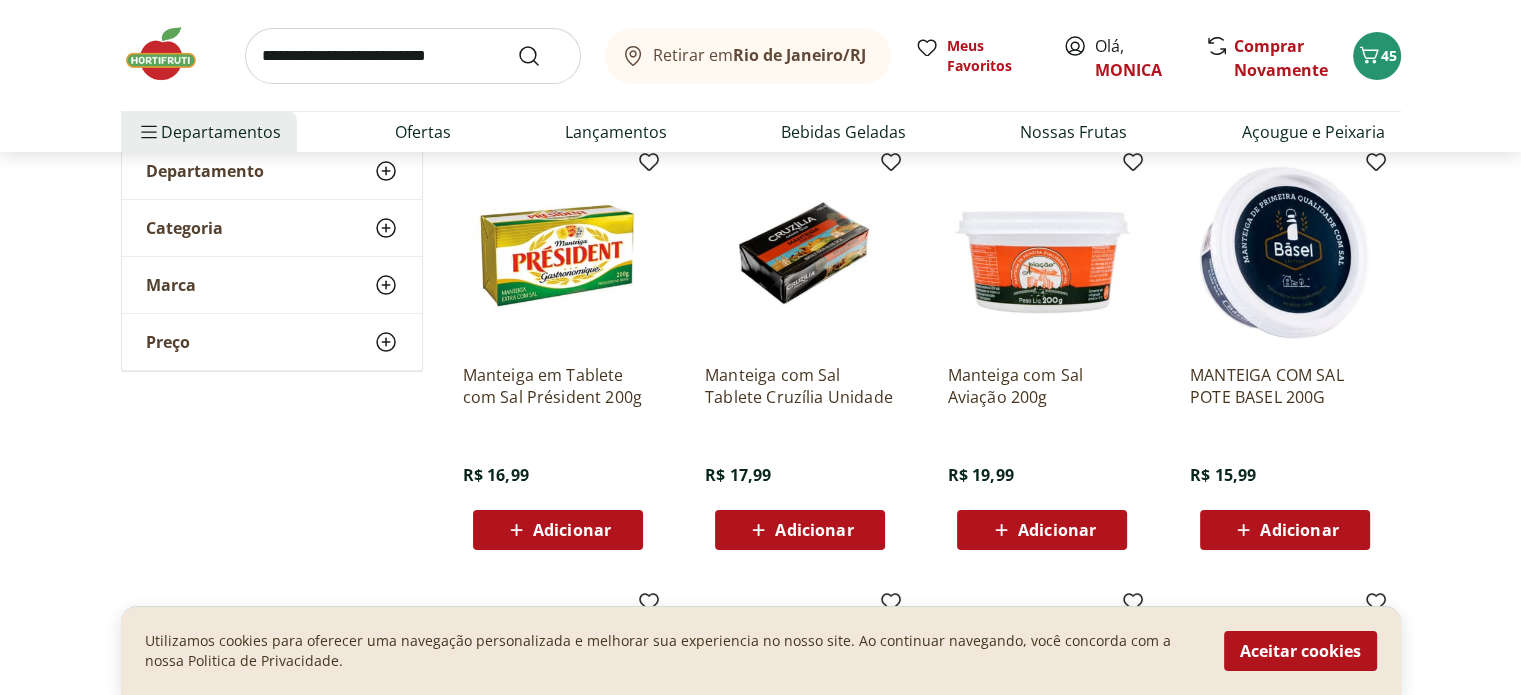 scroll, scrollTop: 300, scrollLeft: 0, axis: vertical 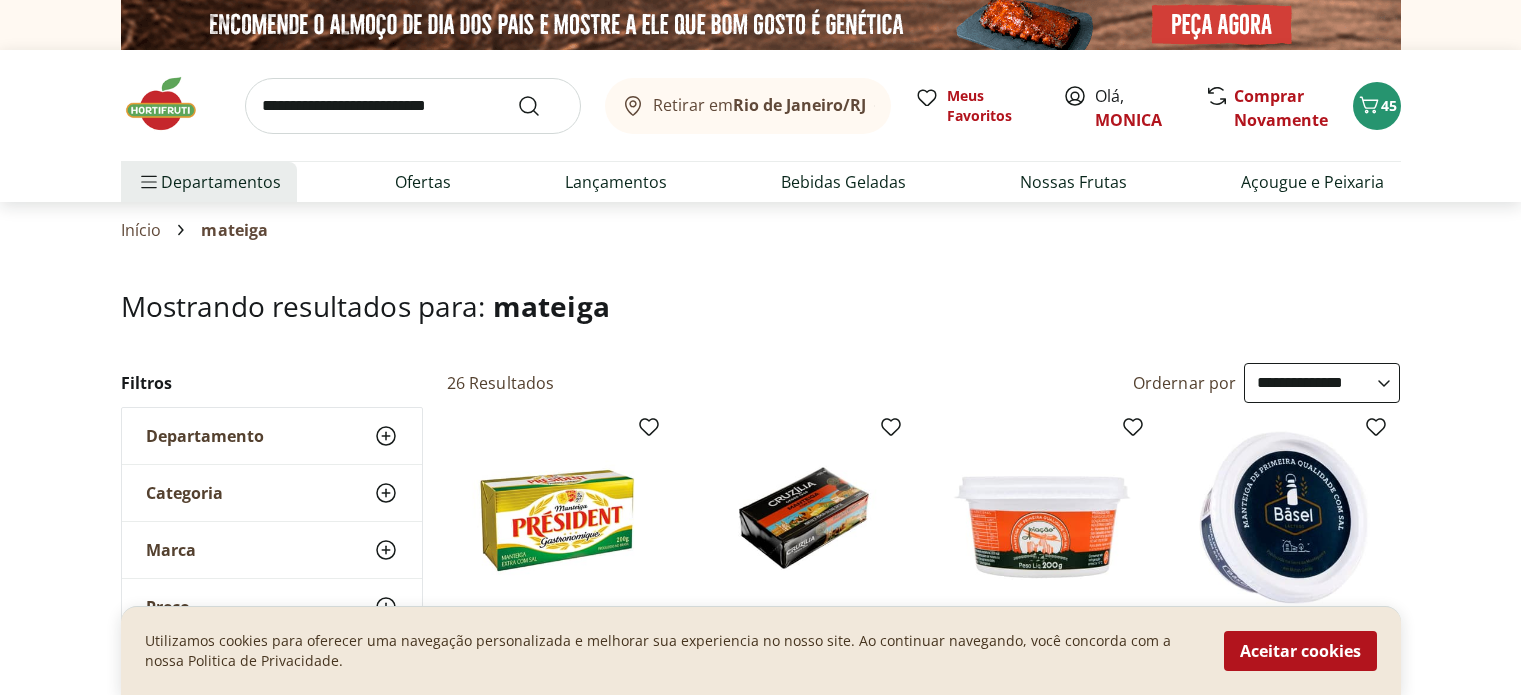 select on "**********" 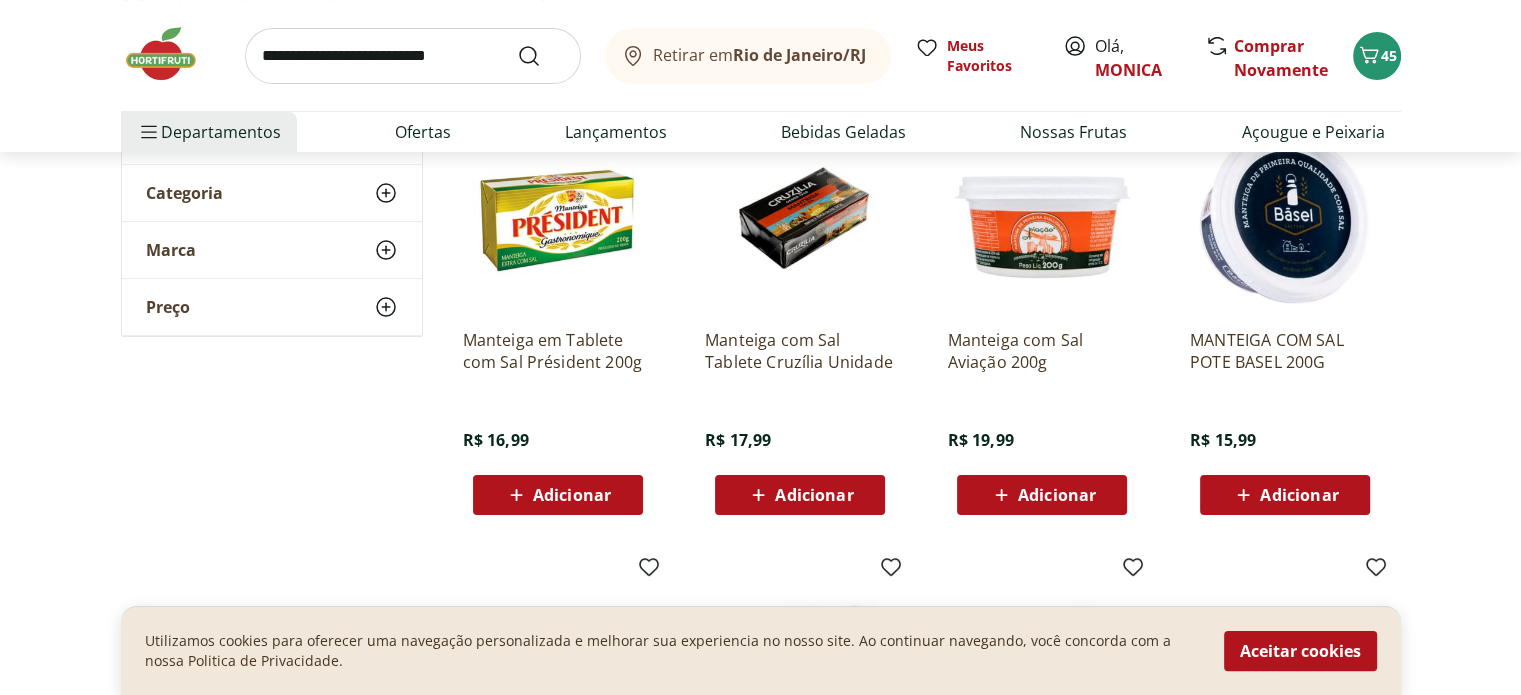 scroll, scrollTop: 0, scrollLeft: 0, axis: both 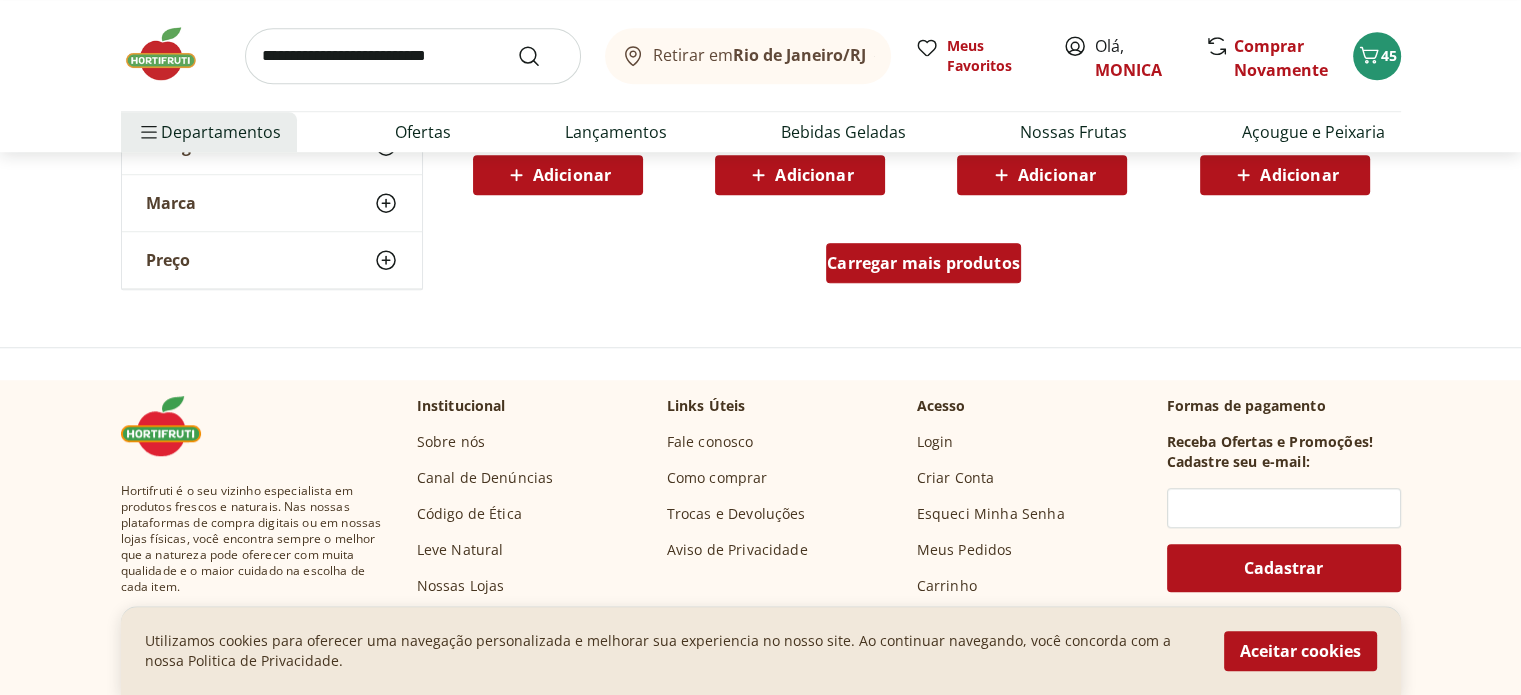 click on "Carregar mais produtos" at bounding box center [923, 263] 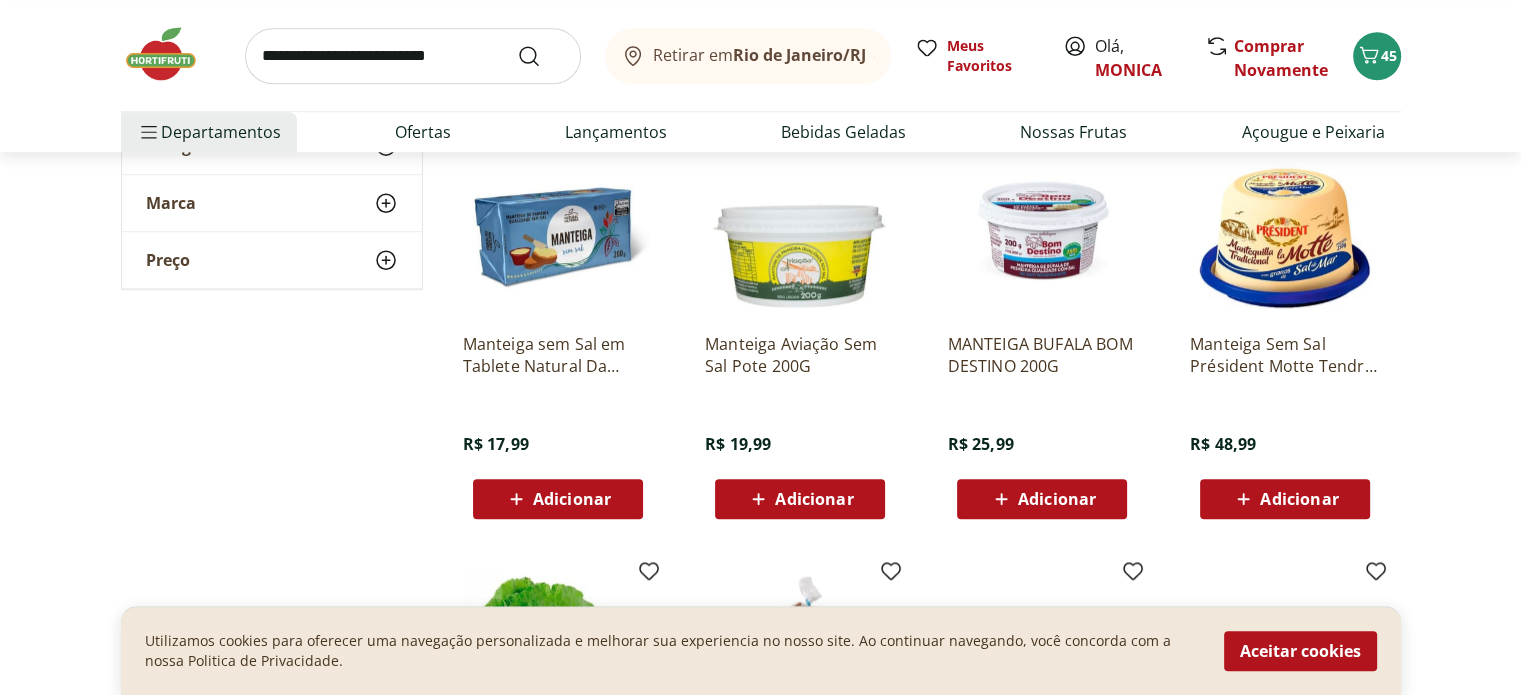 click on "Adicionar" at bounding box center (1299, 499) 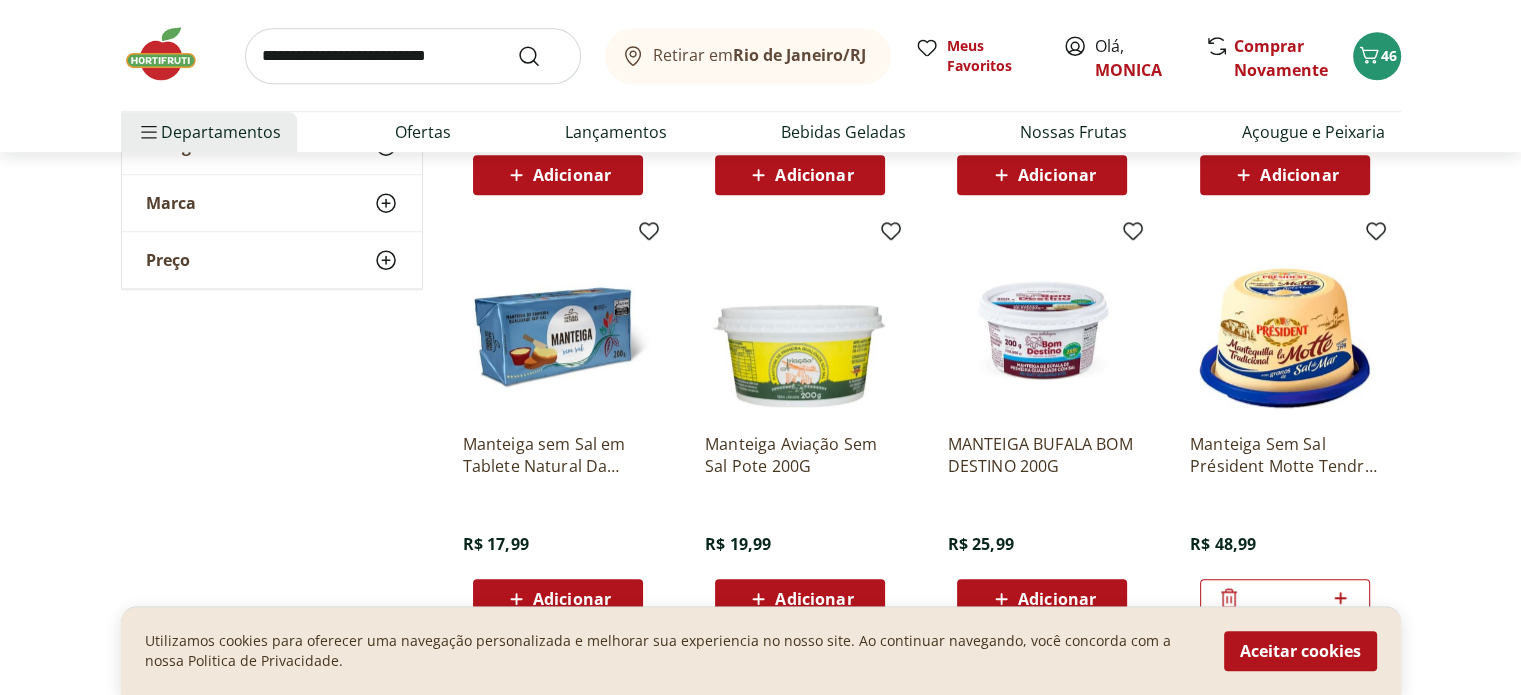 scroll, scrollTop: 1600, scrollLeft: 0, axis: vertical 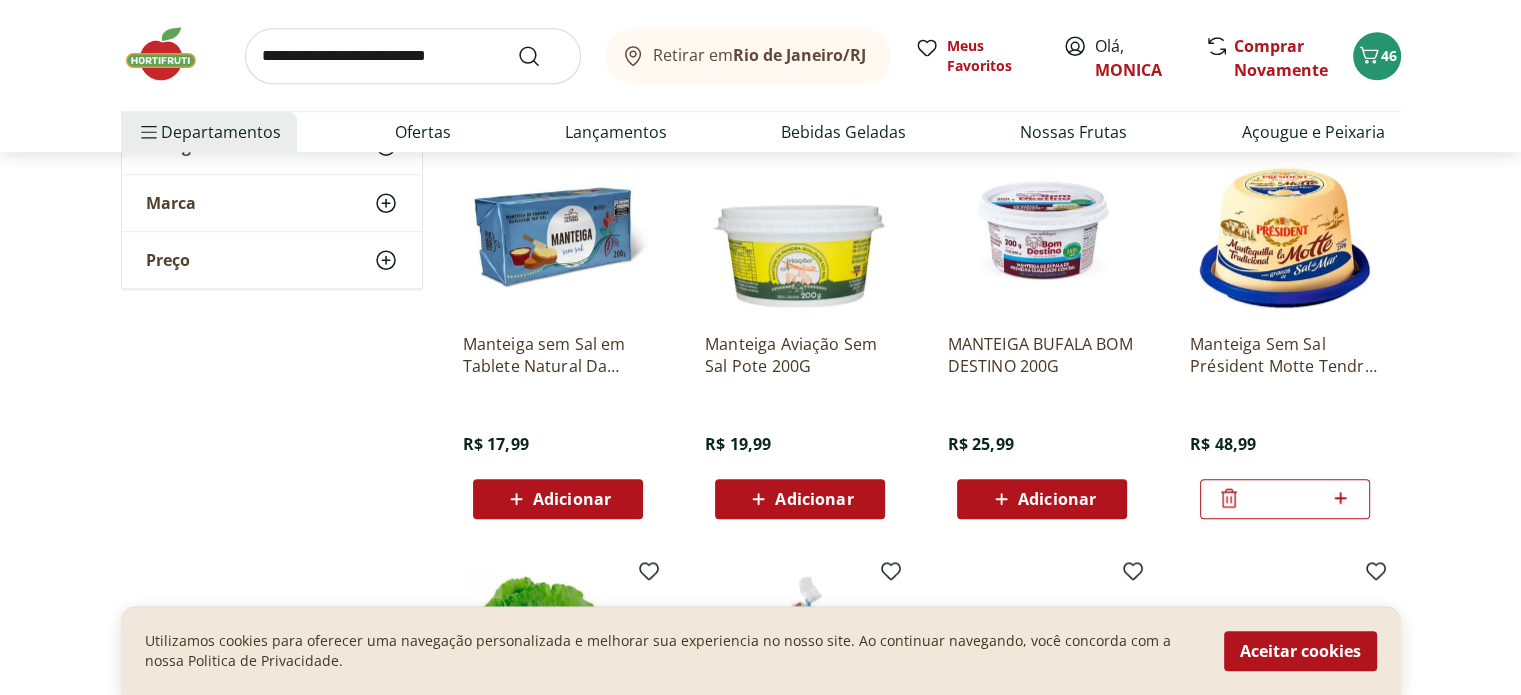 click 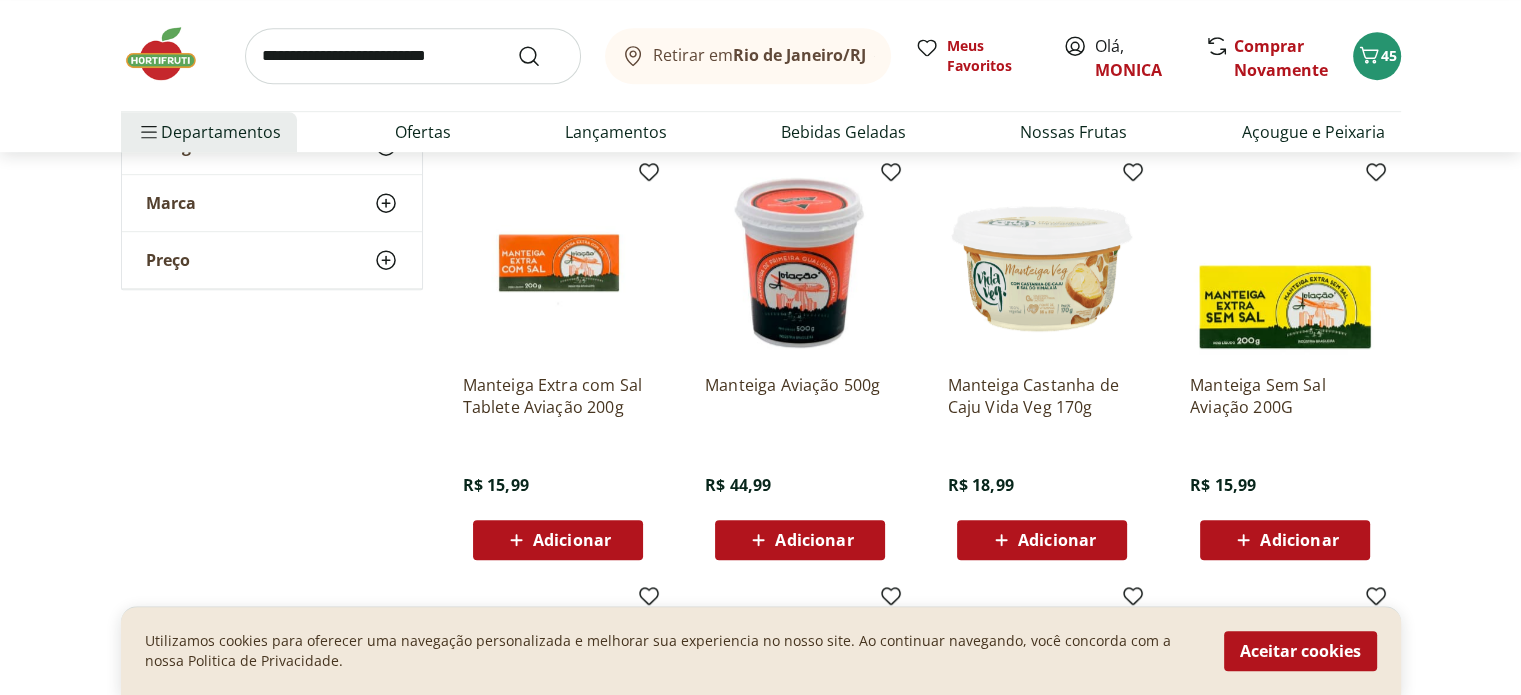 scroll, scrollTop: 1100, scrollLeft: 0, axis: vertical 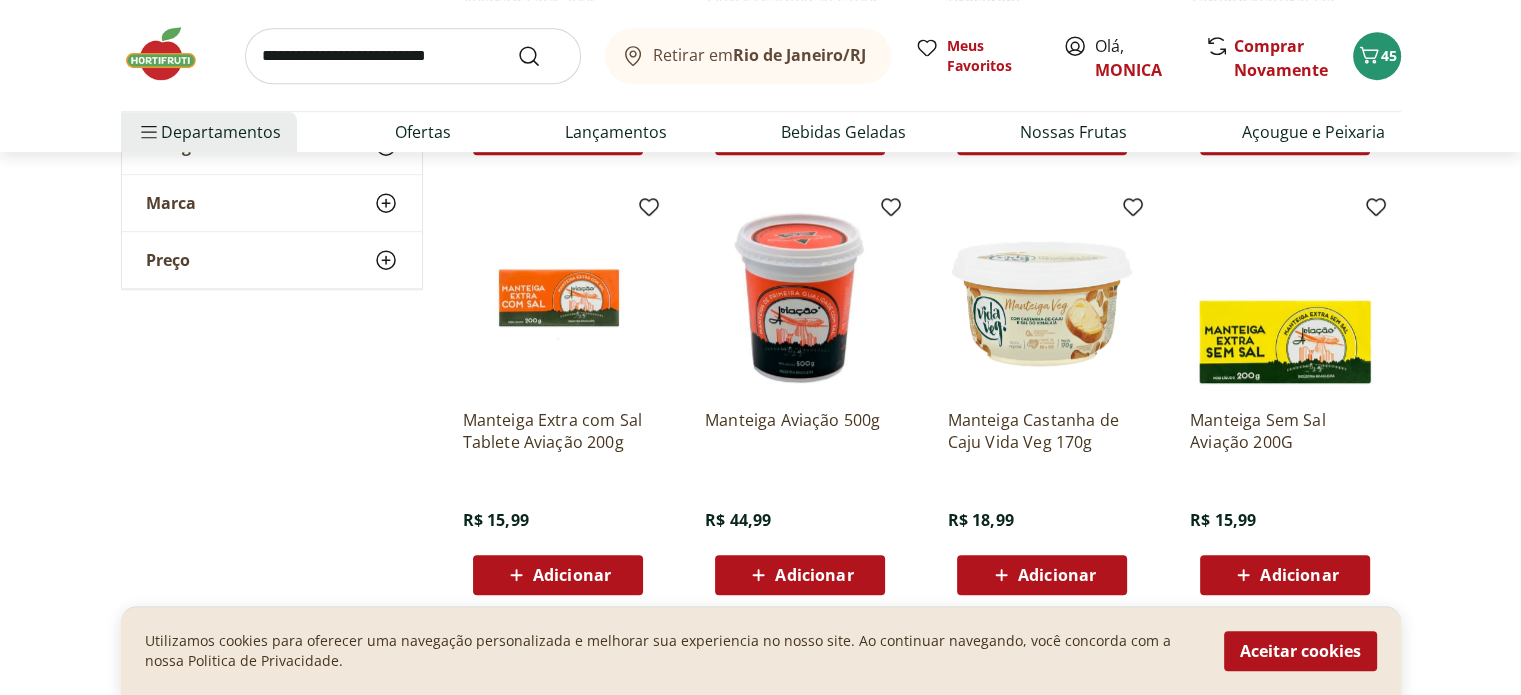 click on "Adicionar" at bounding box center [814, 575] 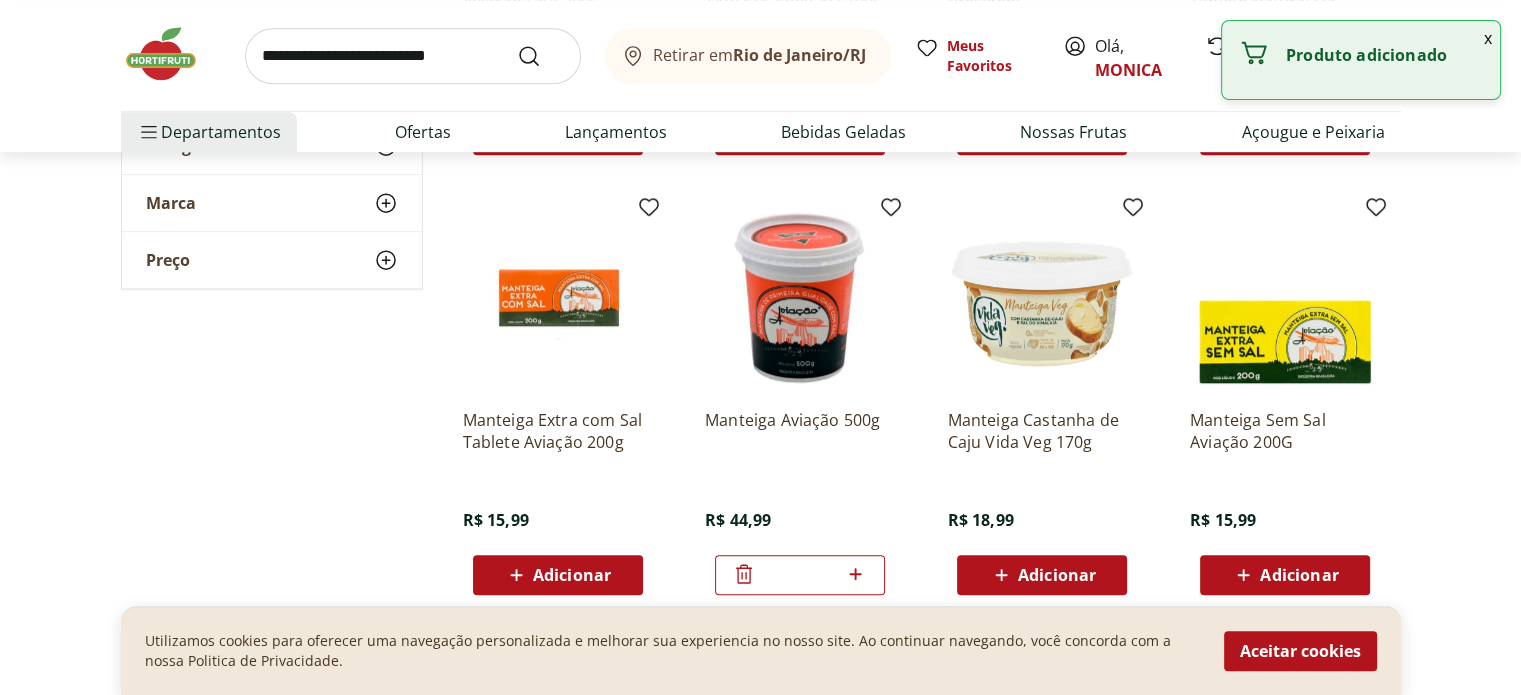 click 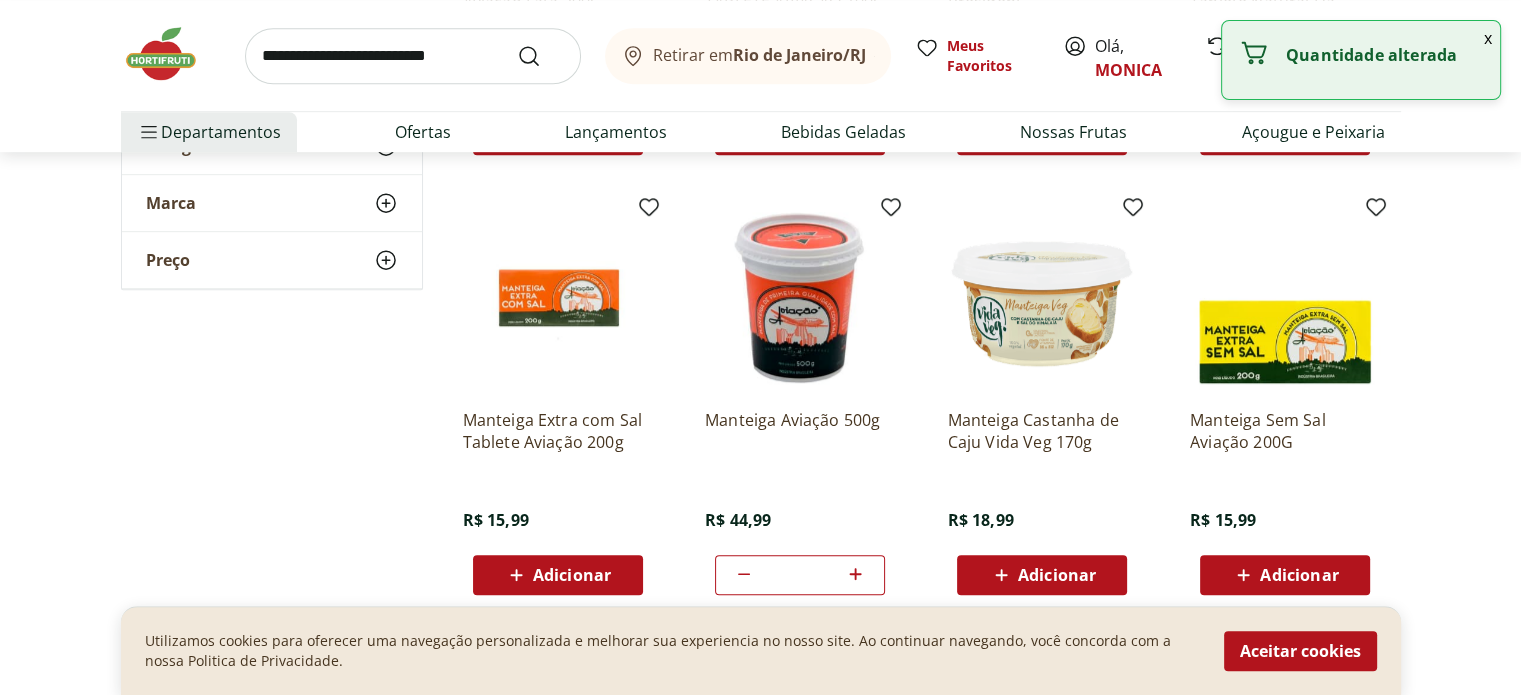 click 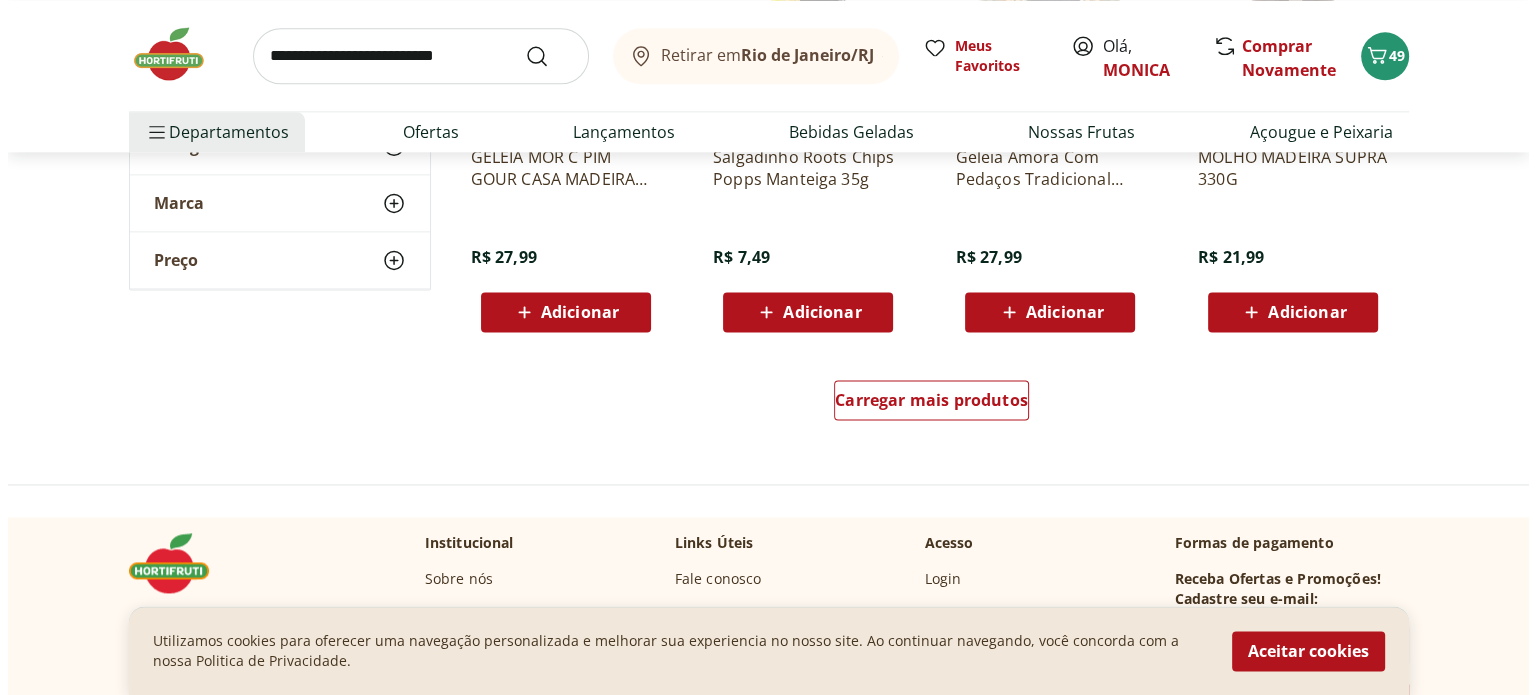 scroll, scrollTop: 2800, scrollLeft: 0, axis: vertical 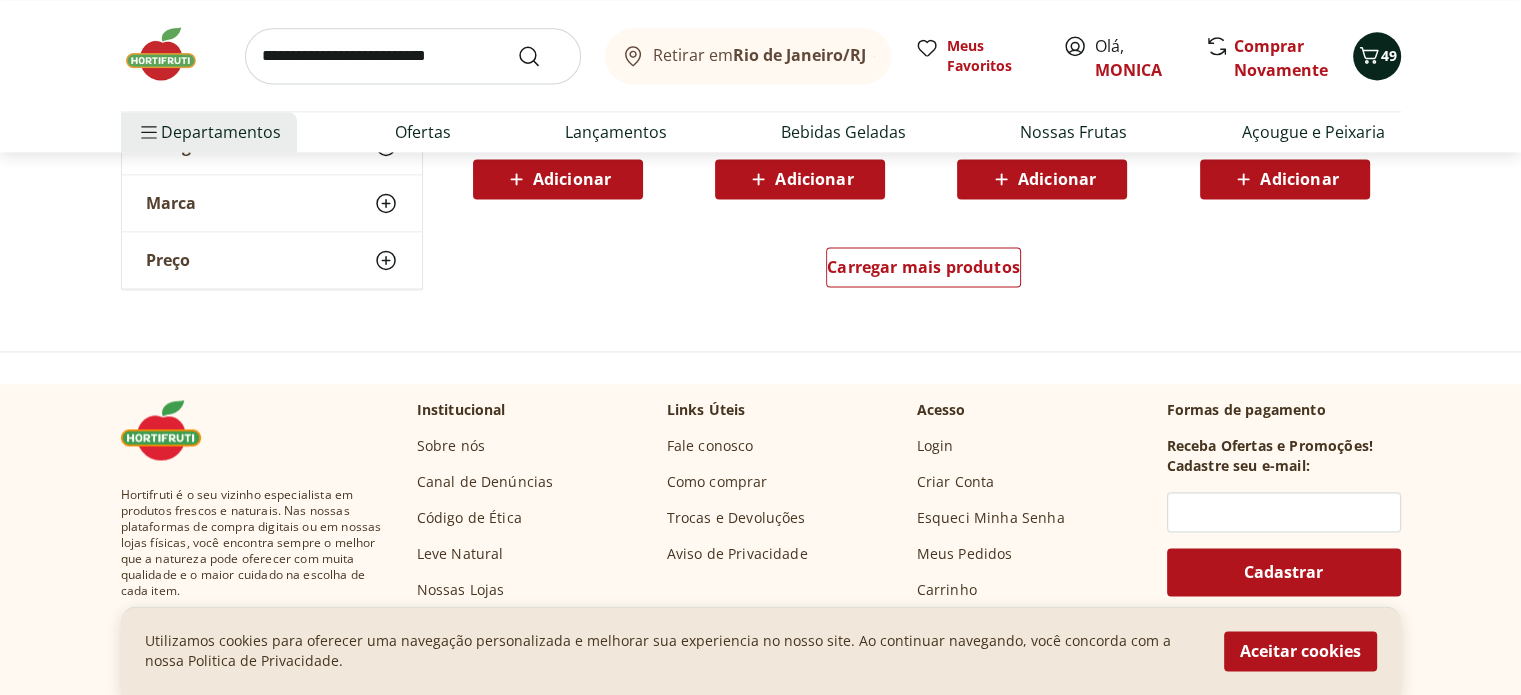 click 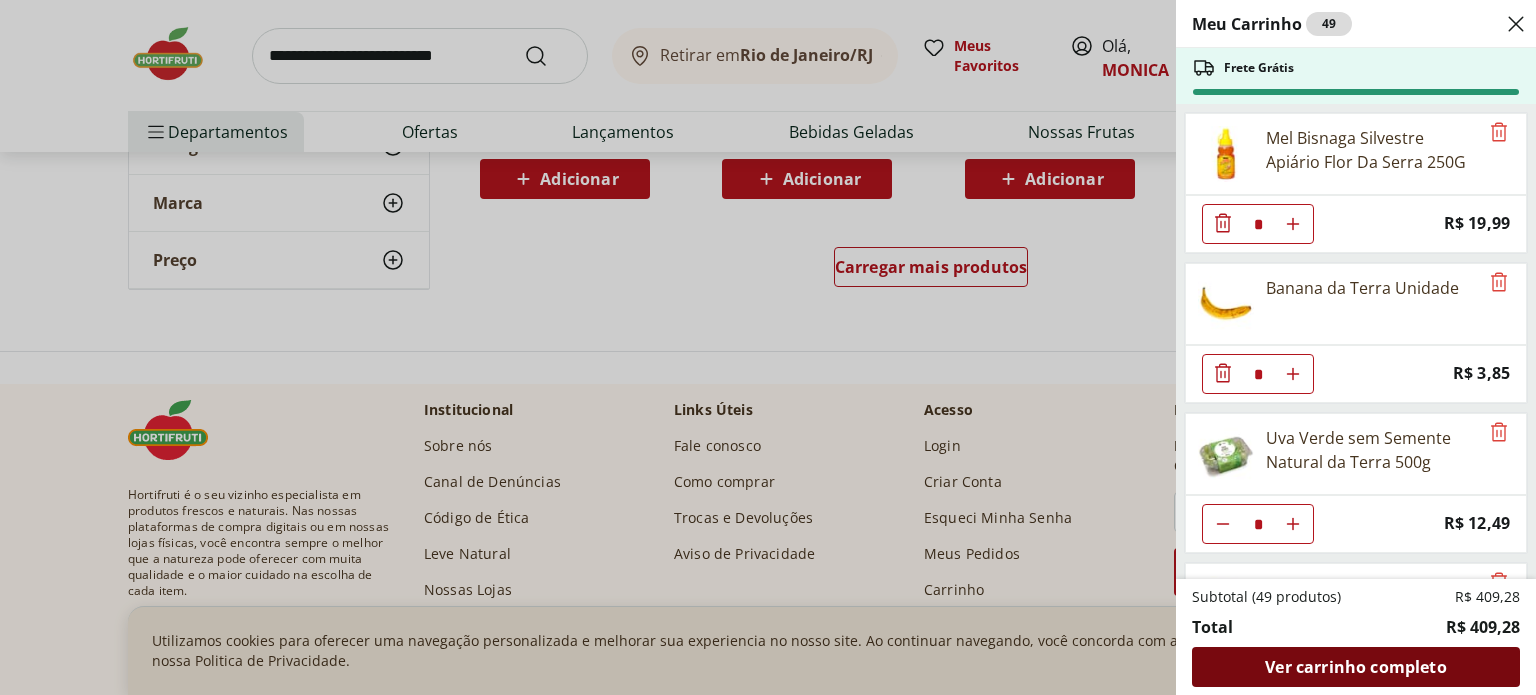 click on "Ver carrinho completo" at bounding box center (1355, 667) 